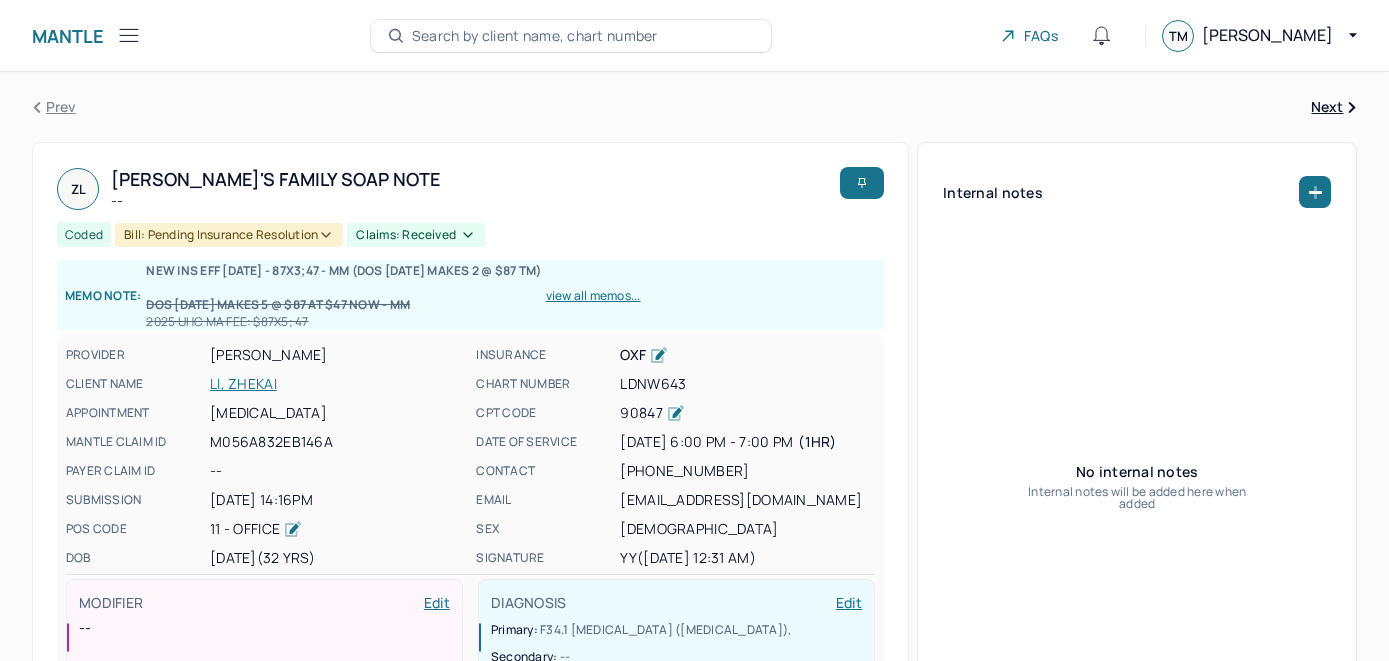 scroll, scrollTop: 0, scrollLeft: 0, axis: both 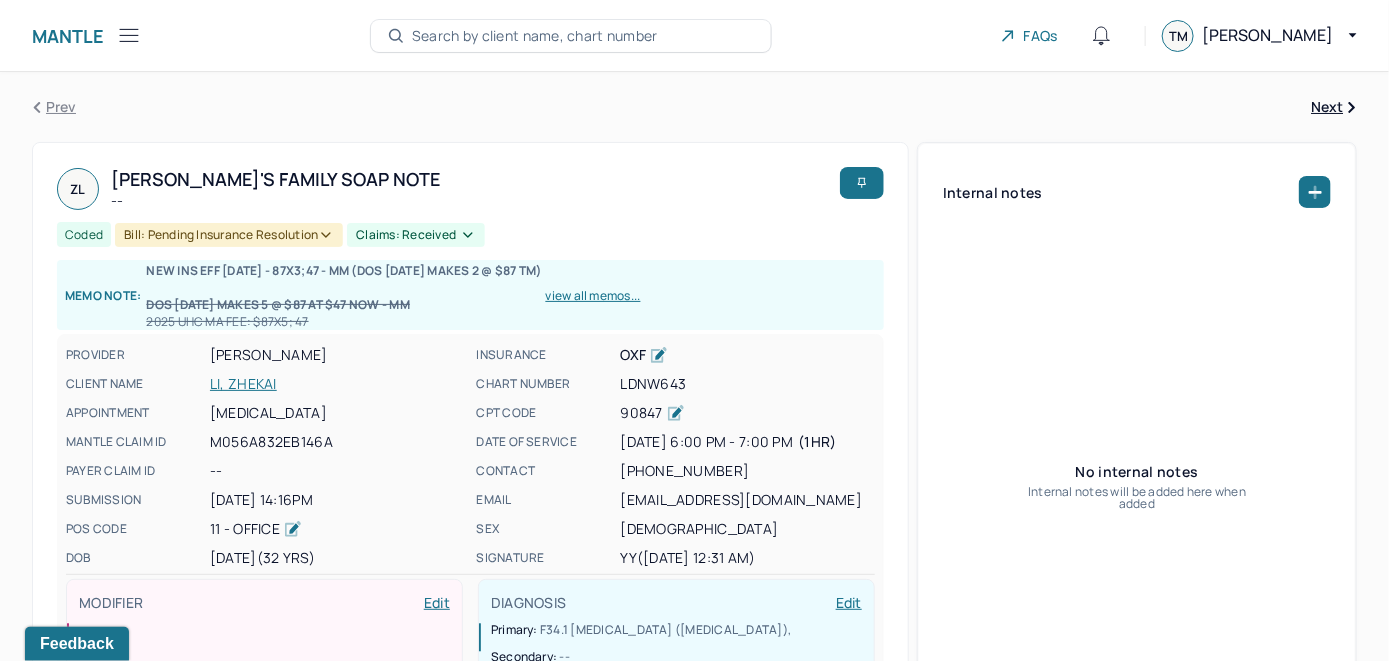 click on "Search by client name, chart number" at bounding box center [571, 36] 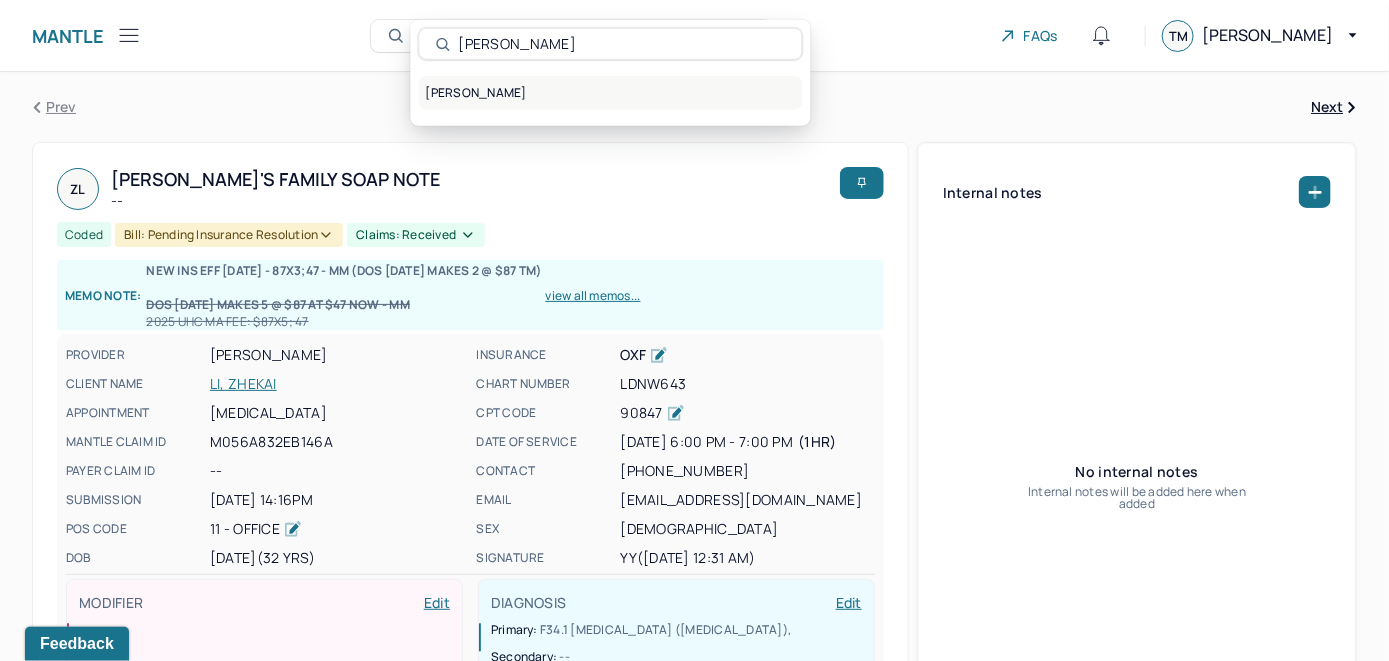 type on "[PERSON_NAME]" 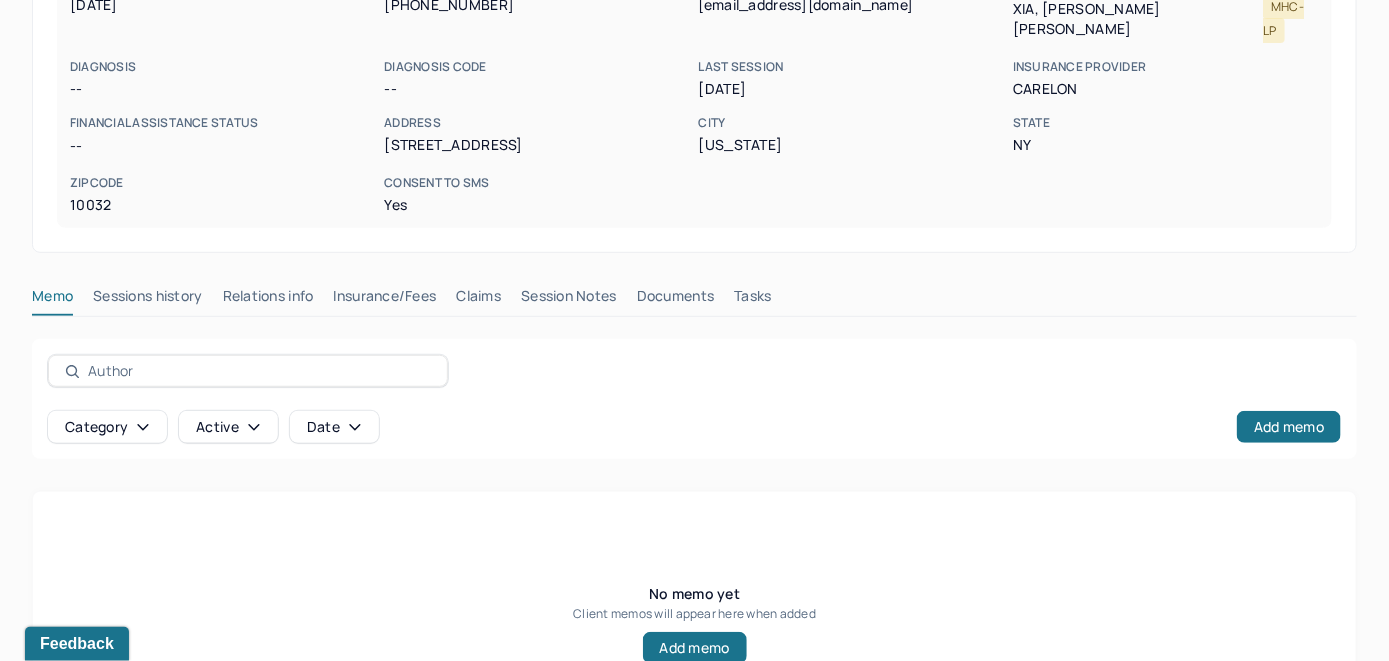 scroll, scrollTop: 393, scrollLeft: 0, axis: vertical 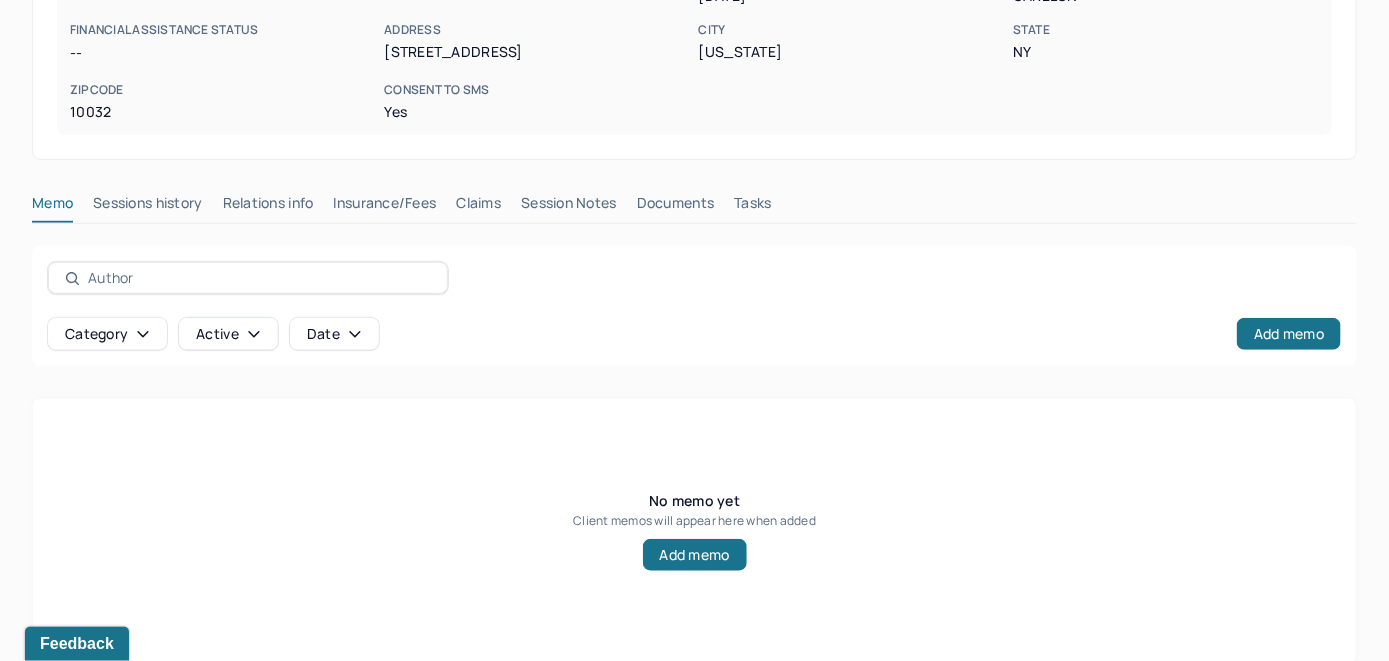 click on "Insurance/Fees" at bounding box center [385, 207] 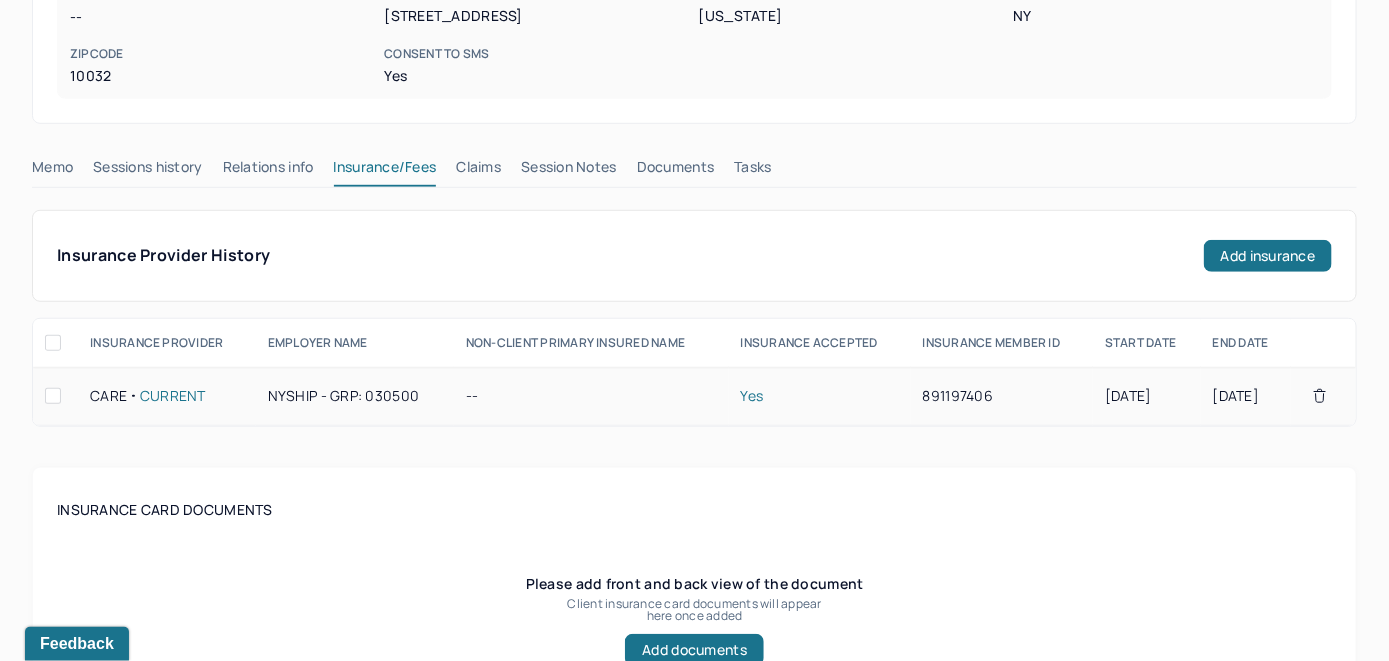 scroll, scrollTop: 393, scrollLeft: 0, axis: vertical 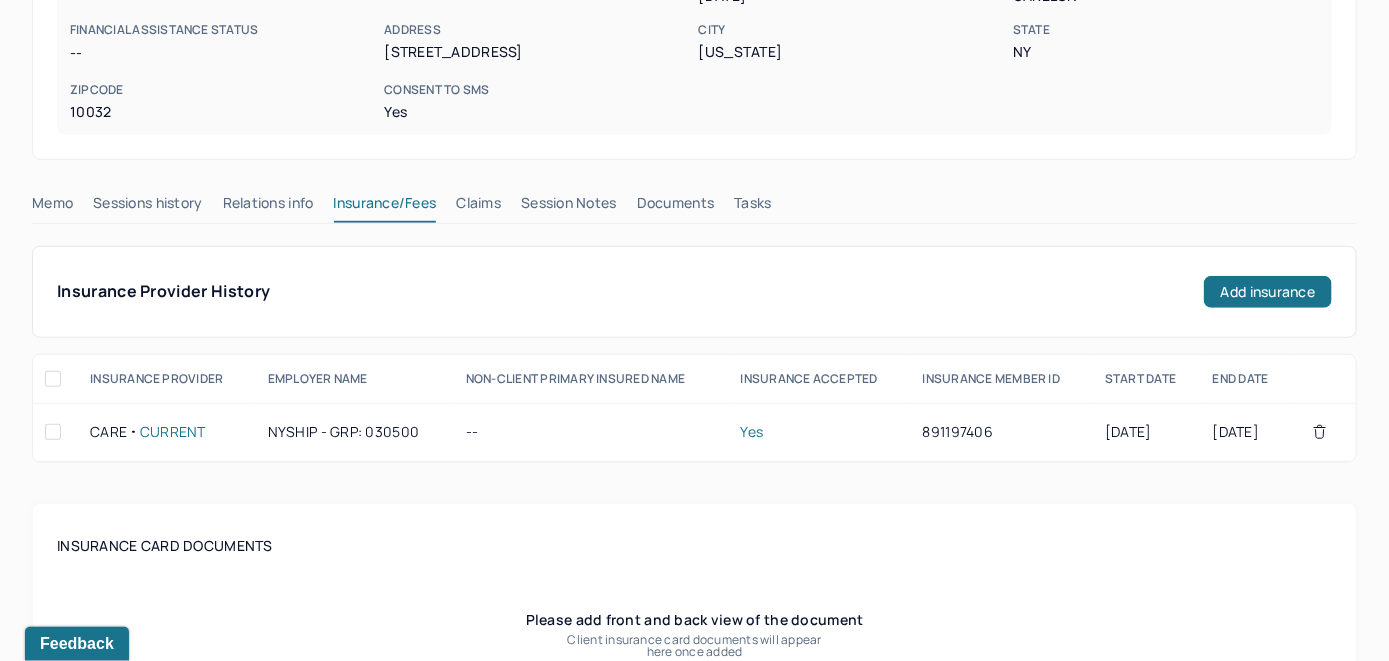 click on "Claims" at bounding box center [478, 207] 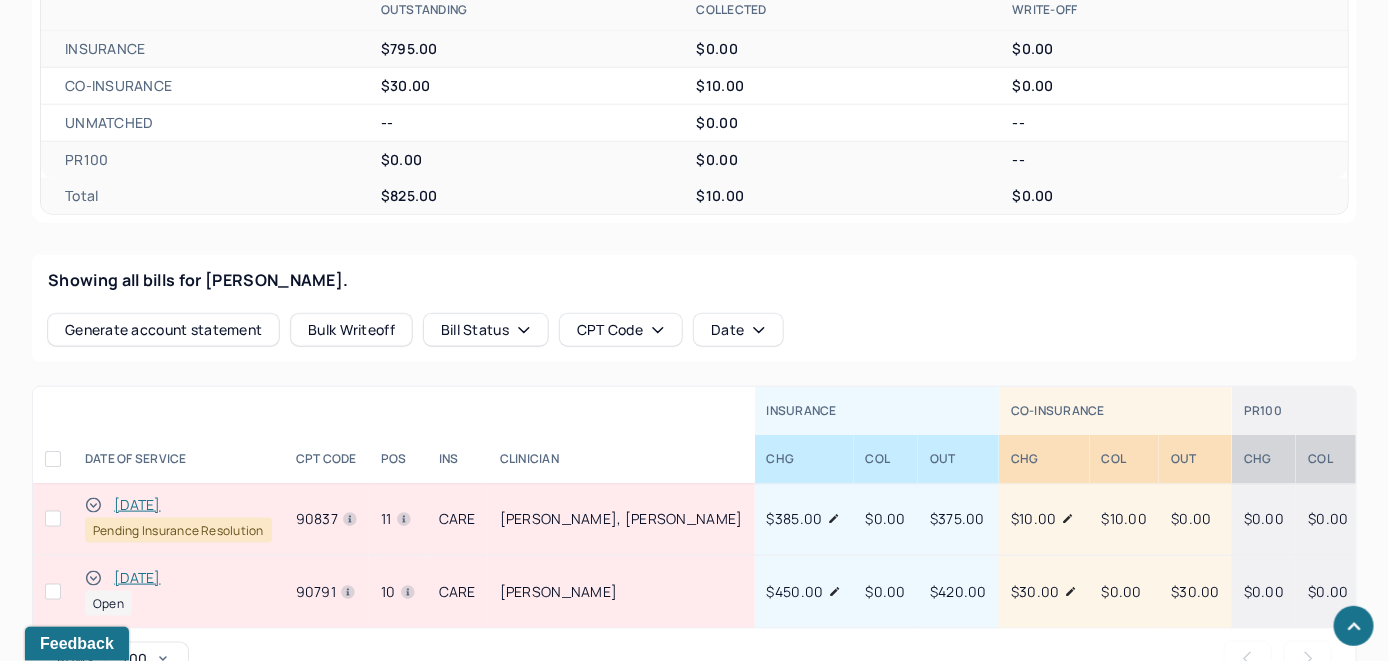 scroll, scrollTop: 693, scrollLeft: 0, axis: vertical 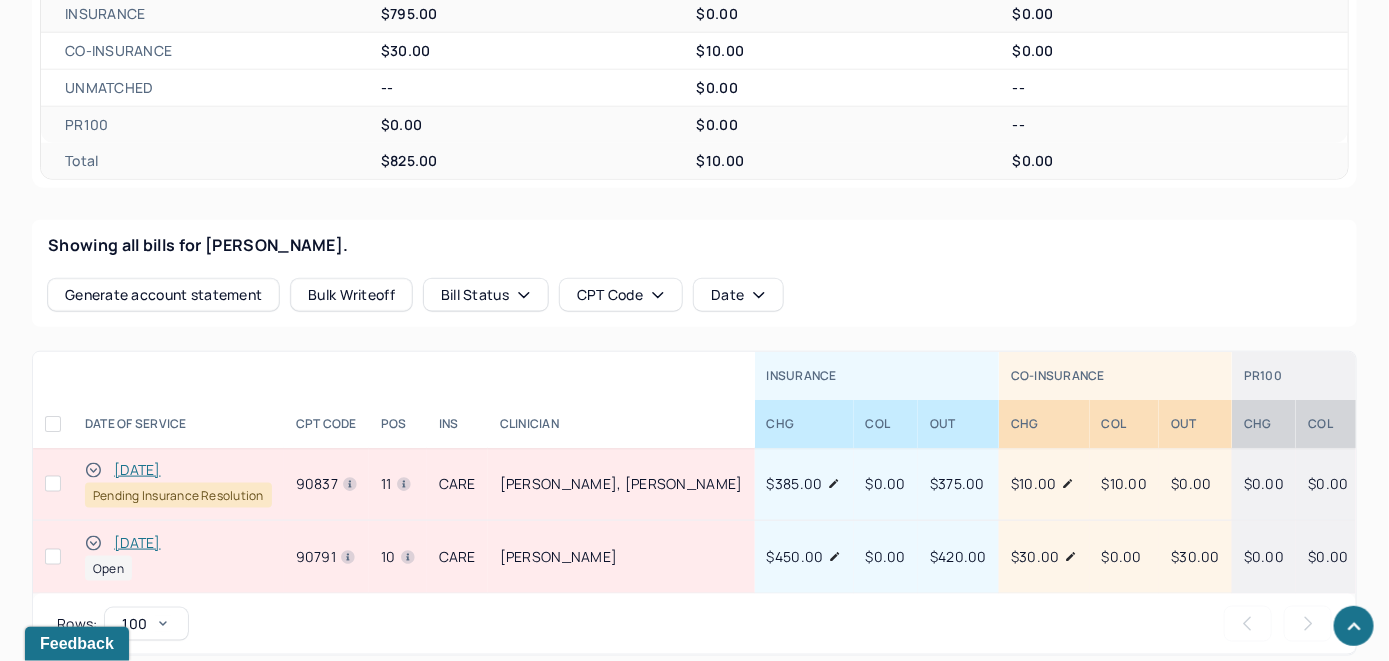 click 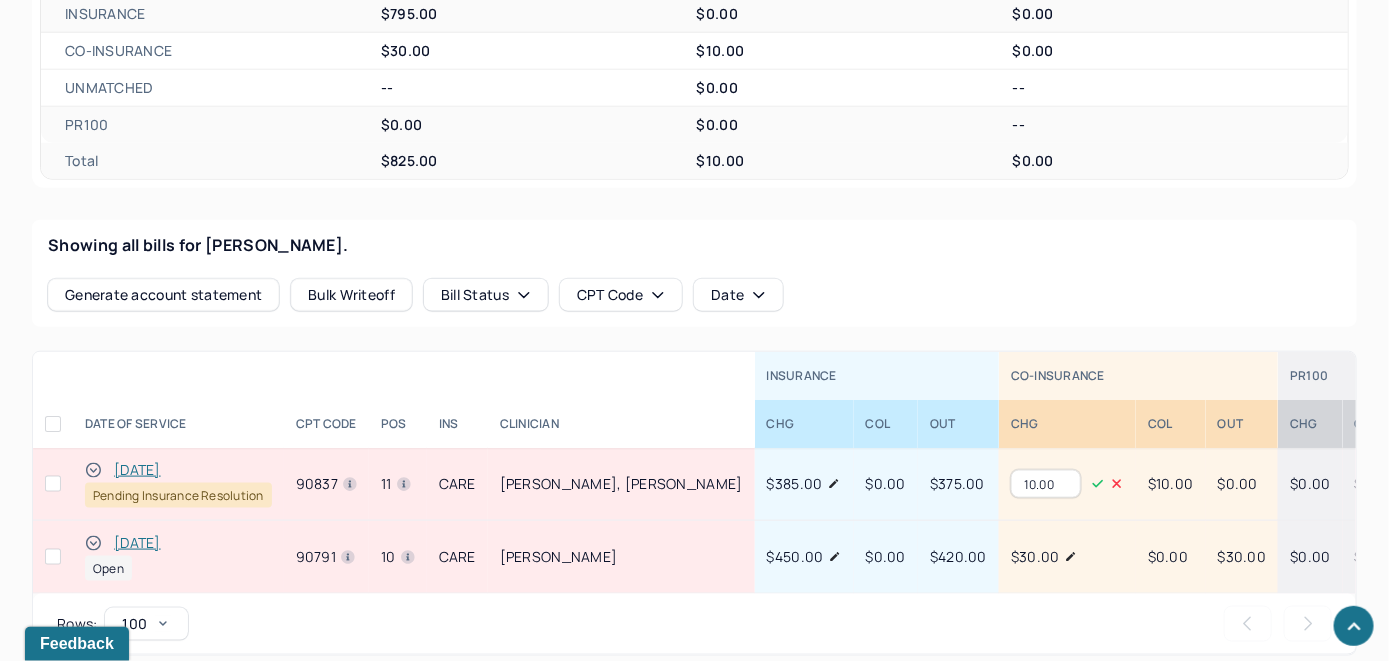 click on "10.00" at bounding box center (1046, 484) 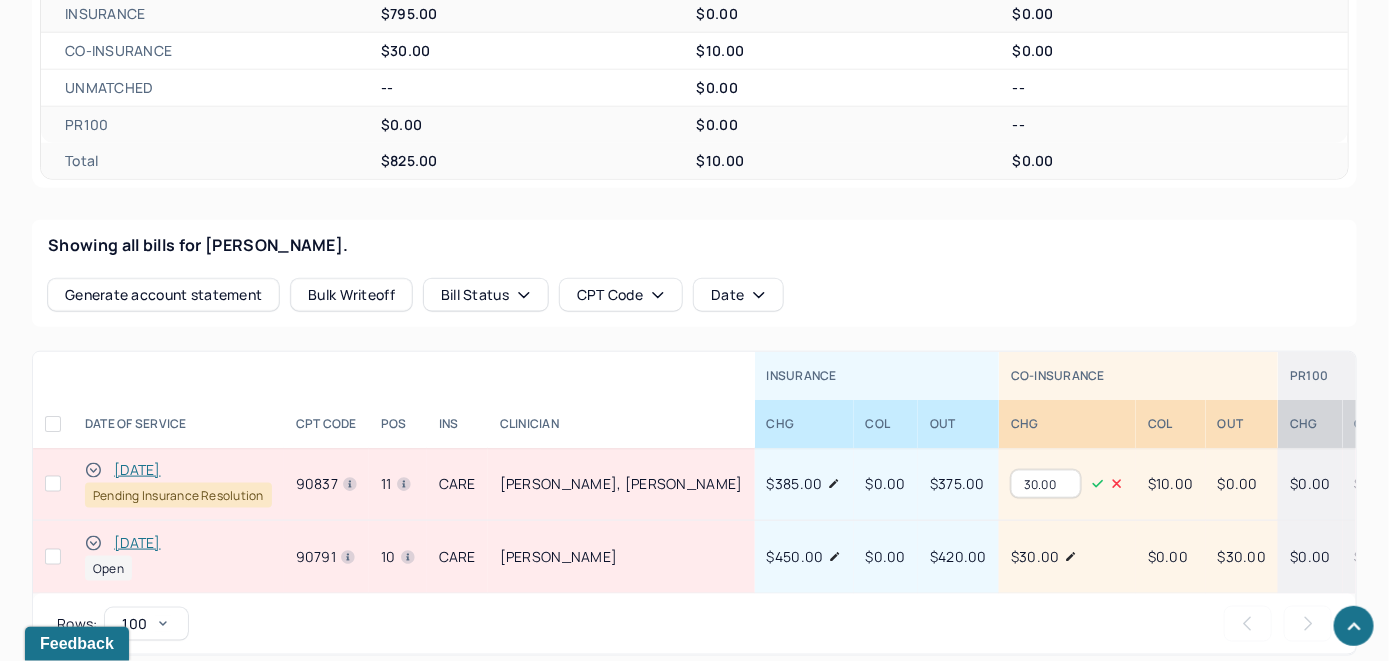 type on "30.00" 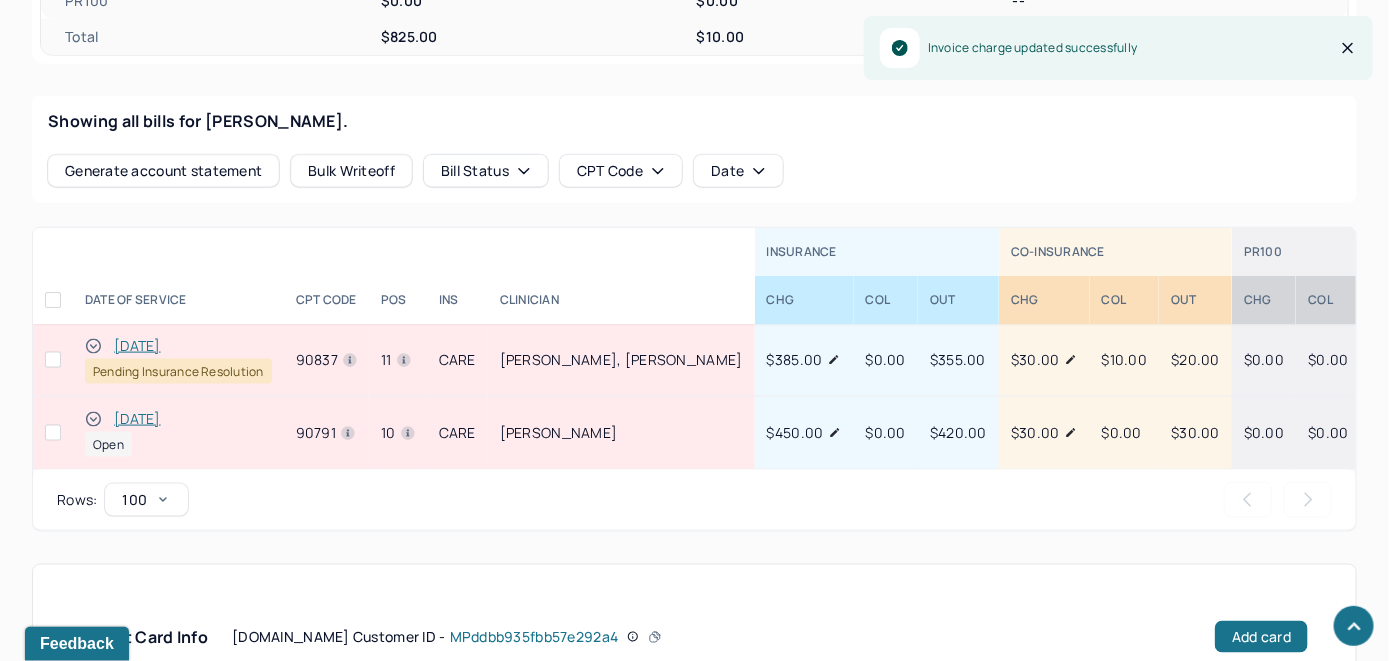 scroll, scrollTop: 762, scrollLeft: 0, axis: vertical 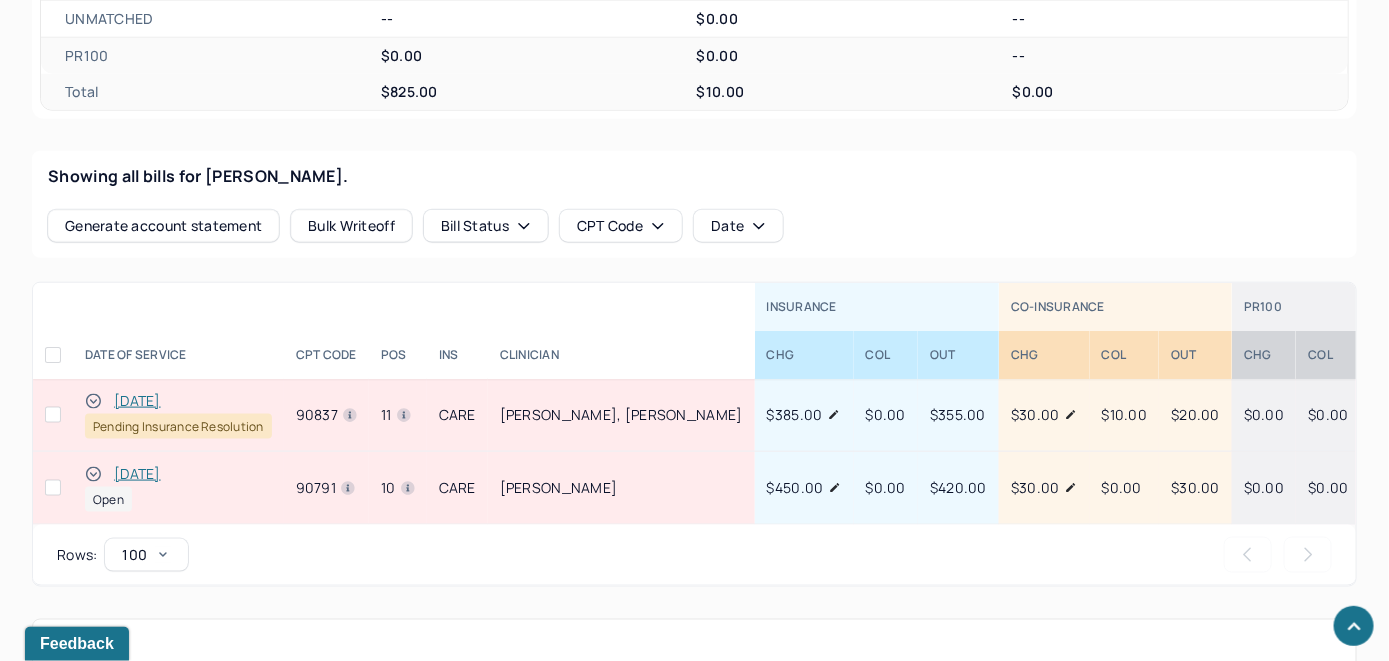 click 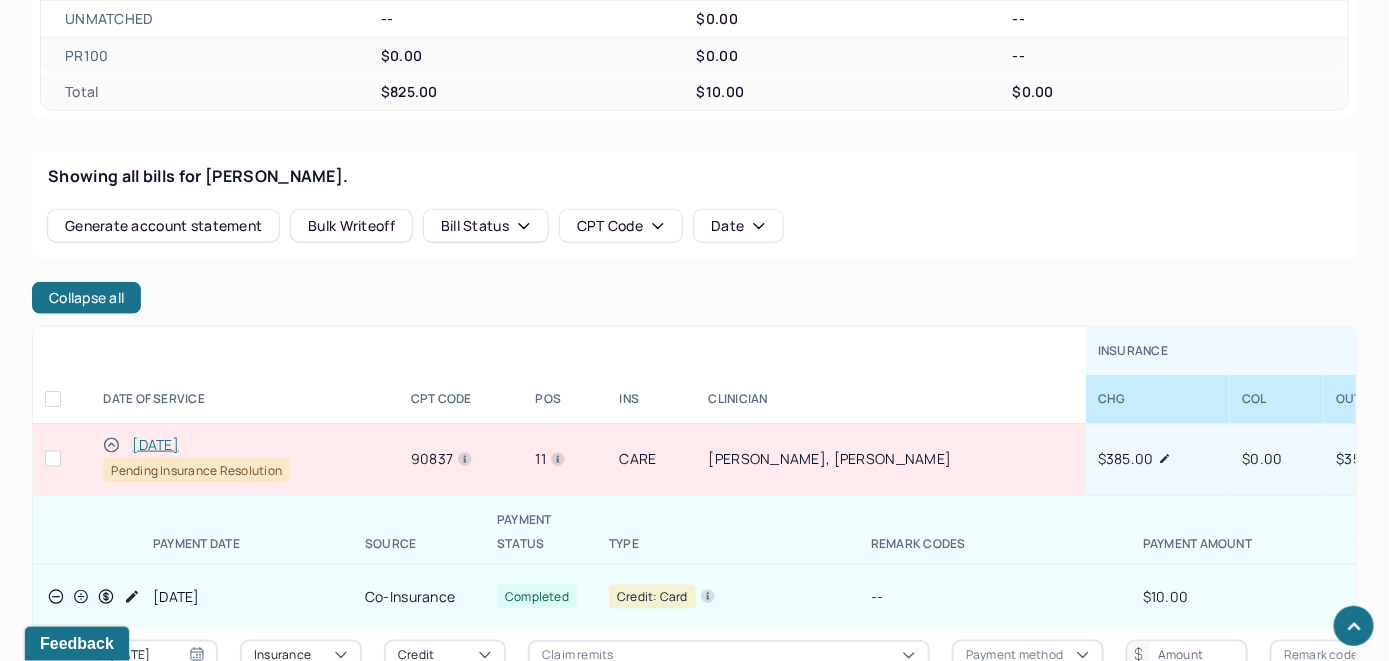 scroll, scrollTop: 862, scrollLeft: 0, axis: vertical 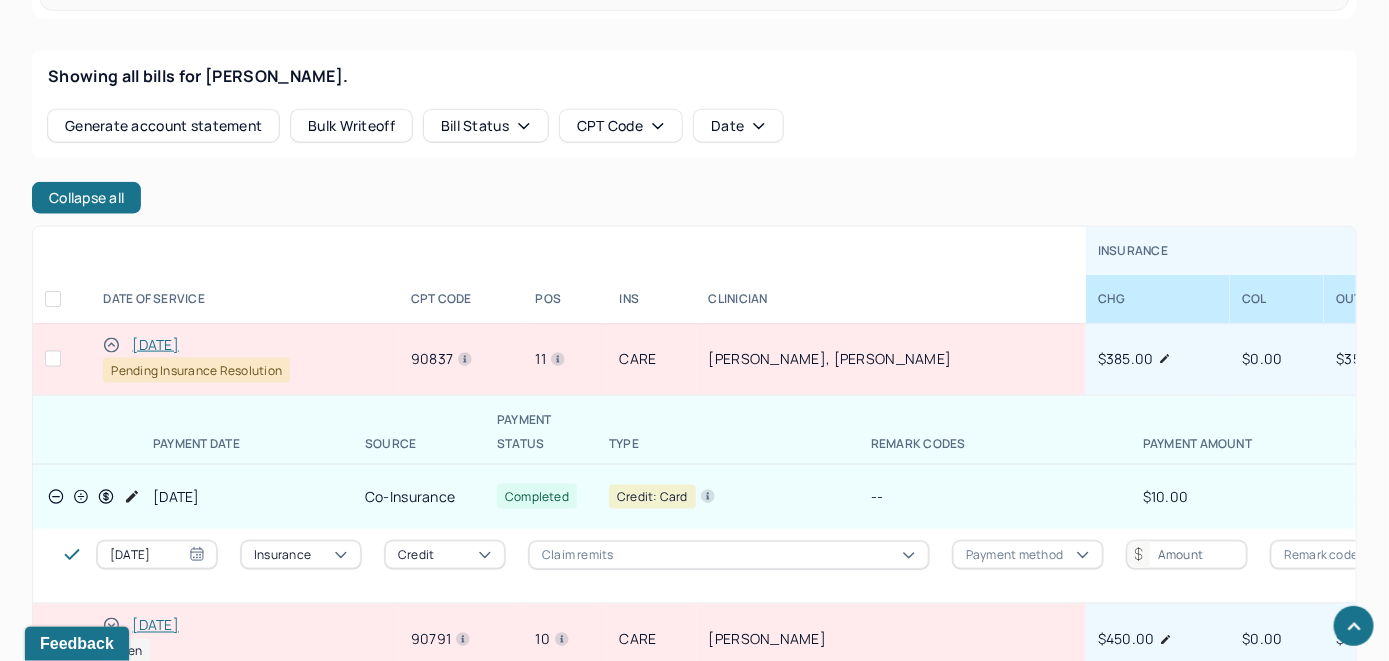 click on "[DATE]" at bounding box center [155, 345] 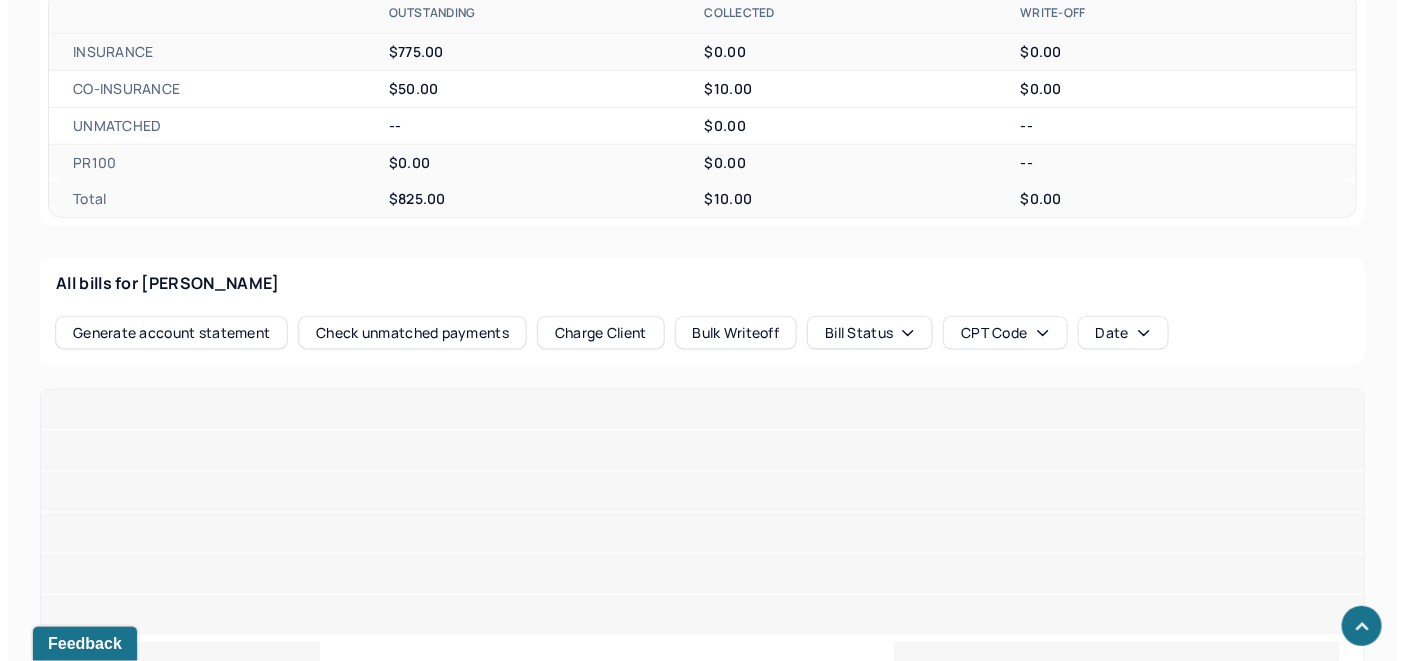 scroll, scrollTop: 790, scrollLeft: 0, axis: vertical 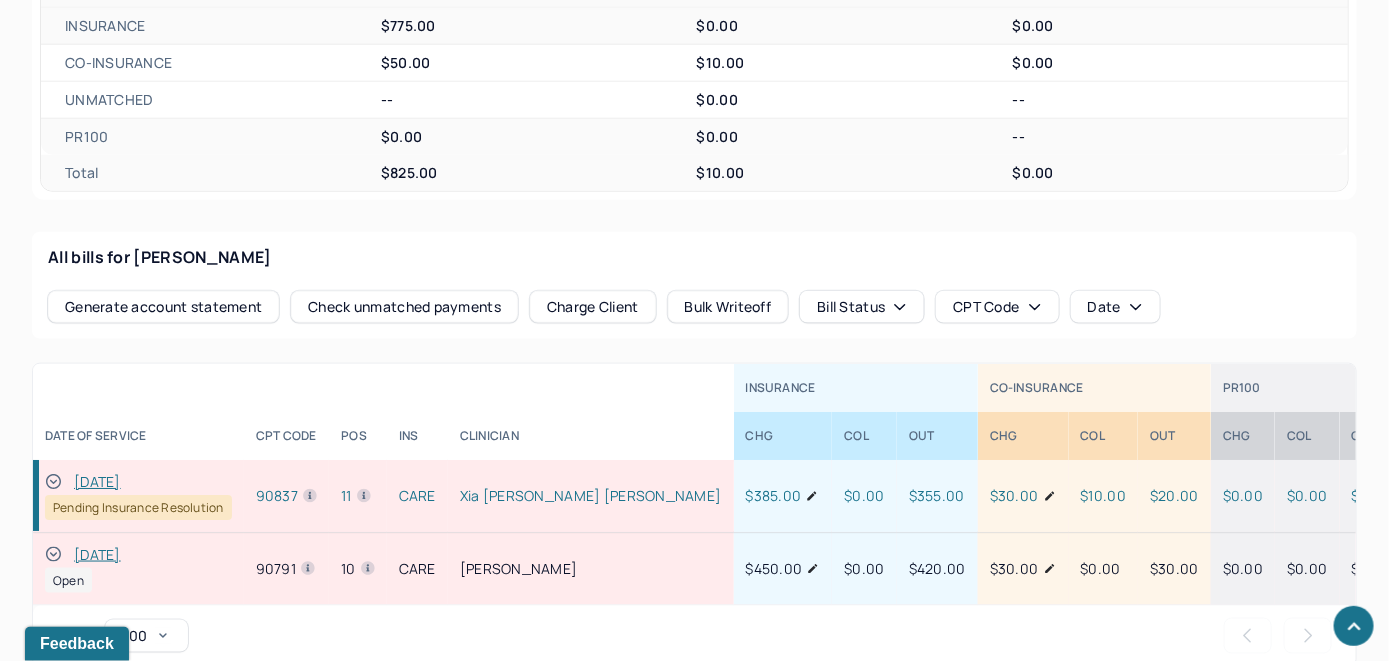 click on "Check unmatched payments" at bounding box center [404, 307] 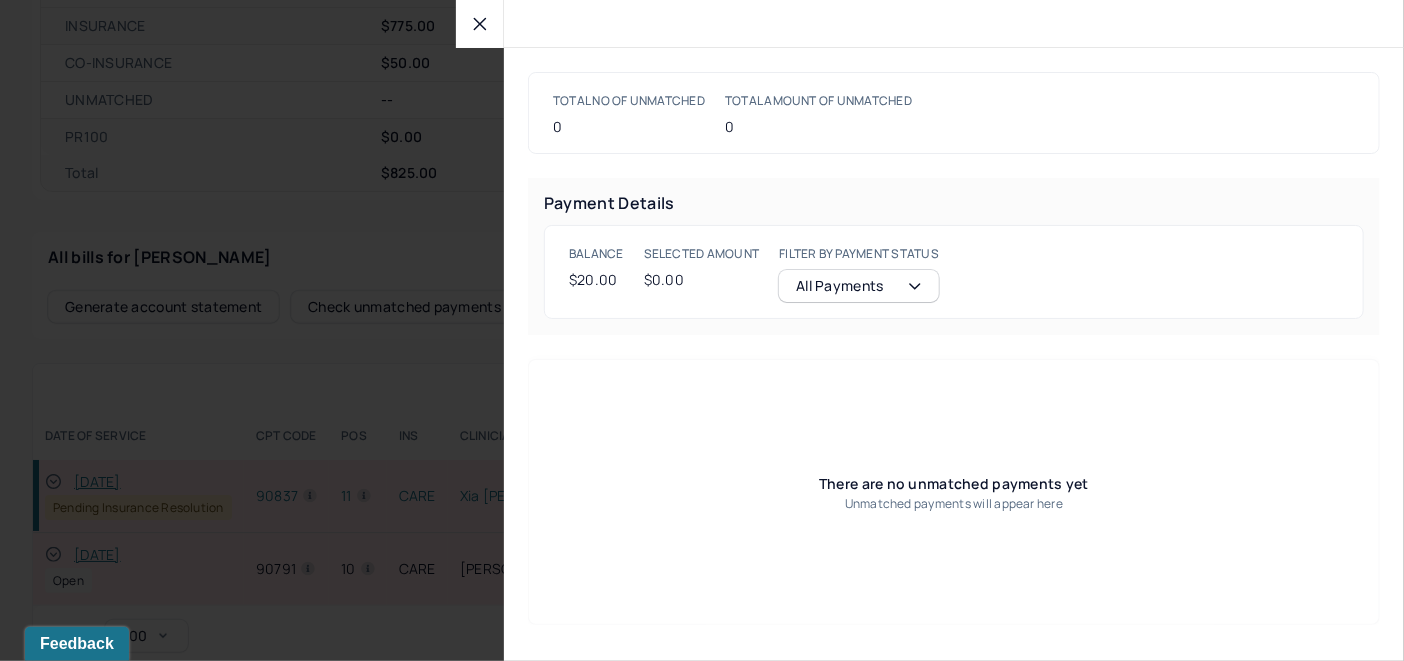 click 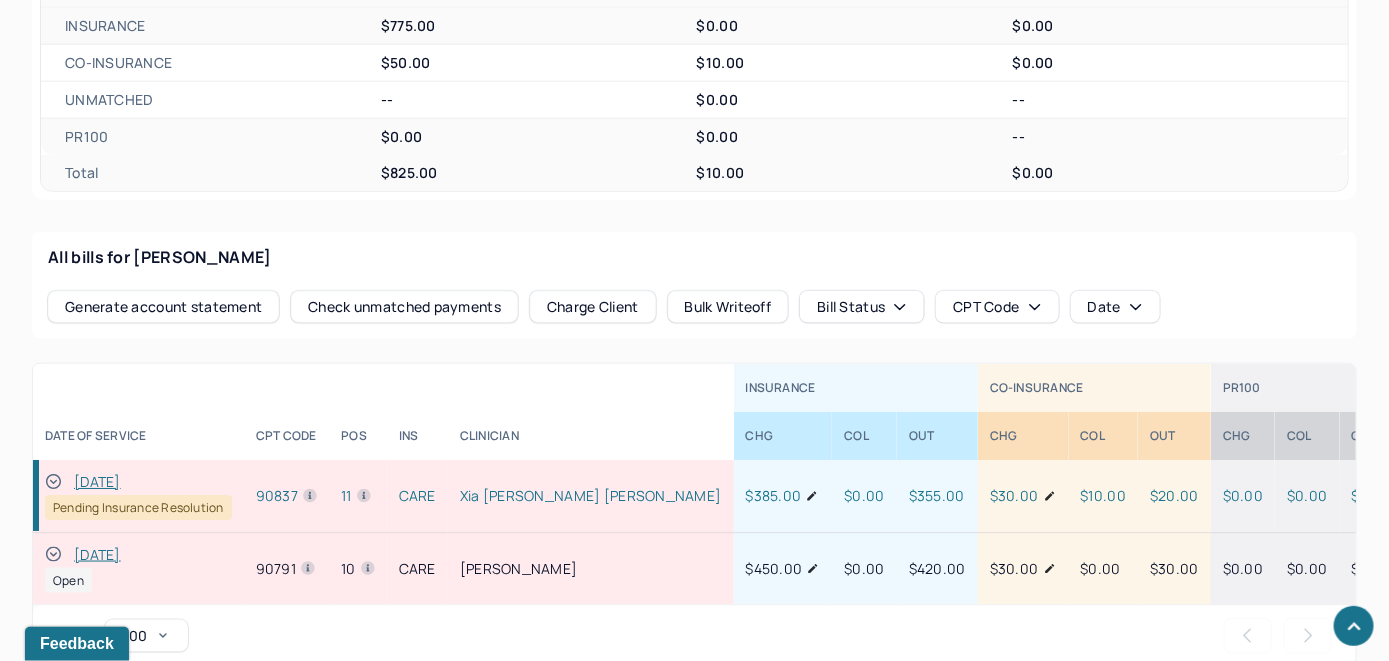click on "Charge Client" at bounding box center [593, 307] 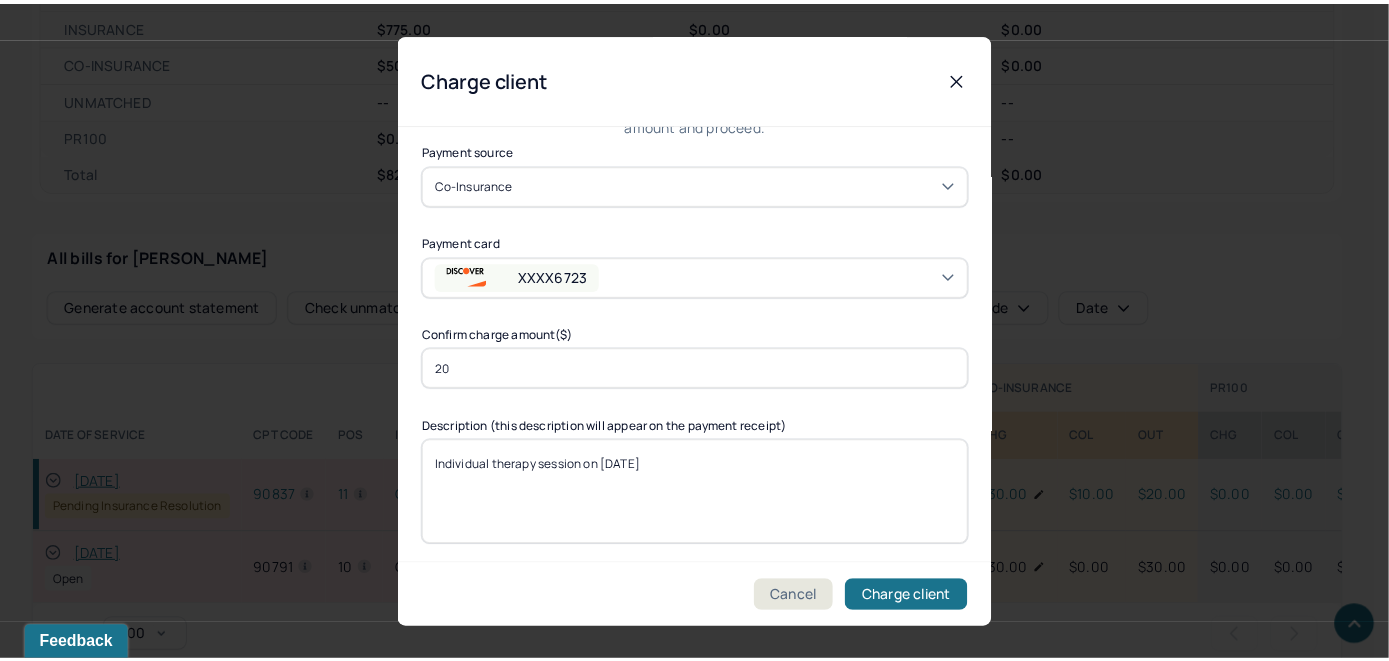 scroll, scrollTop: 121, scrollLeft: 0, axis: vertical 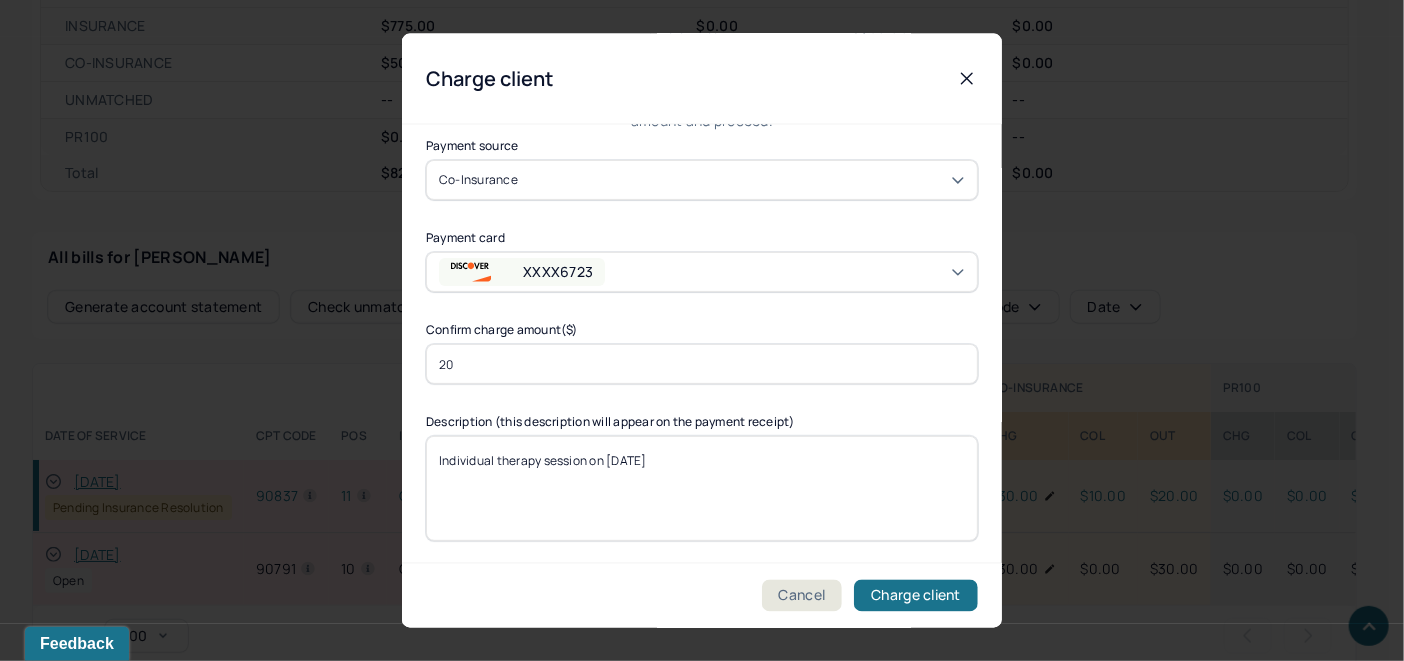 click on "Individual therapy session on [DATE]" at bounding box center [702, 488] 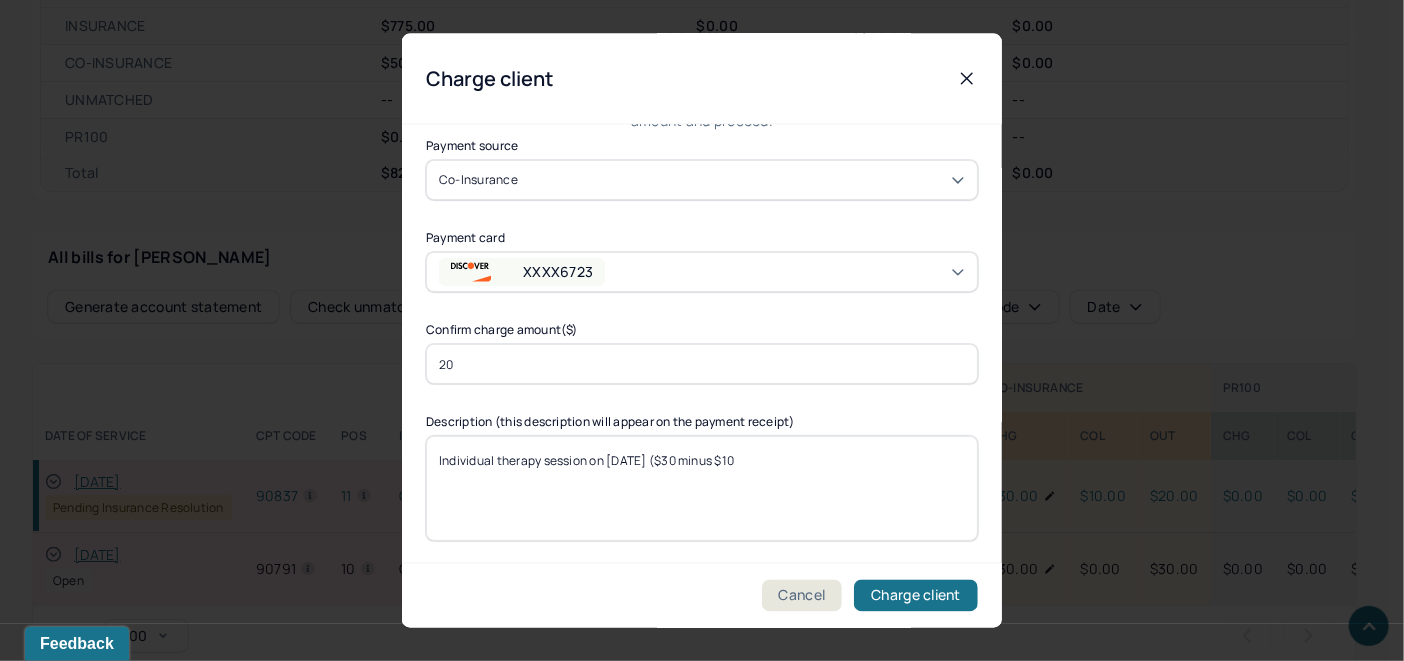 drag, startPoint x: 773, startPoint y: 458, endPoint x: 682, endPoint y: 452, distance: 91.197586 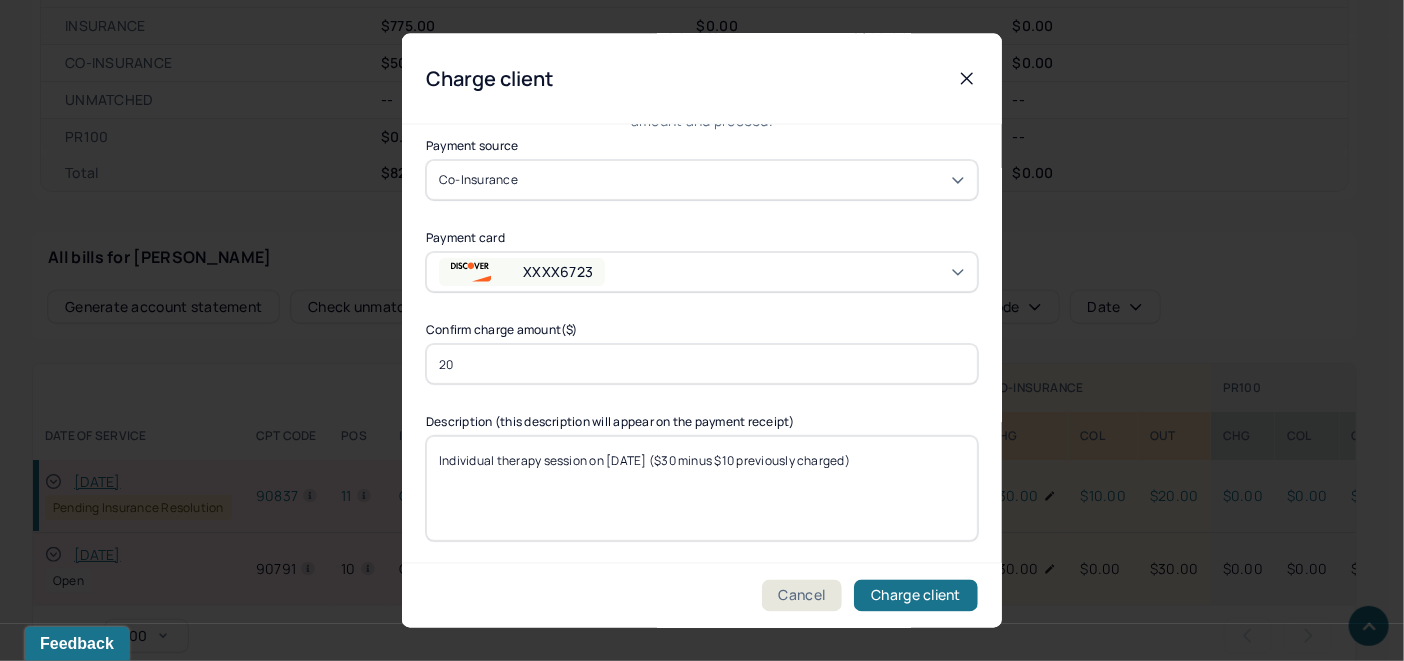 click on "Individual therapy session on [DATE]" at bounding box center [702, 488] 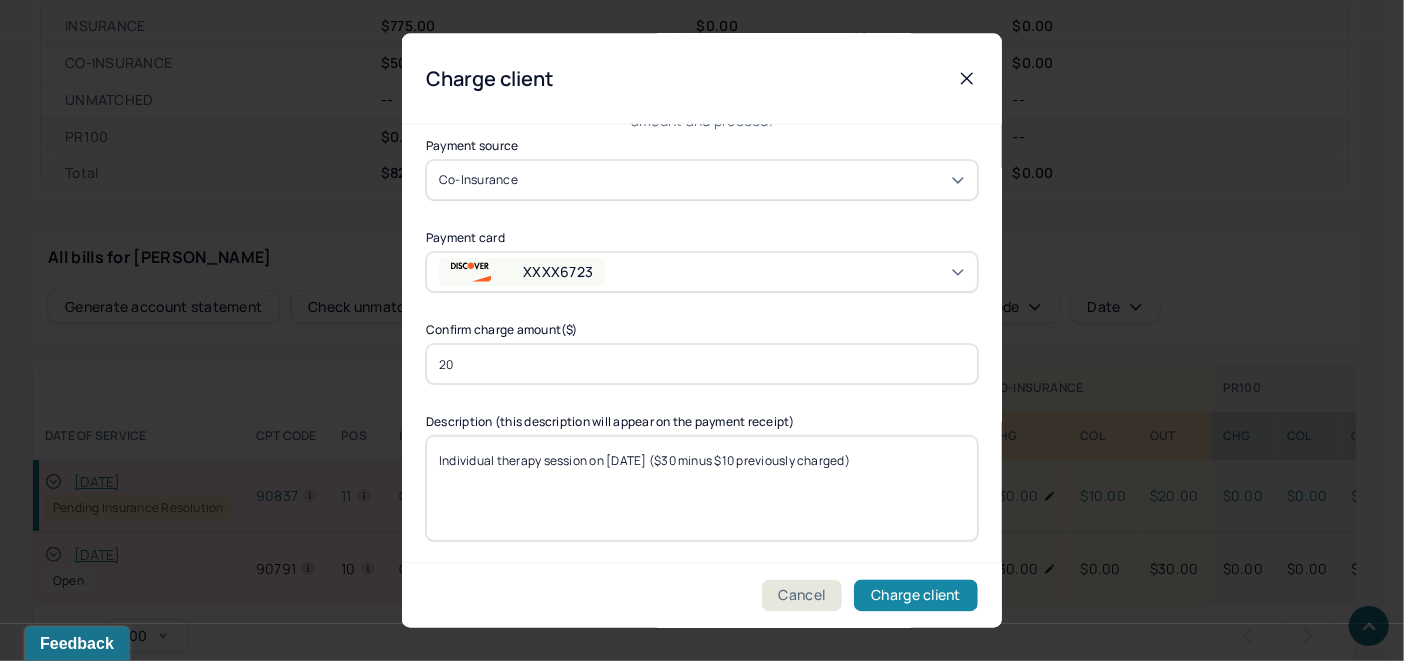 type on "Individual therapy session on [DATE] ($30 minus $10 previously charged)" 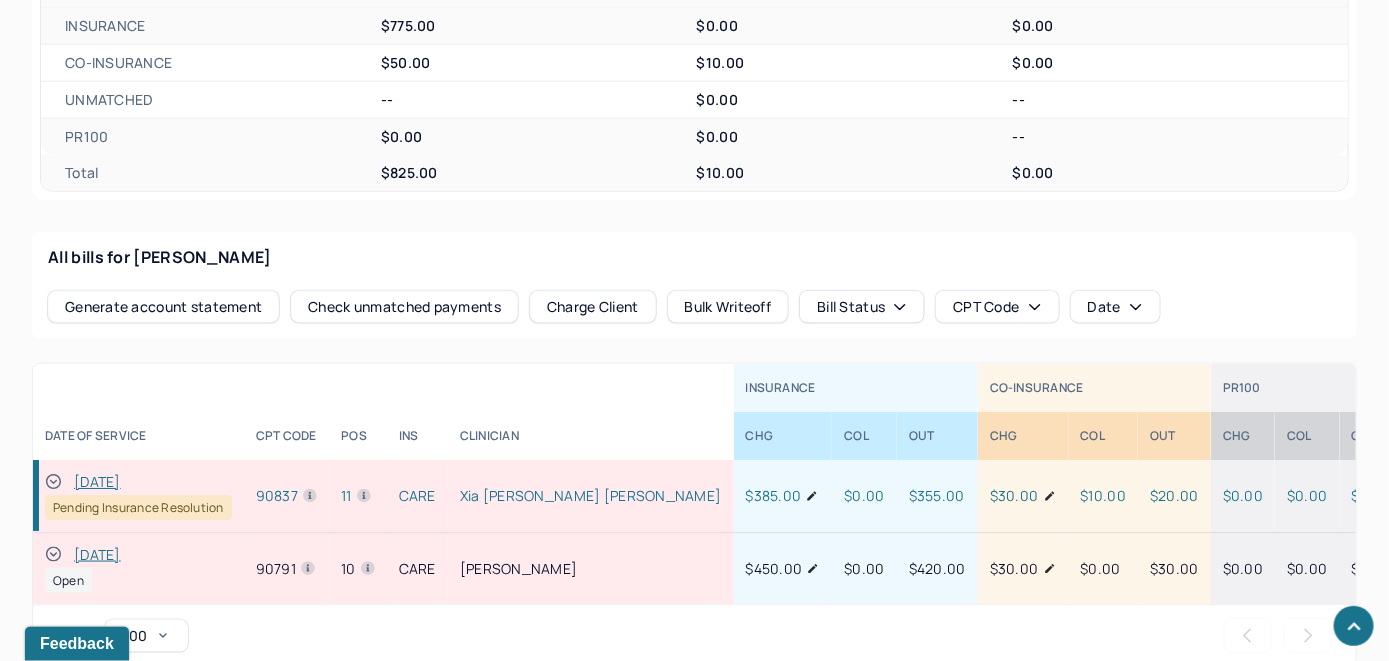 click 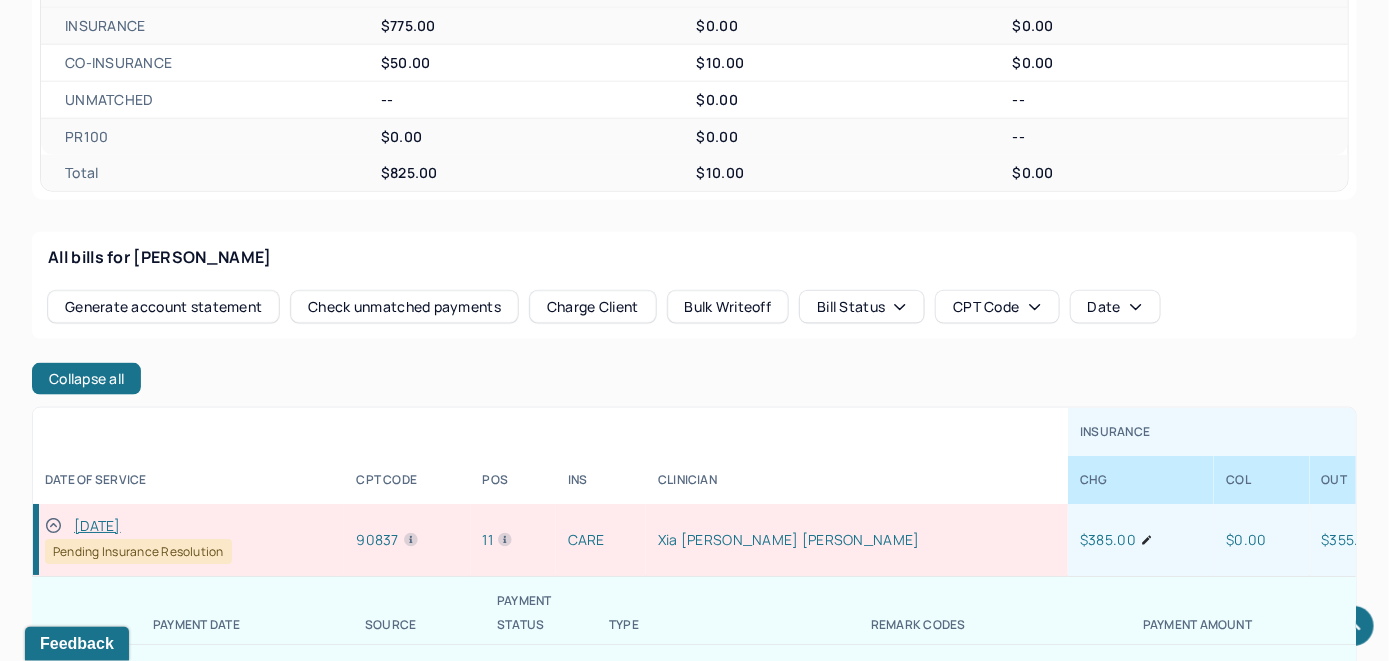 scroll, scrollTop: 890, scrollLeft: 0, axis: vertical 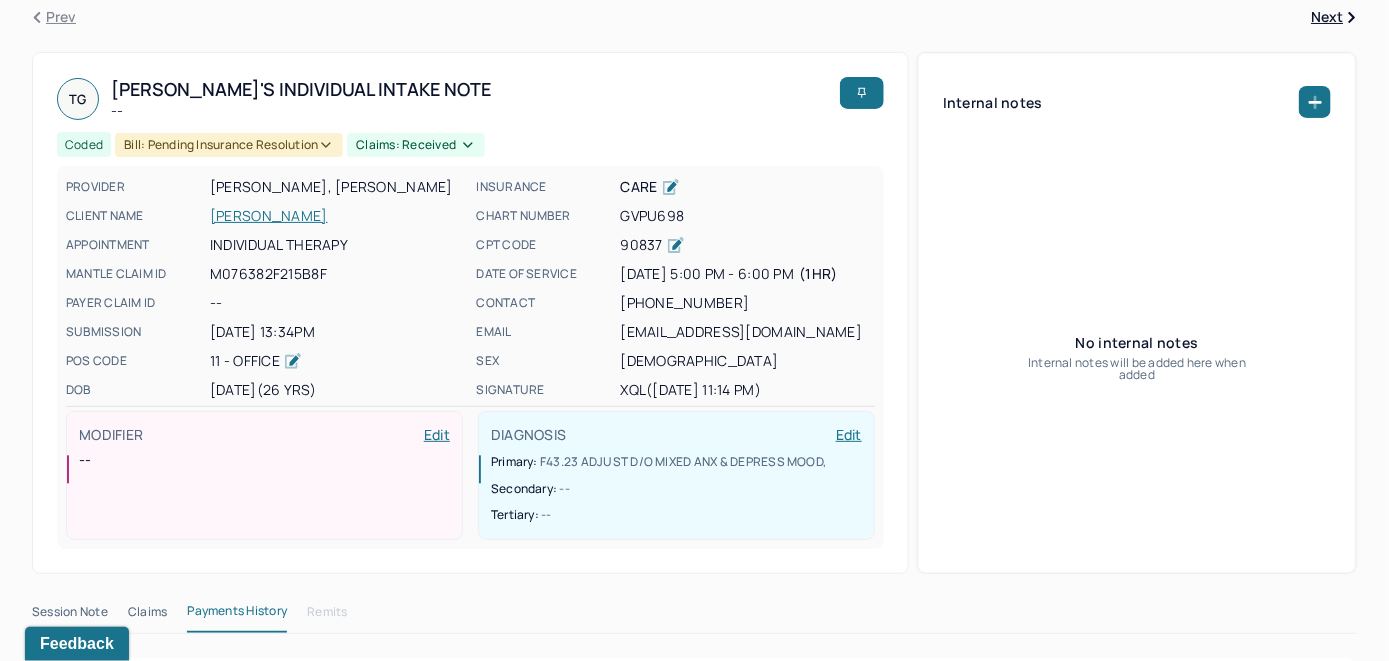 click on "[PERSON_NAME]" at bounding box center (337, 216) 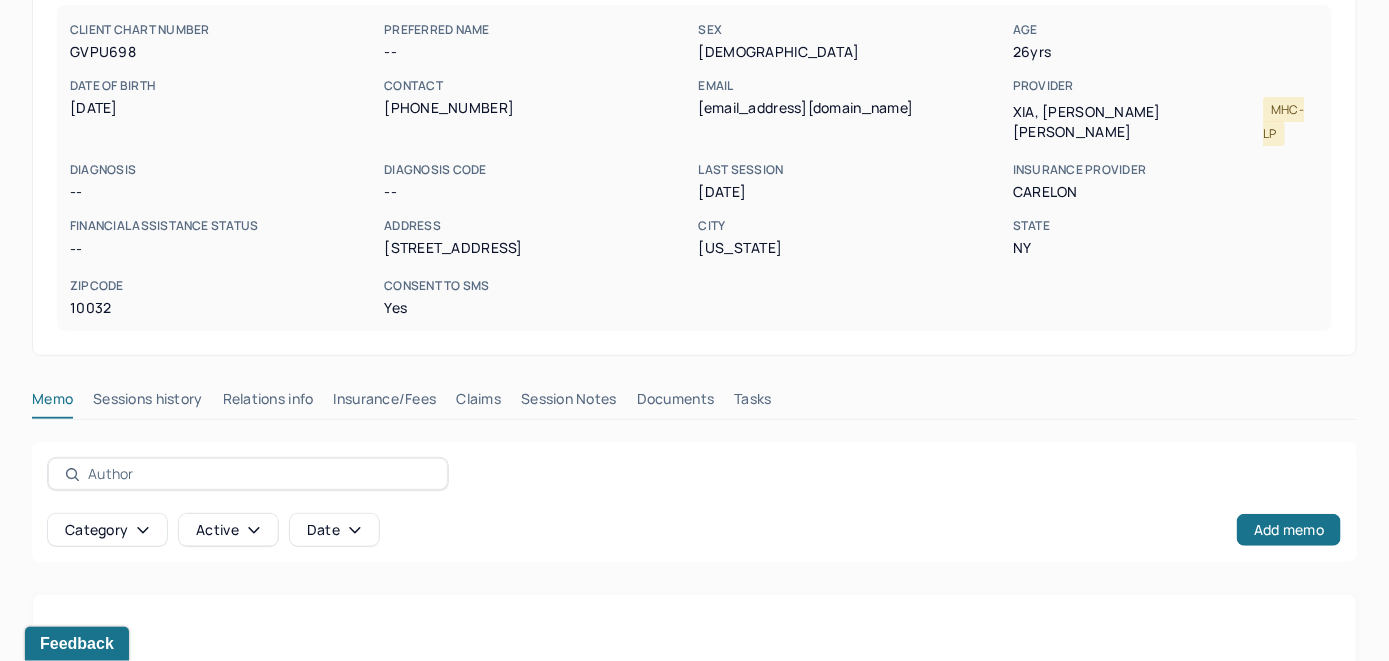 scroll, scrollTop: 318, scrollLeft: 0, axis: vertical 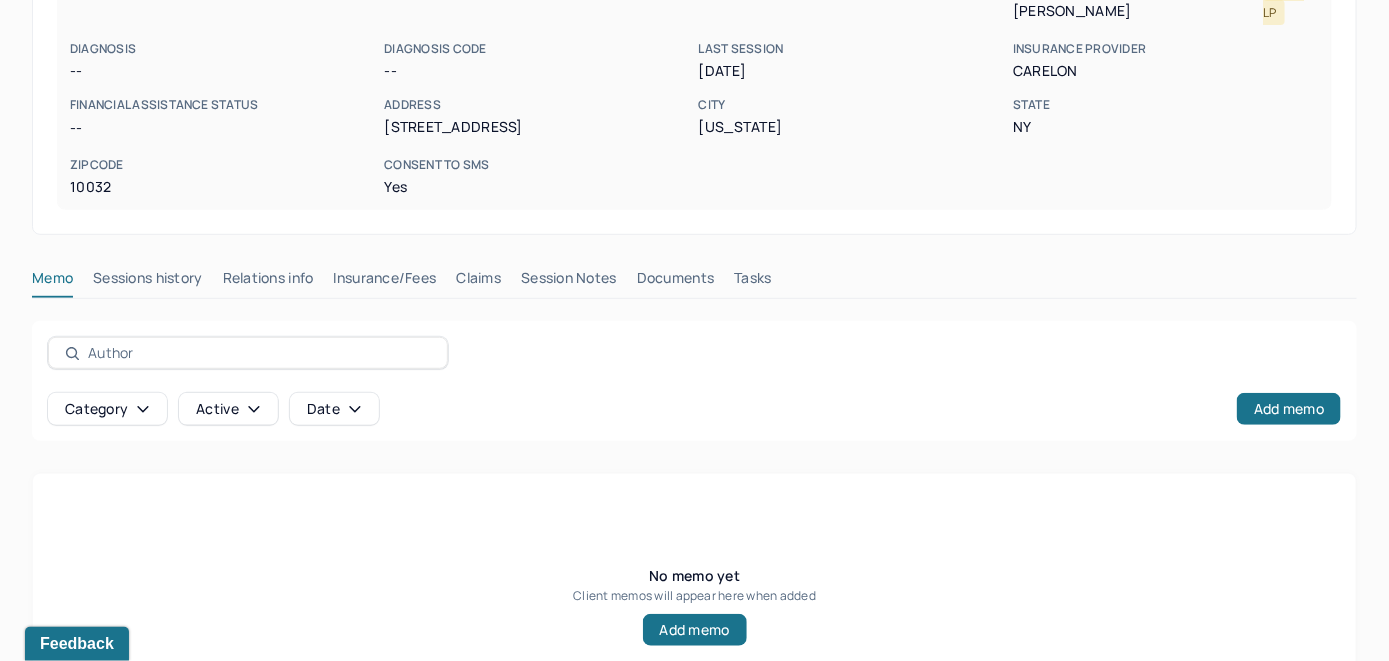 click on "Claims" at bounding box center [478, 282] 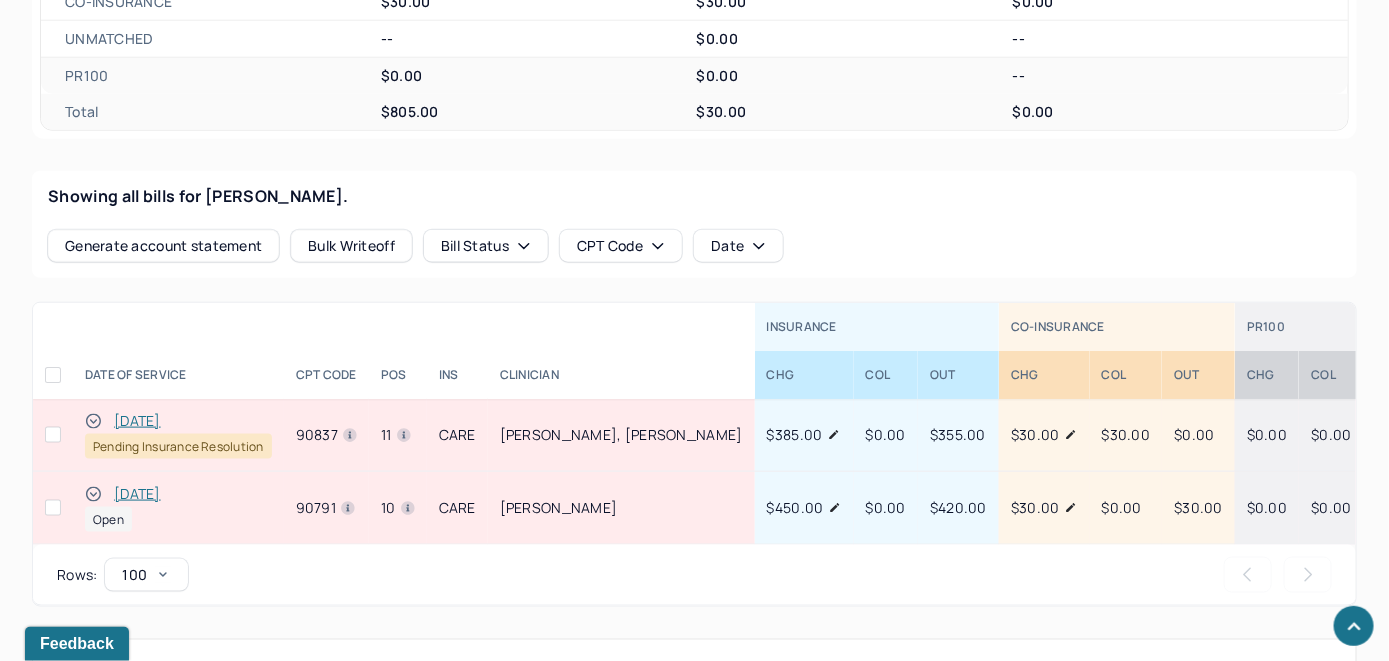 scroll, scrollTop: 818, scrollLeft: 0, axis: vertical 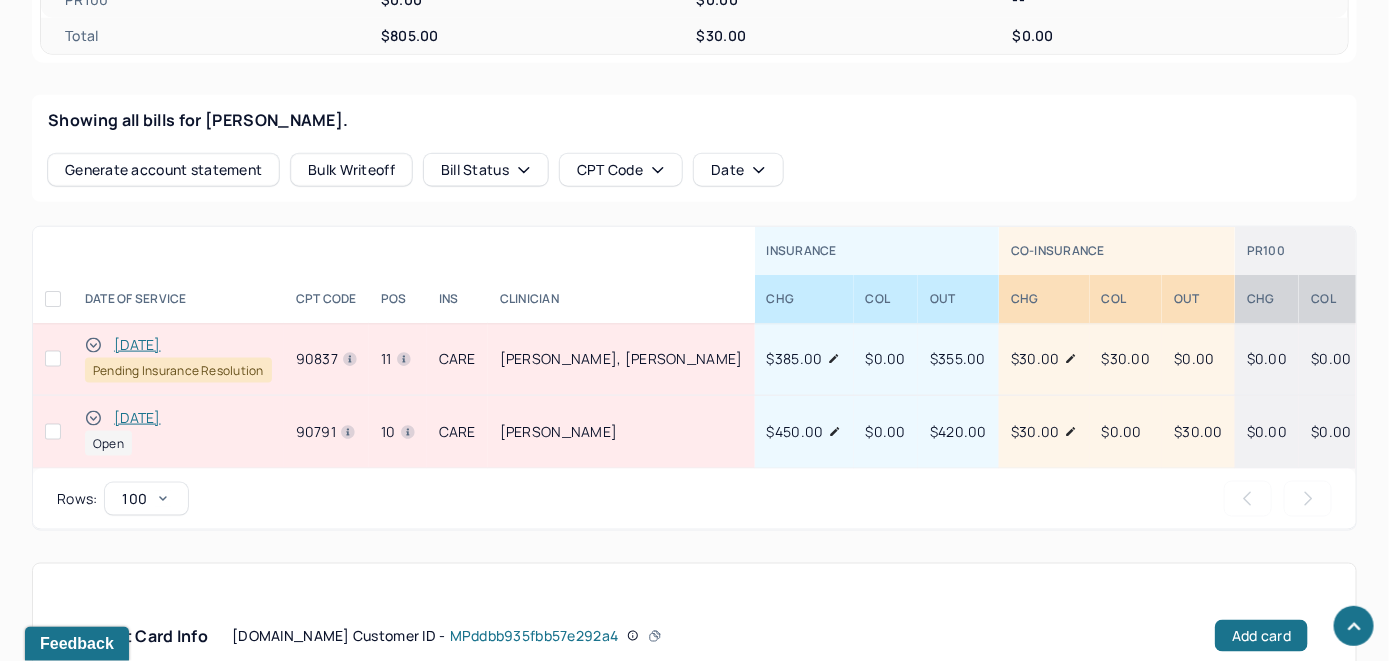 click 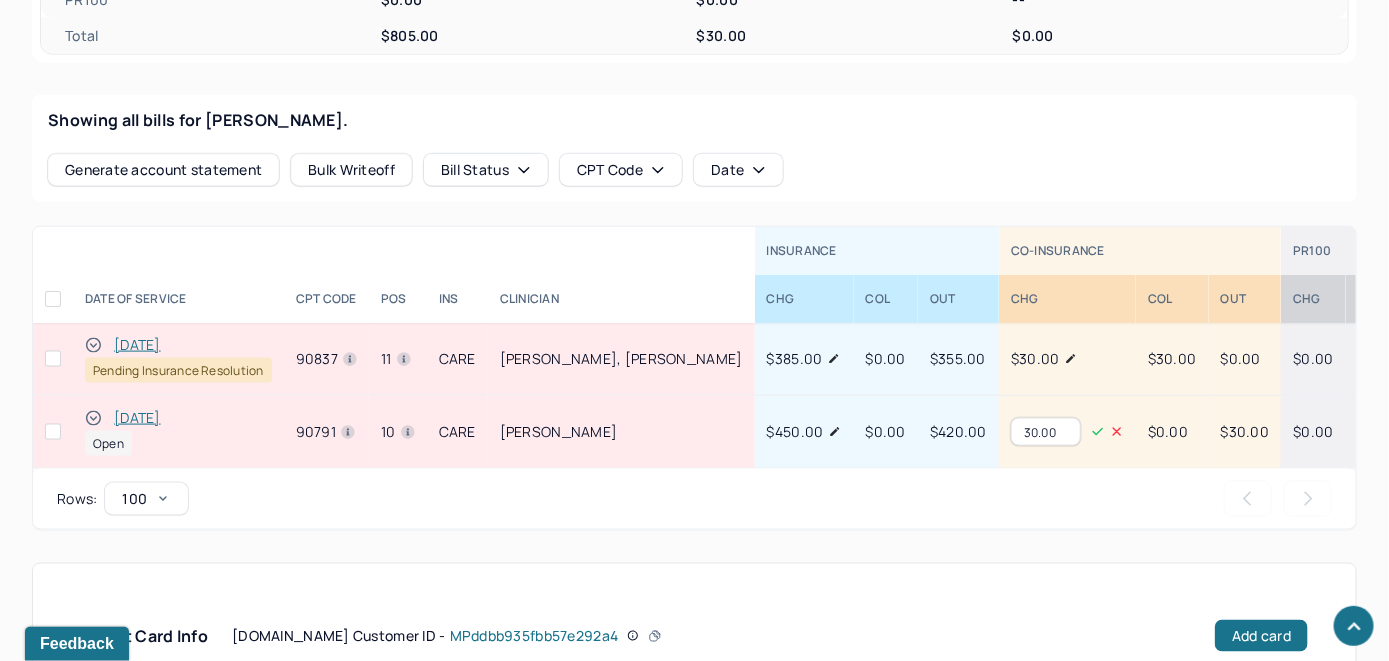click on "30.00" at bounding box center (1046, 432) 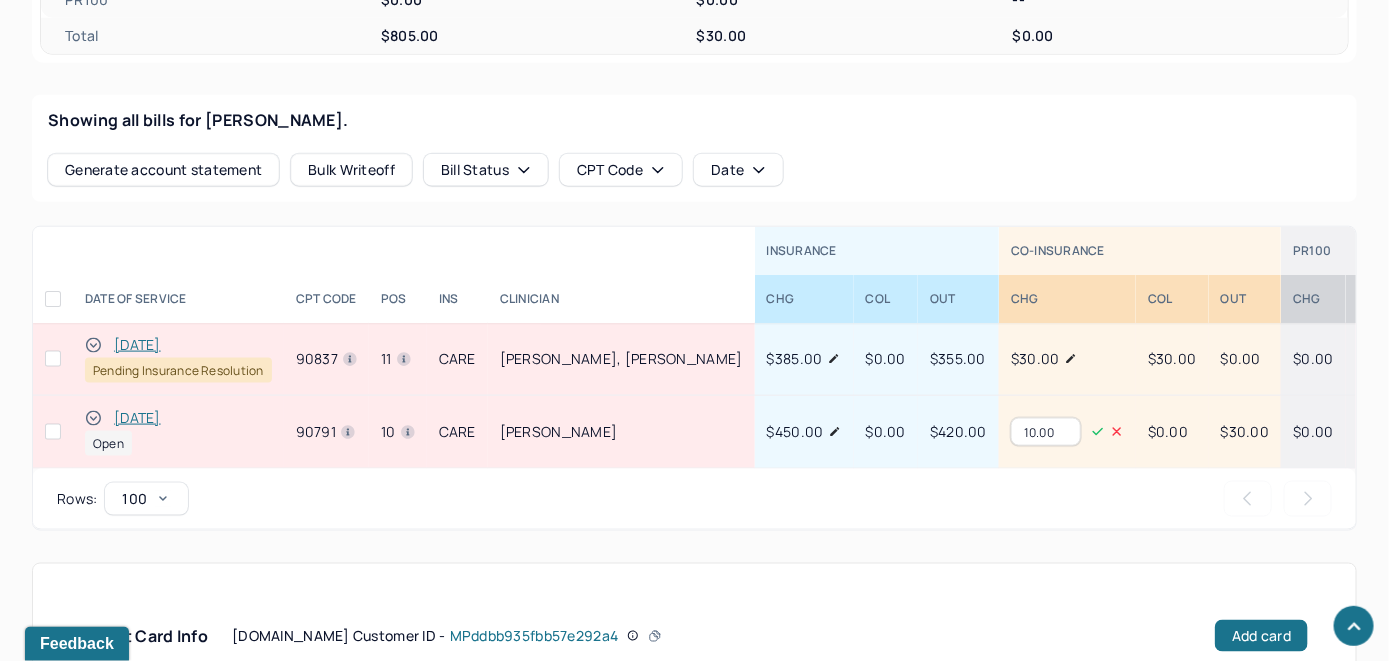 type on "10.00" 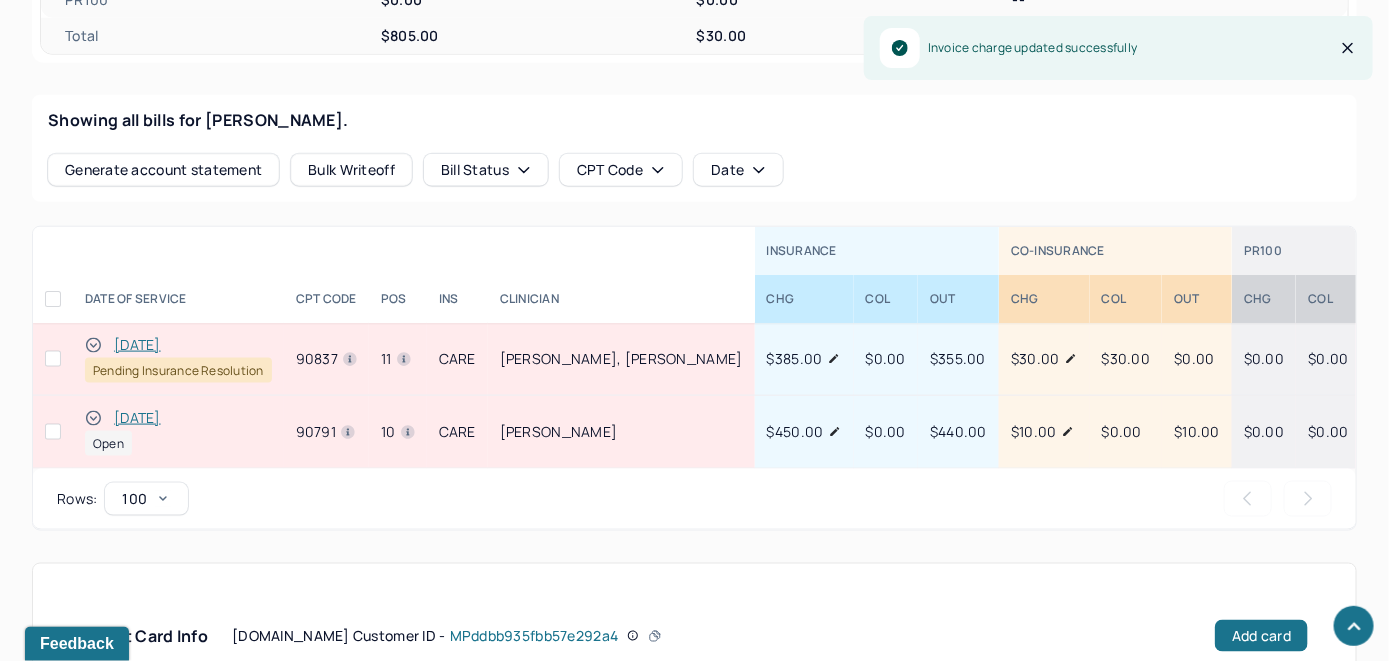 click on "[DATE]" at bounding box center [137, 418] 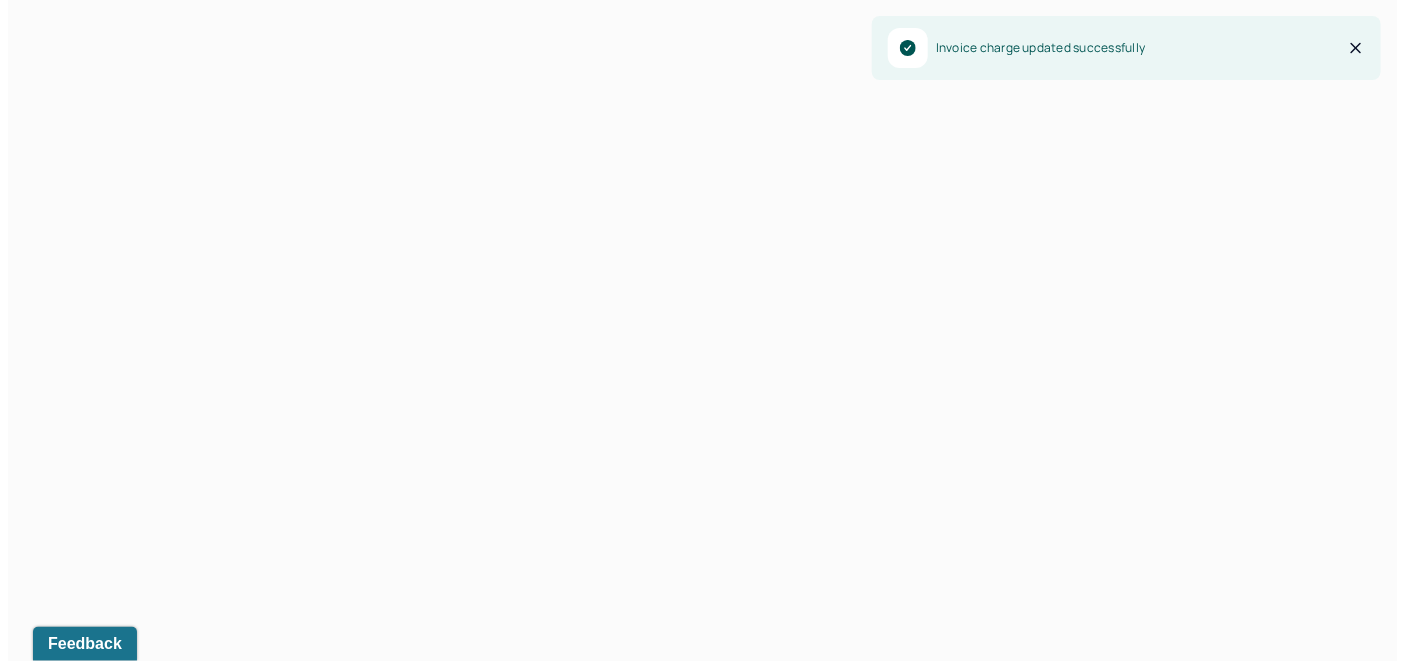 scroll, scrollTop: 746, scrollLeft: 0, axis: vertical 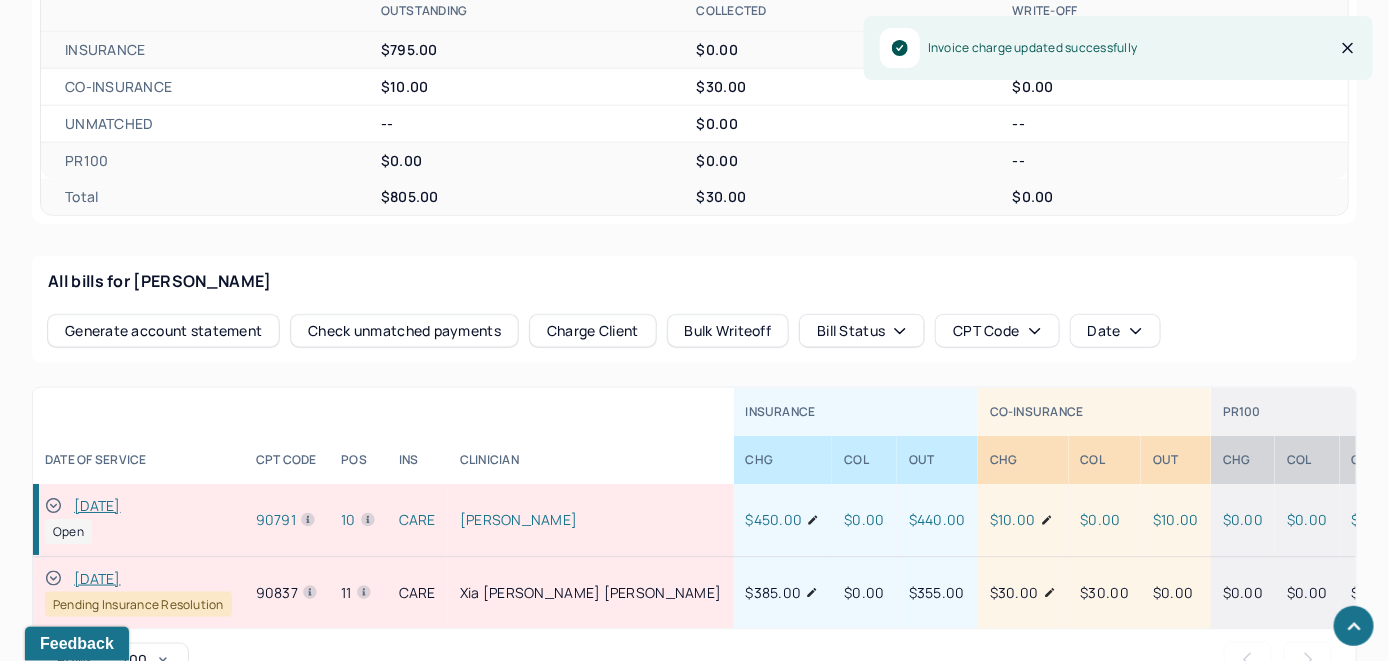 click on "Check unmatched payments" at bounding box center (404, 331) 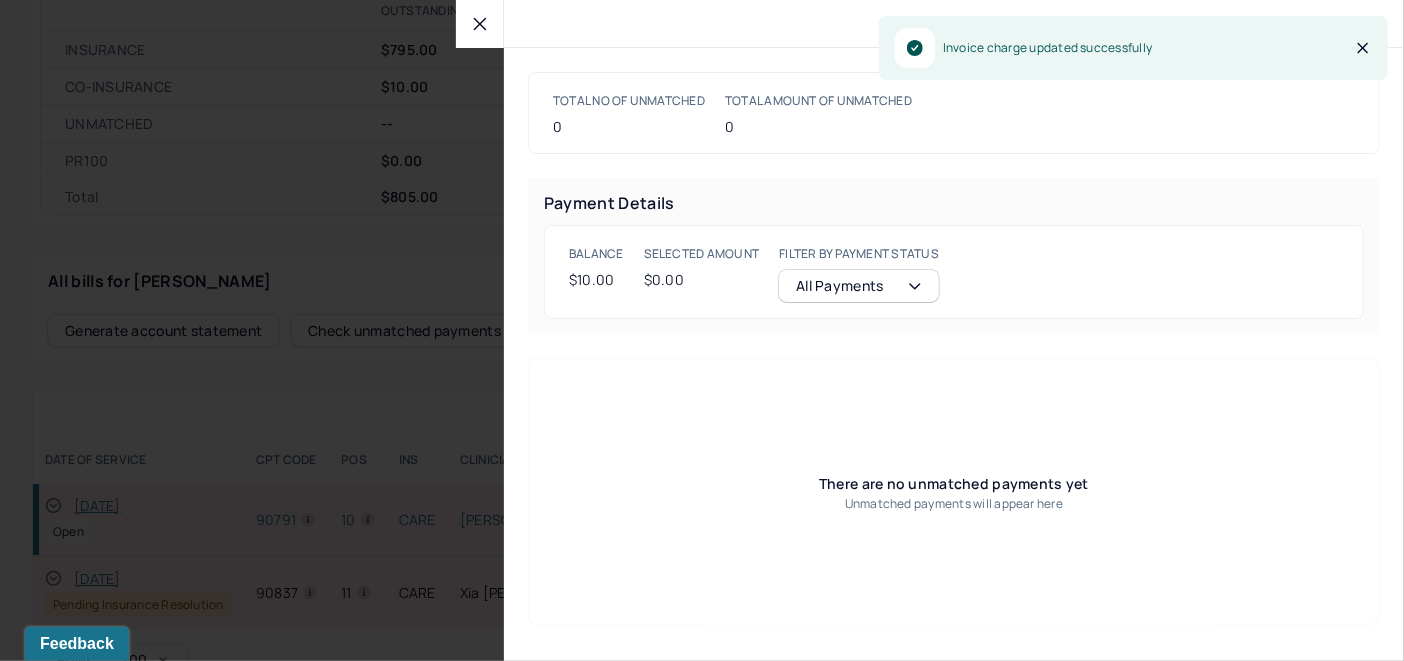 click 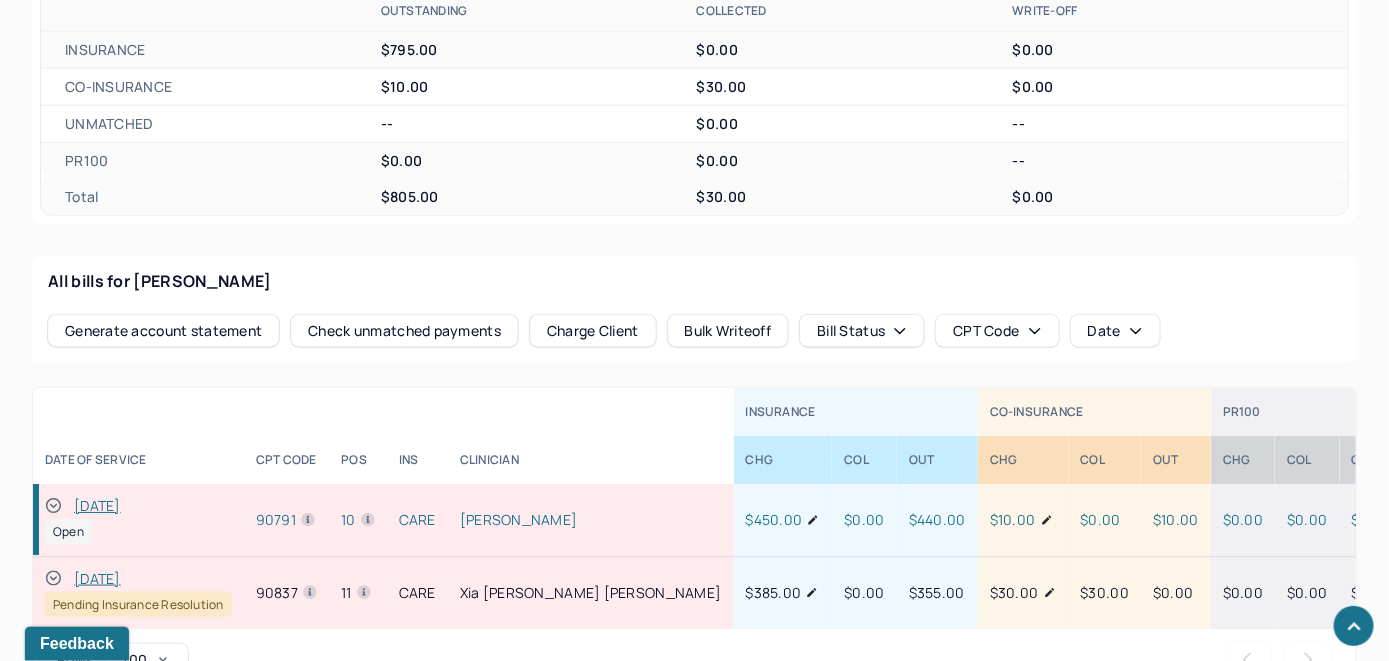 click on "Charge Client" at bounding box center [593, 331] 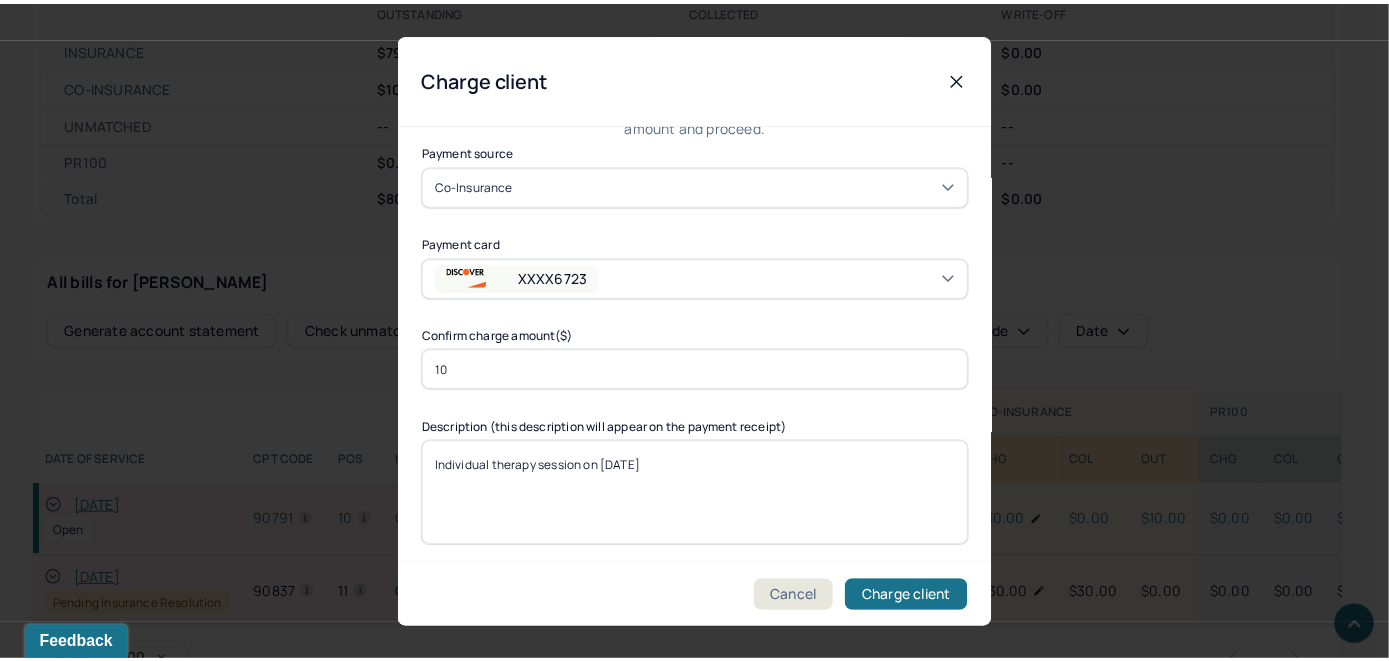 scroll, scrollTop: 121, scrollLeft: 0, axis: vertical 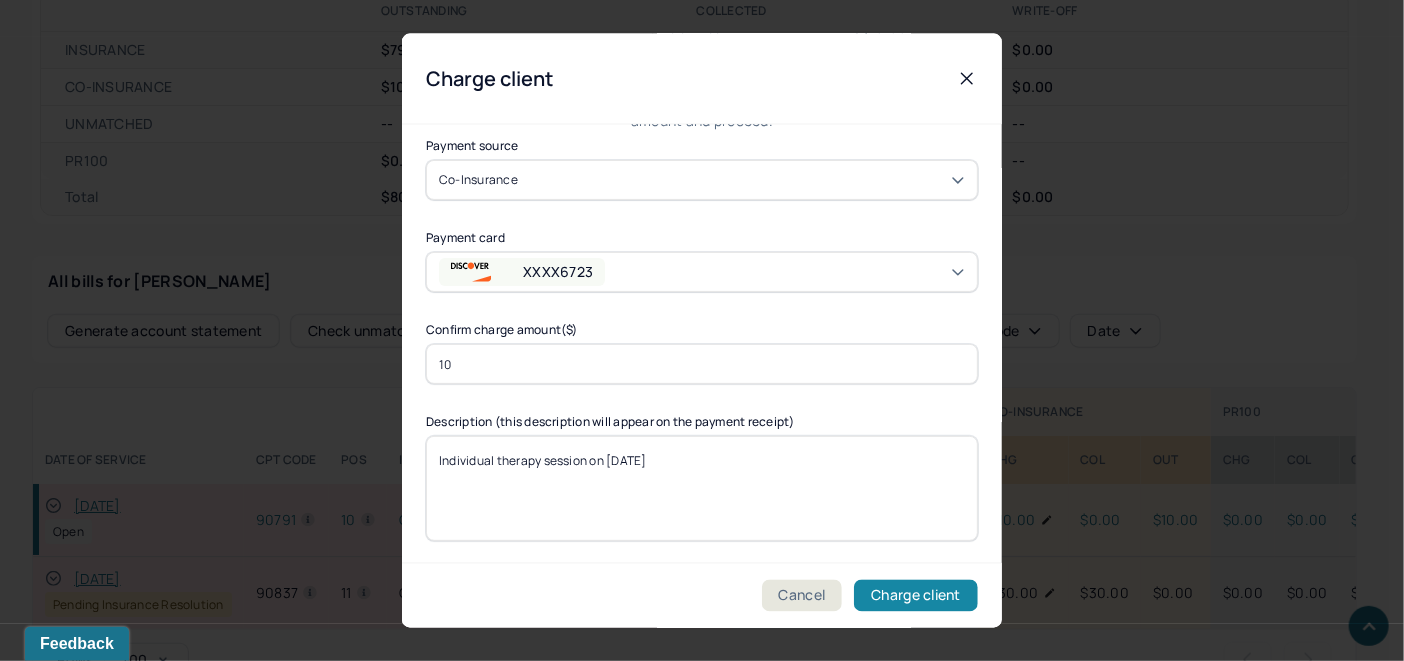 click on "Charge client" at bounding box center [916, 596] 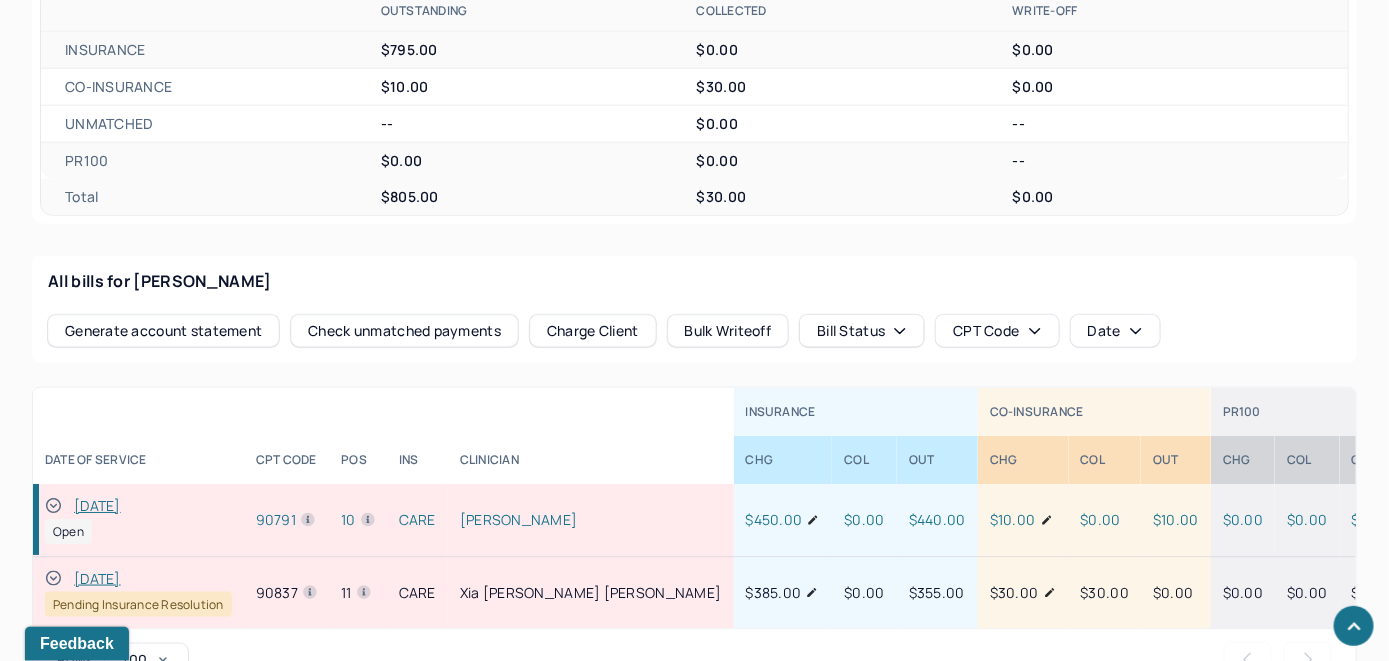 click 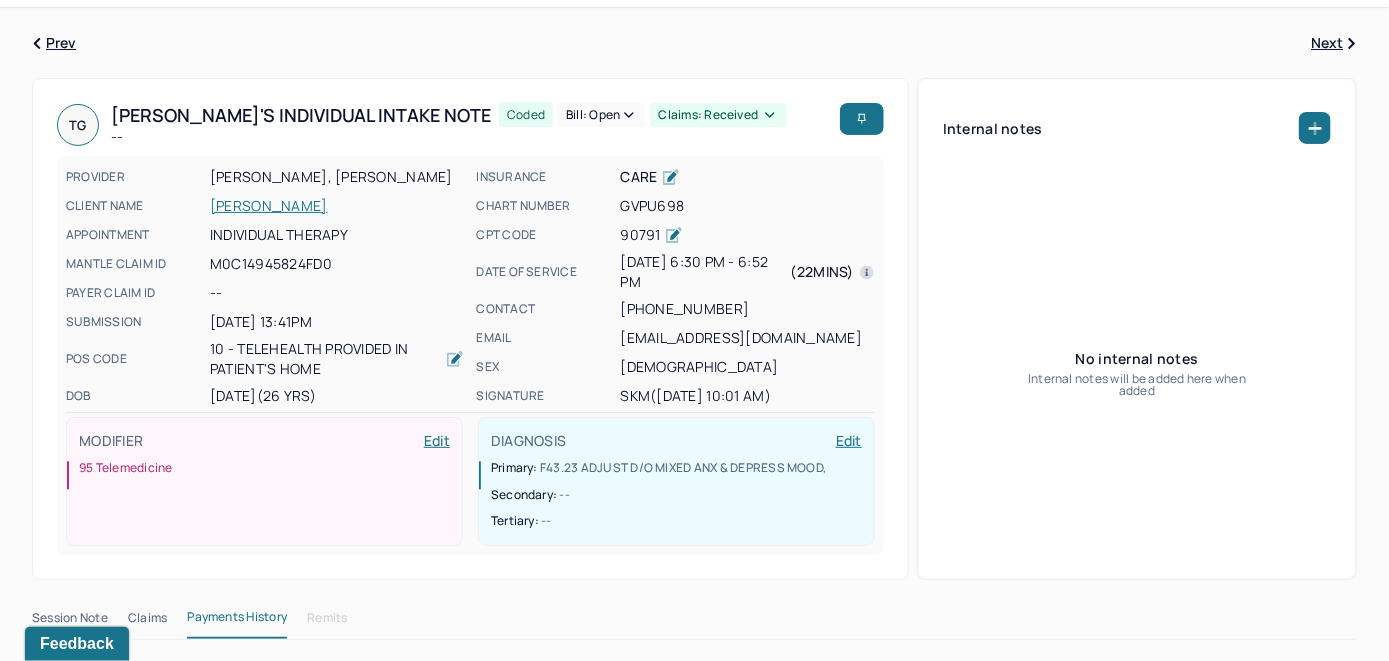 scroll, scrollTop: 0, scrollLeft: 0, axis: both 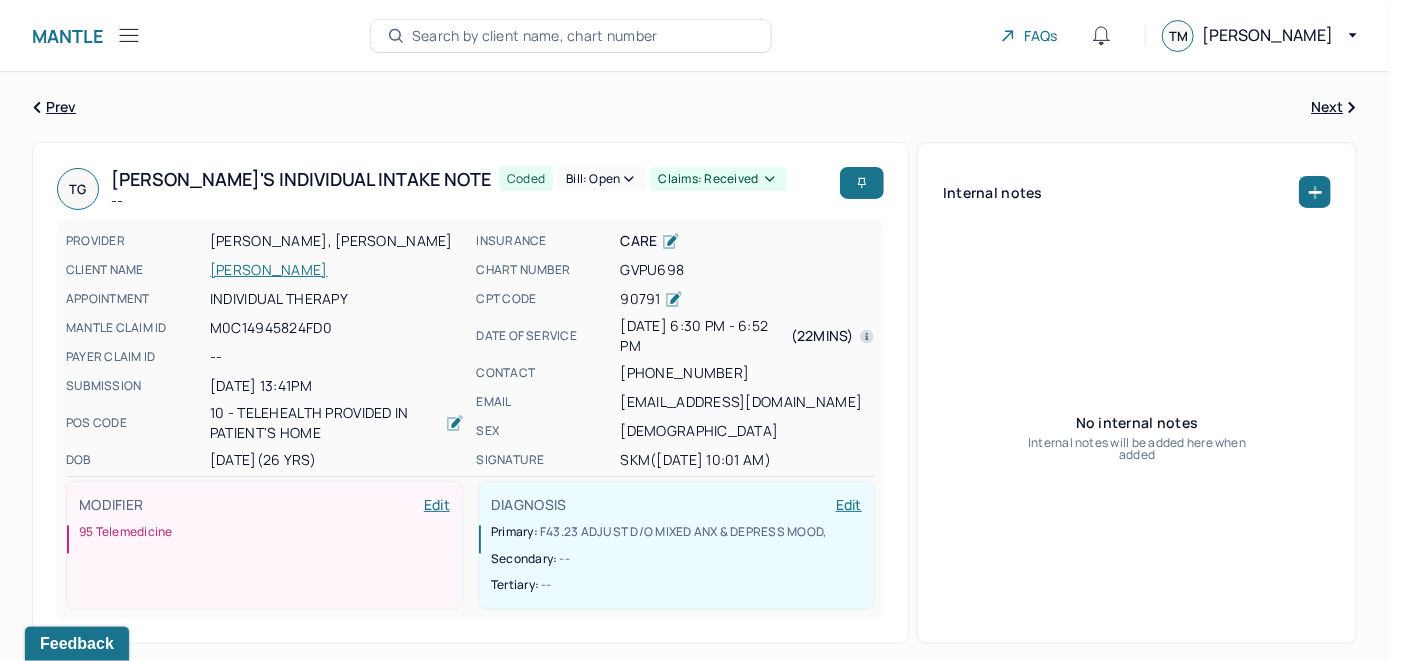 click on "Bill: Open" at bounding box center [601, 179] 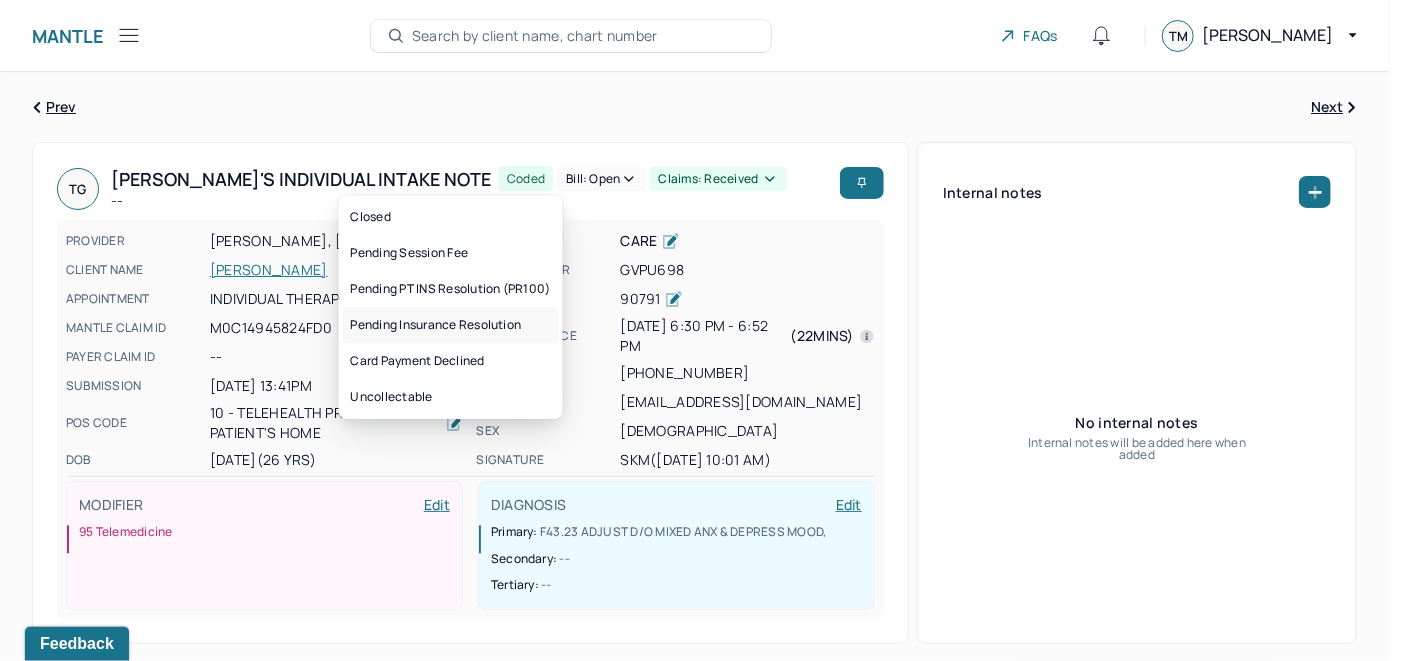 click on "Pending Insurance Resolution" at bounding box center (451, 325) 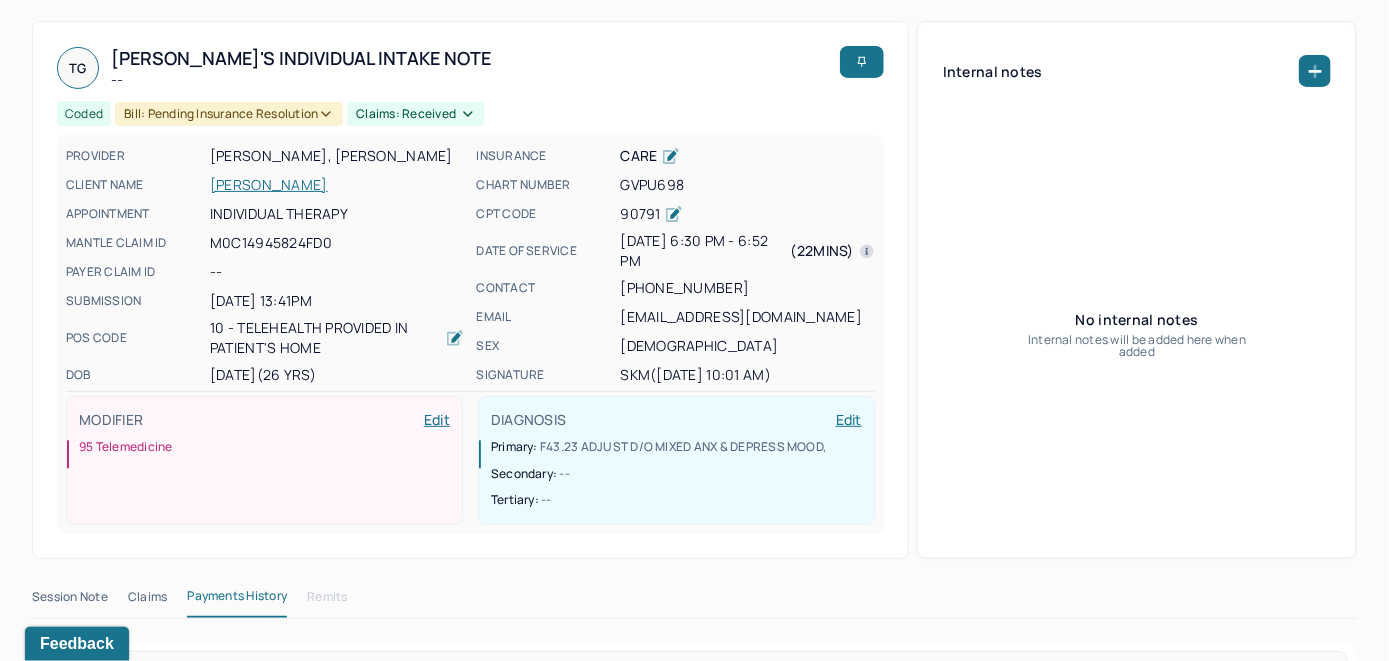 scroll, scrollTop: 0, scrollLeft: 0, axis: both 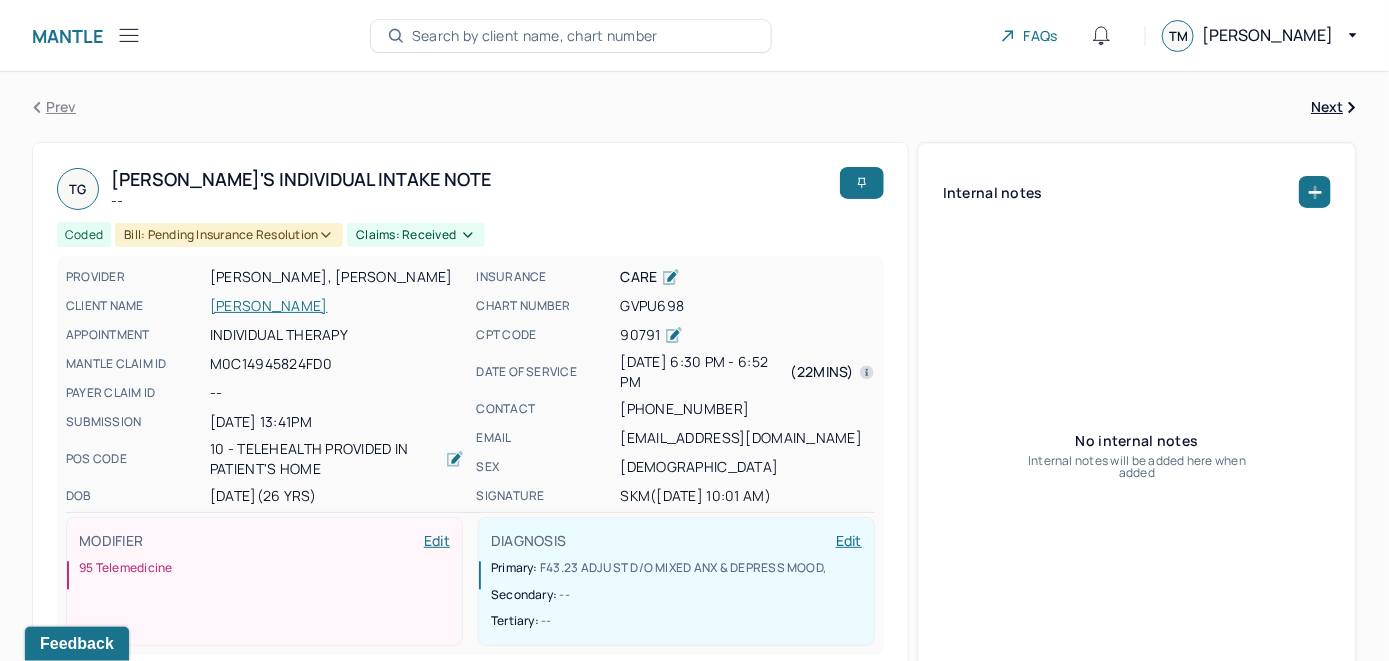 click on "Search by client name, chart number" at bounding box center (535, 36) 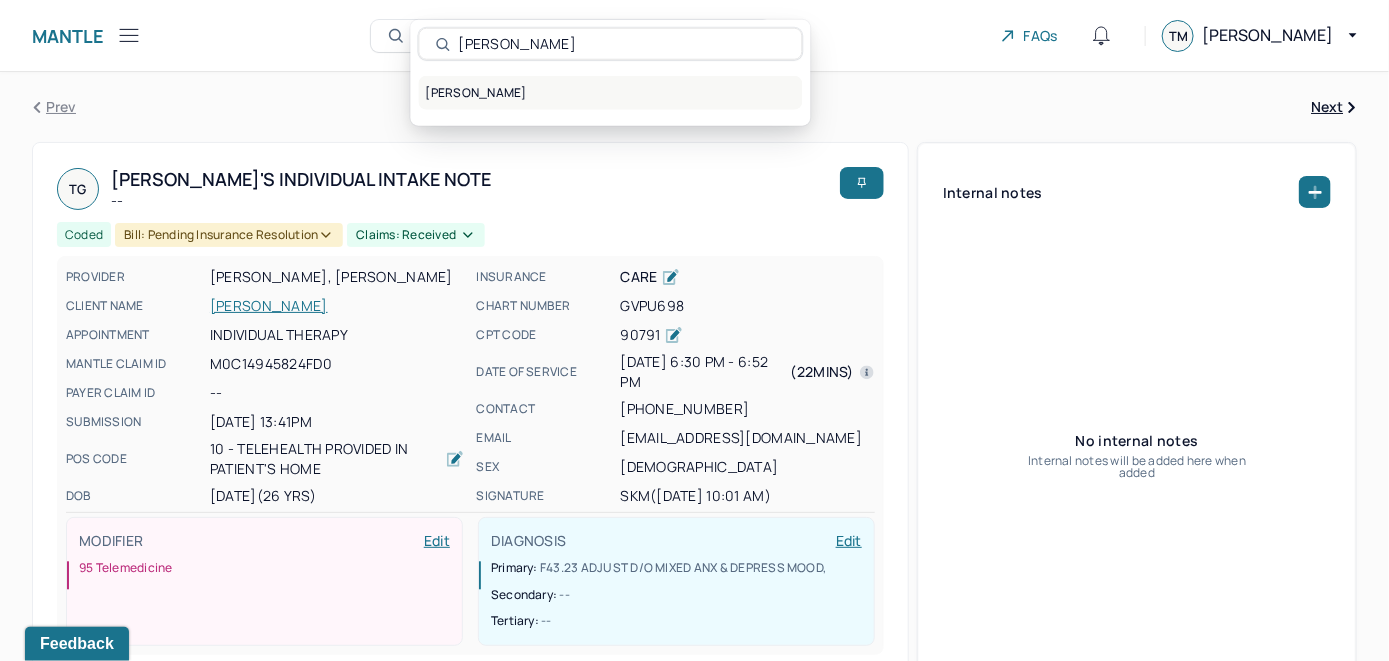 type on "[PERSON_NAME]" 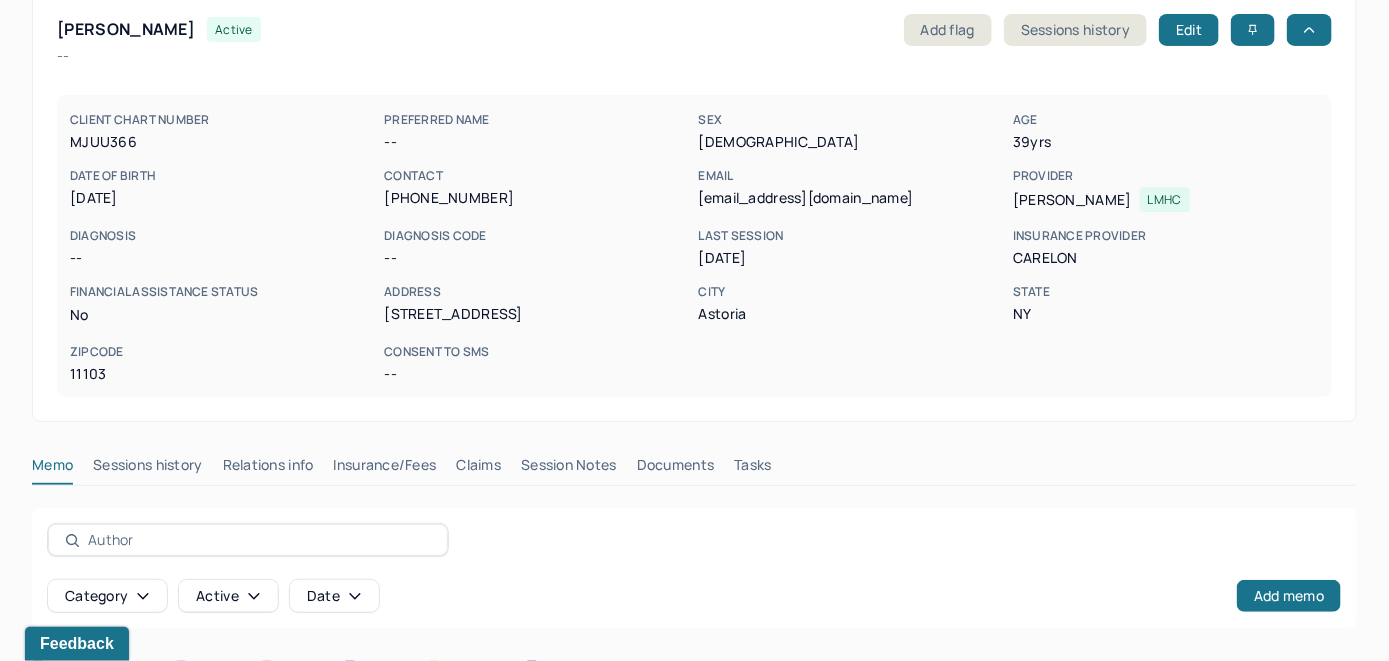 scroll, scrollTop: 261, scrollLeft: 0, axis: vertical 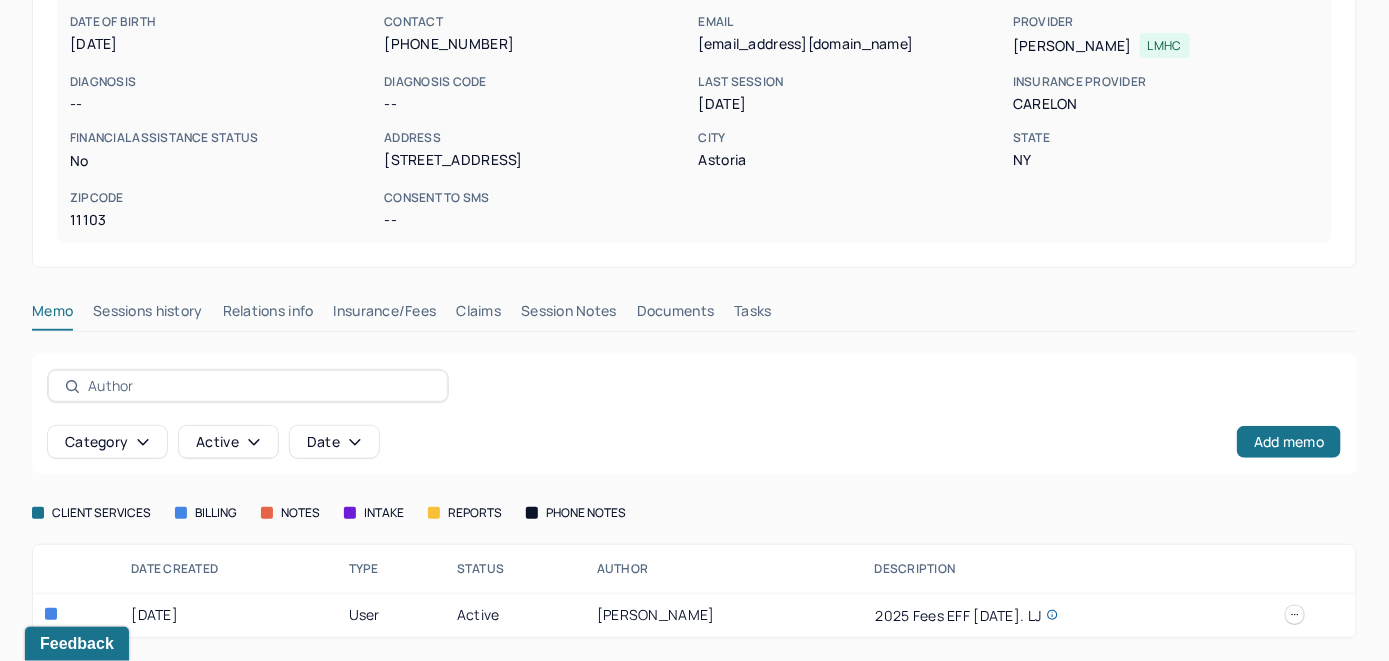 click on "Insurance/Fees" at bounding box center [385, 315] 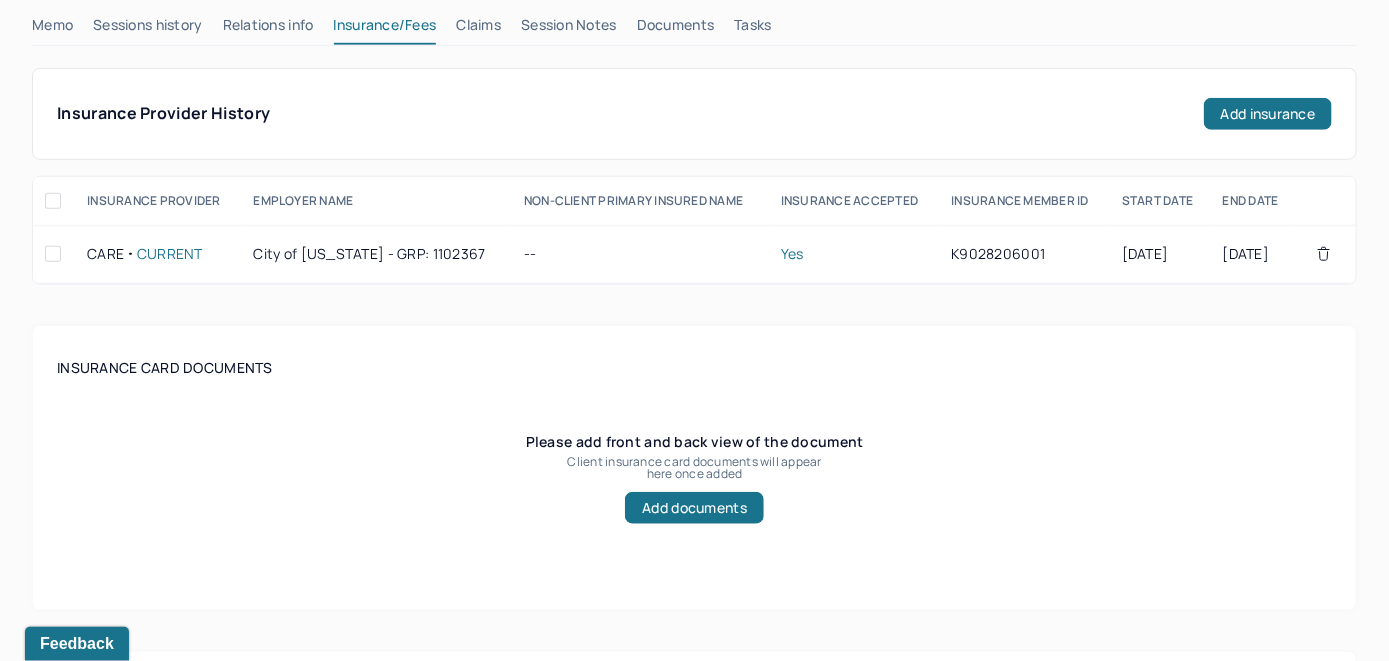 scroll, scrollTop: 461, scrollLeft: 0, axis: vertical 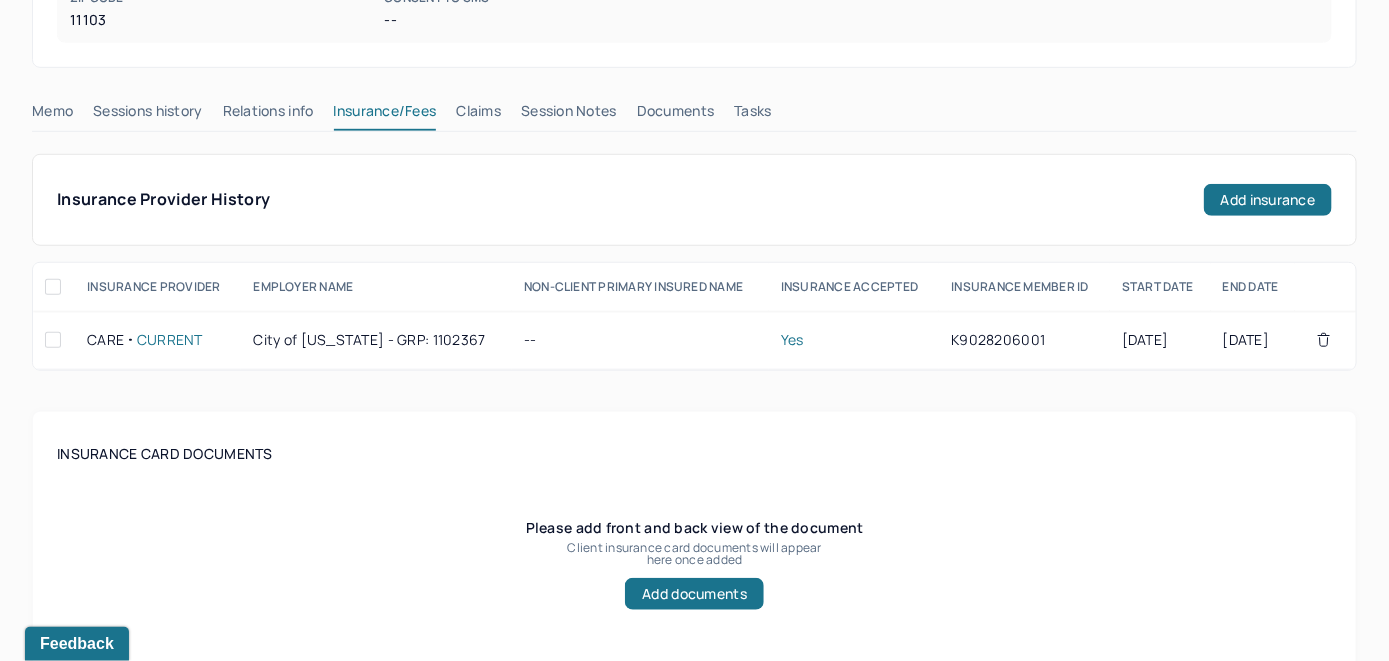 click on "Memo     Sessions history     Relations info     Insurance/Fees     Claims     Session Notes     Documents     Tasks" at bounding box center [694, 116] 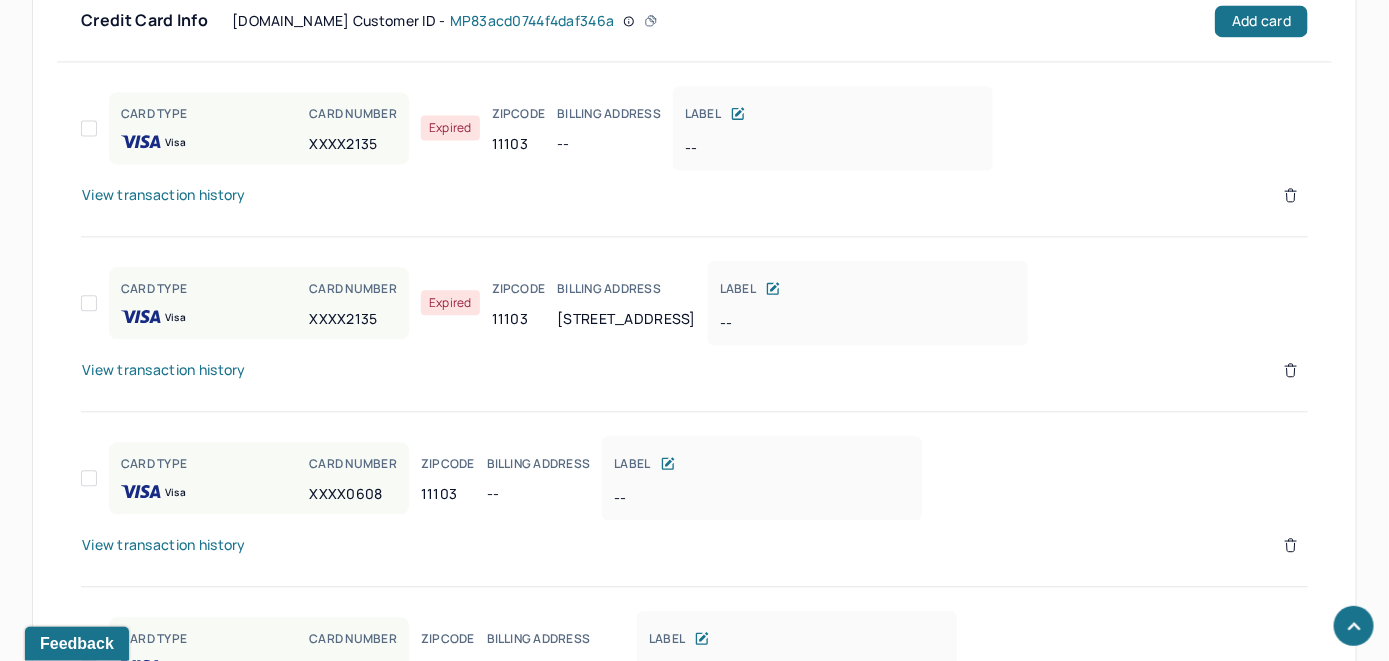 scroll, scrollTop: 2354, scrollLeft: 0, axis: vertical 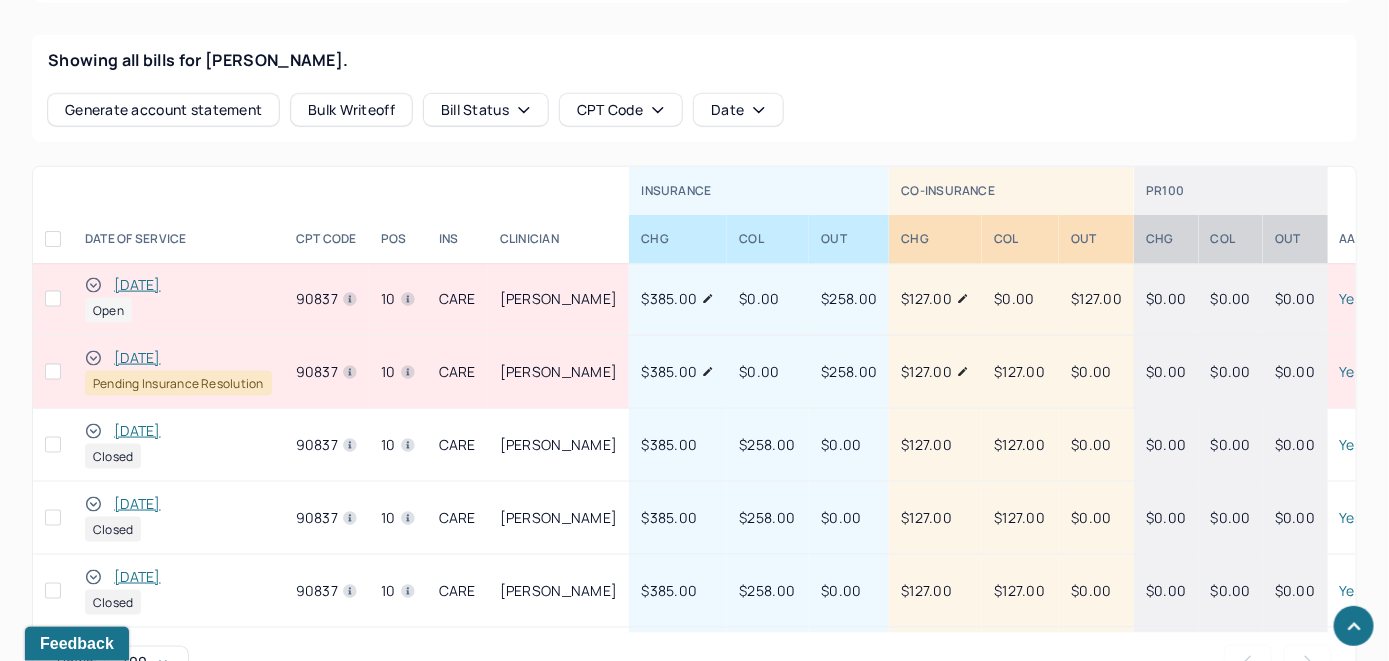 click on "[DATE]" at bounding box center (137, 285) 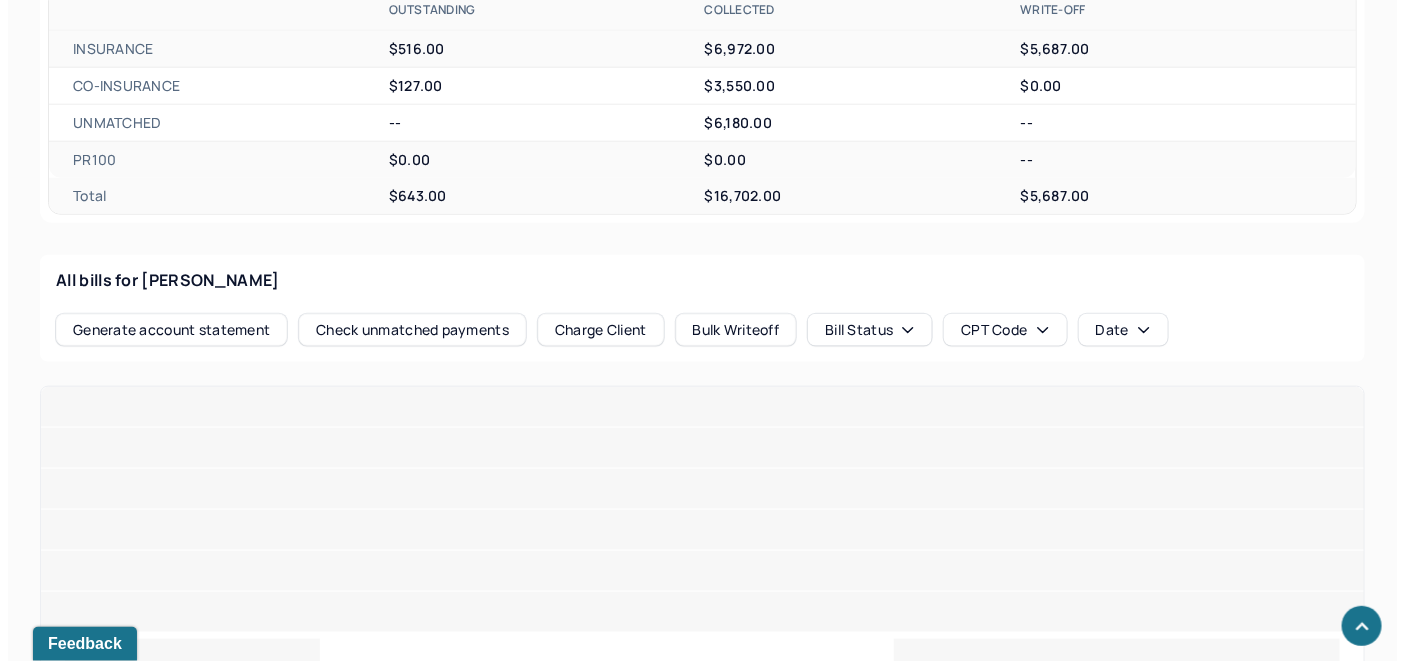 scroll, scrollTop: 782, scrollLeft: 0, axis: vertical 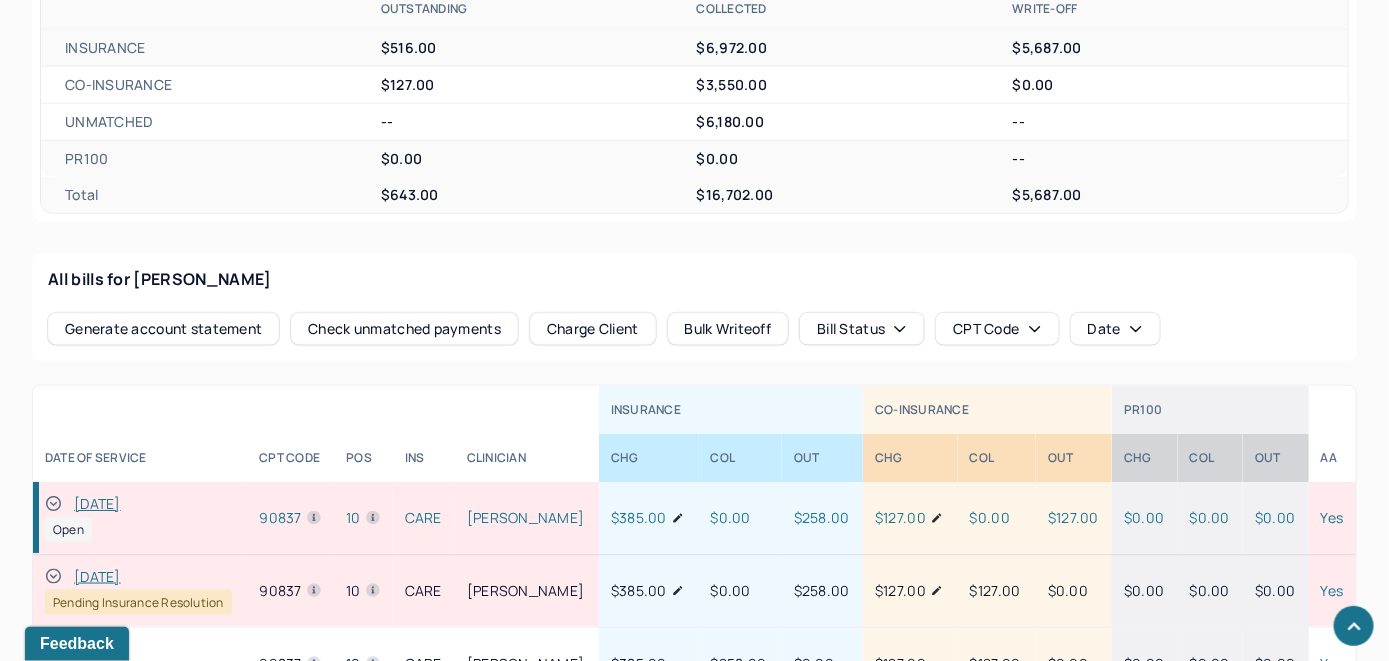 click on "Check unmatched payments" at bounding box center [404, 329] 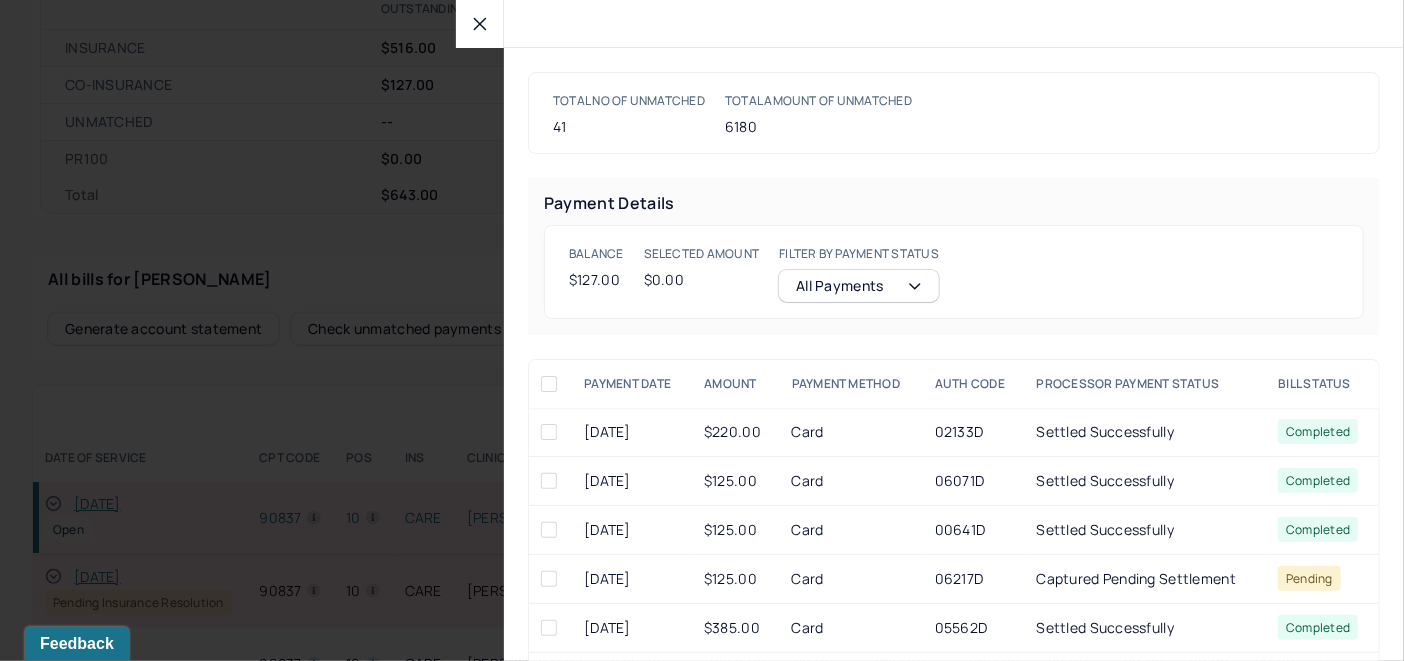 click 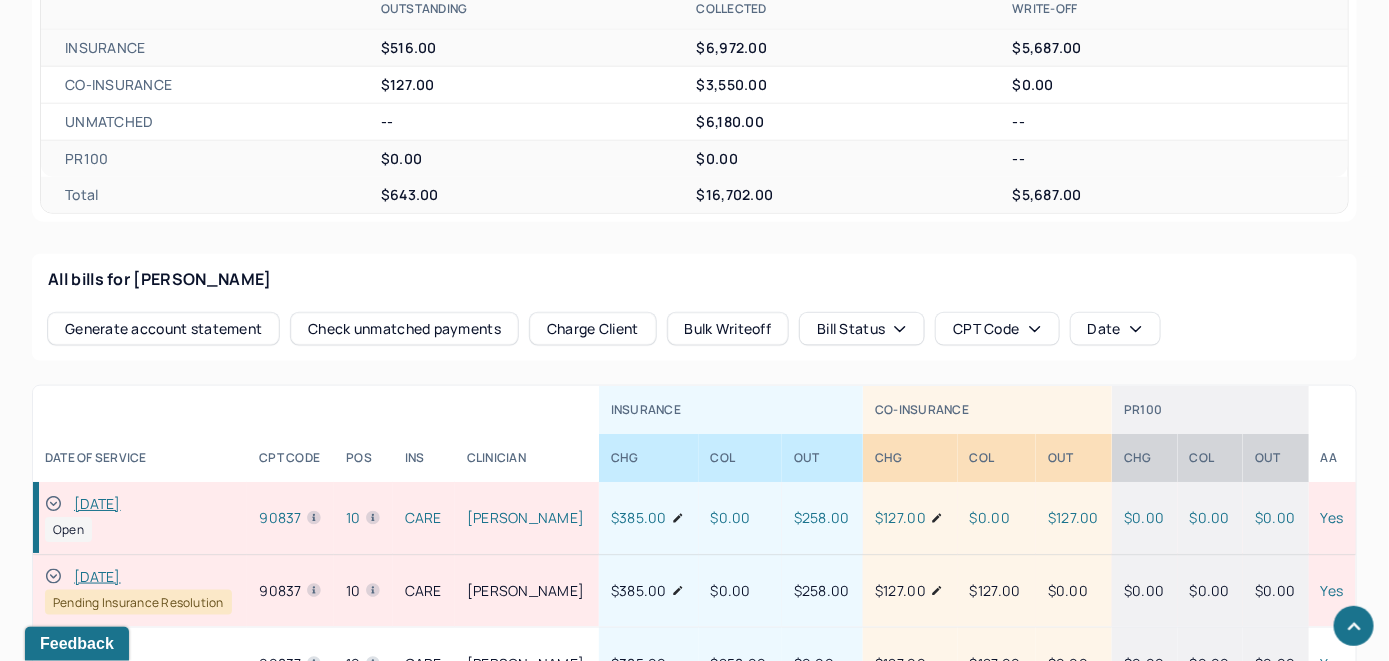 click on "Charge Client" at bounding box center [593, 329] 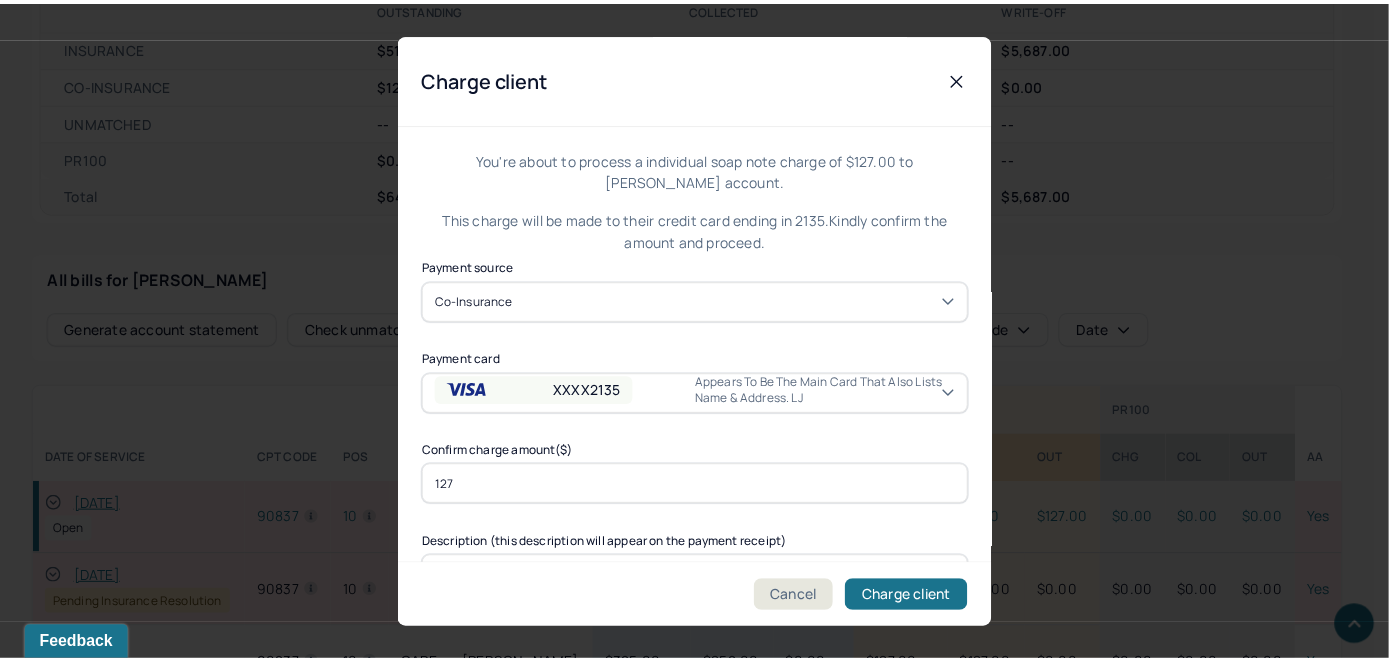 scroll, scrollTop: 121, scrollLeft: 0, axis: vertical 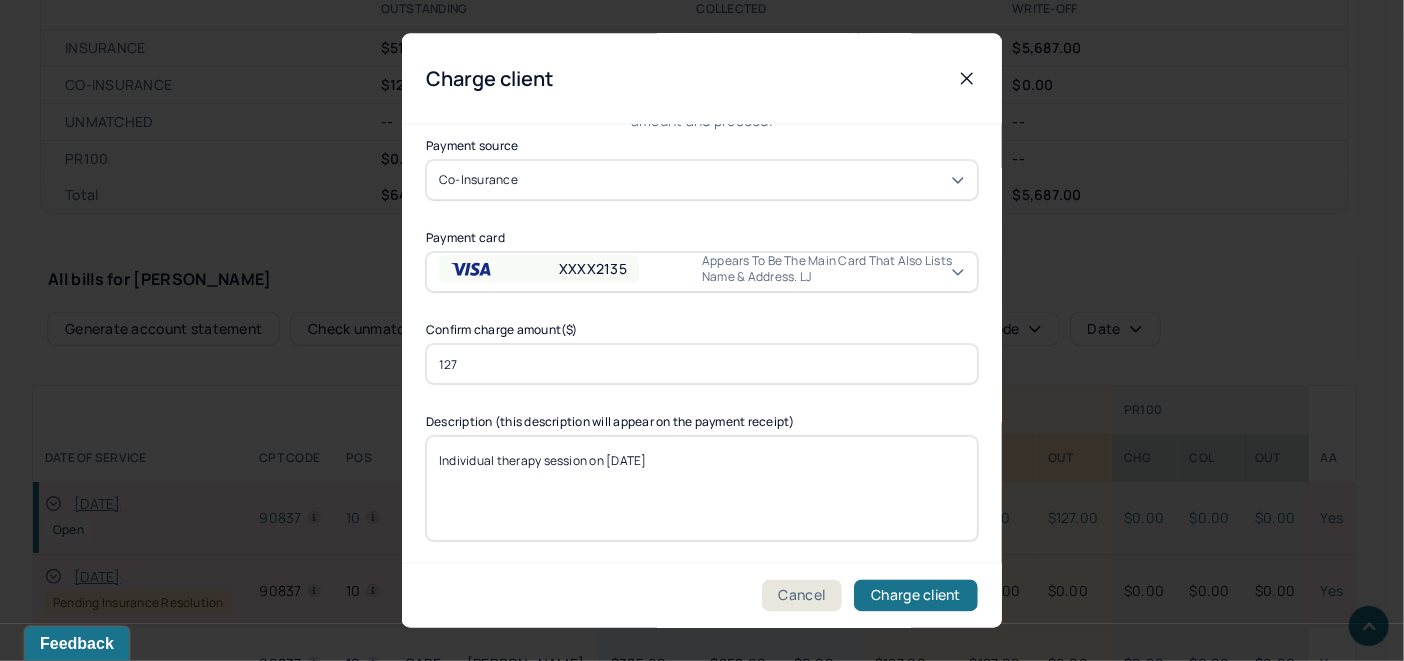 drag, startPoint x: 904, startPoint y: 588, endPoint x: 893, endPoint y: 574, distance: 17.804493 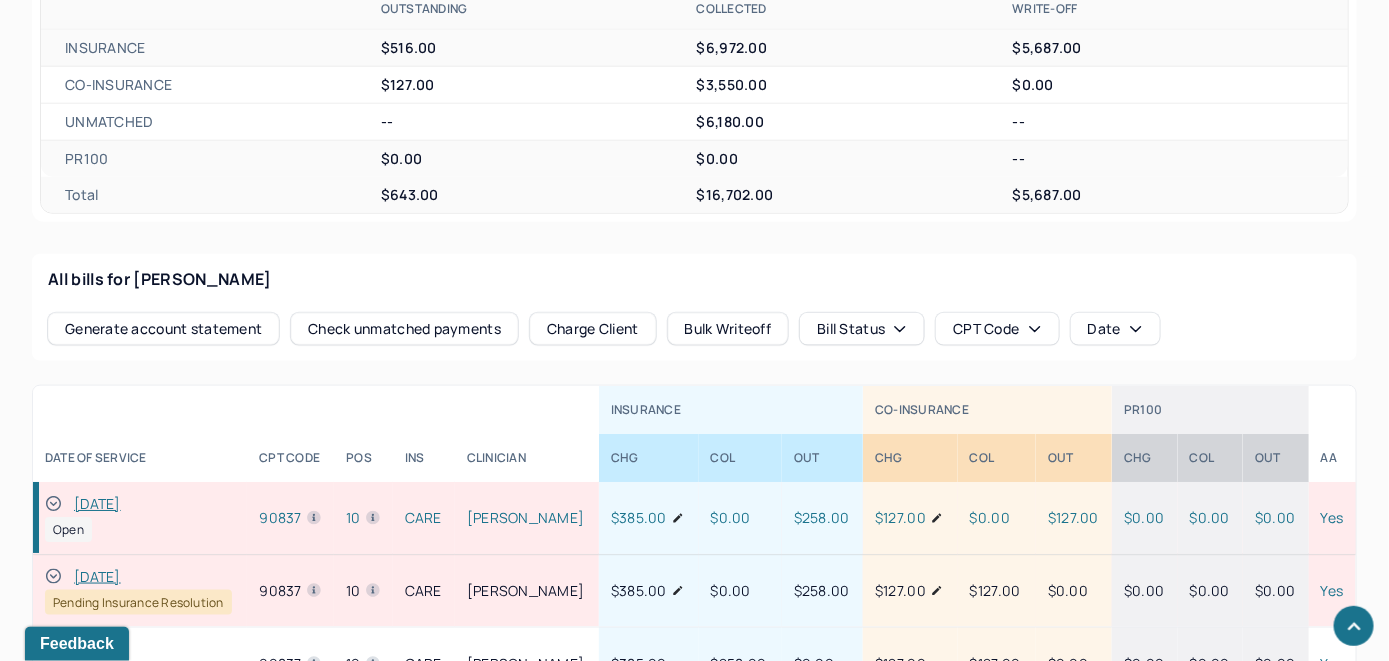 drag, startPoint x: 57, startPoint y: 498, endPoint x: 246, endPoint y: 401, distance: 212.43823 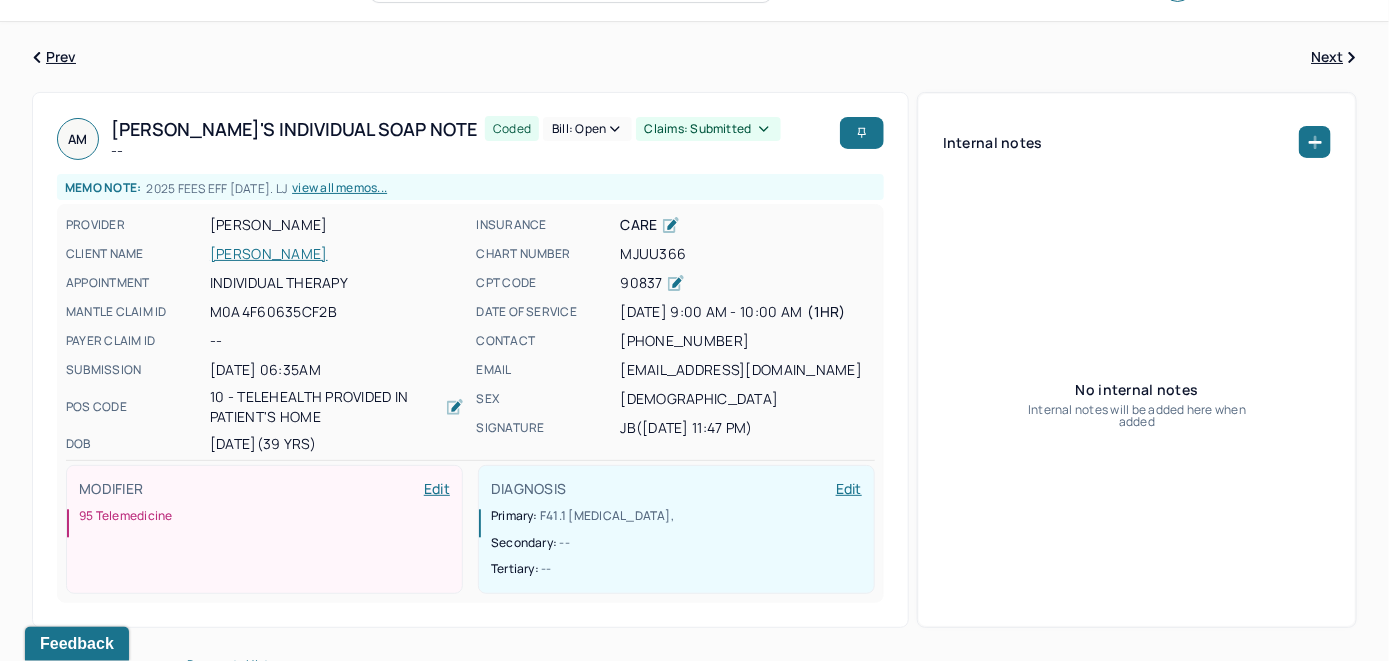 scroll, scrollTop: 0, scrollLeft: 0, axis: both 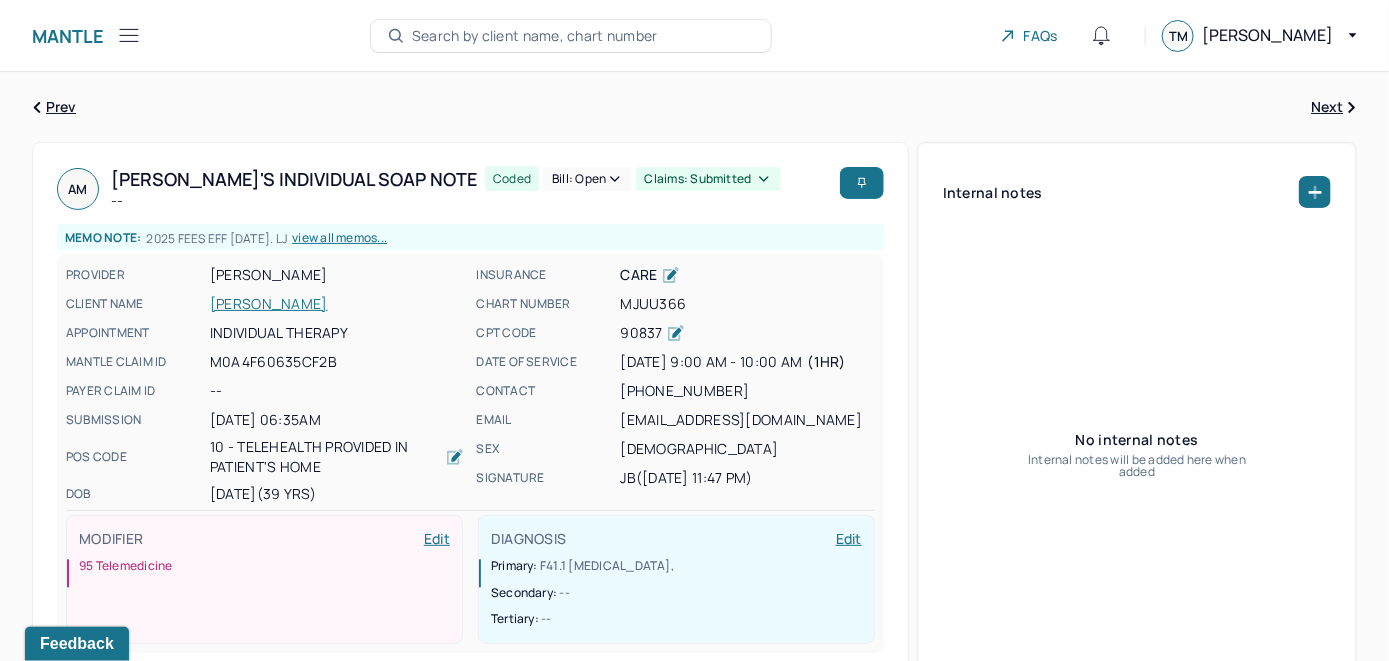 click on "Bill: Open" at bounding box center [587, 179] 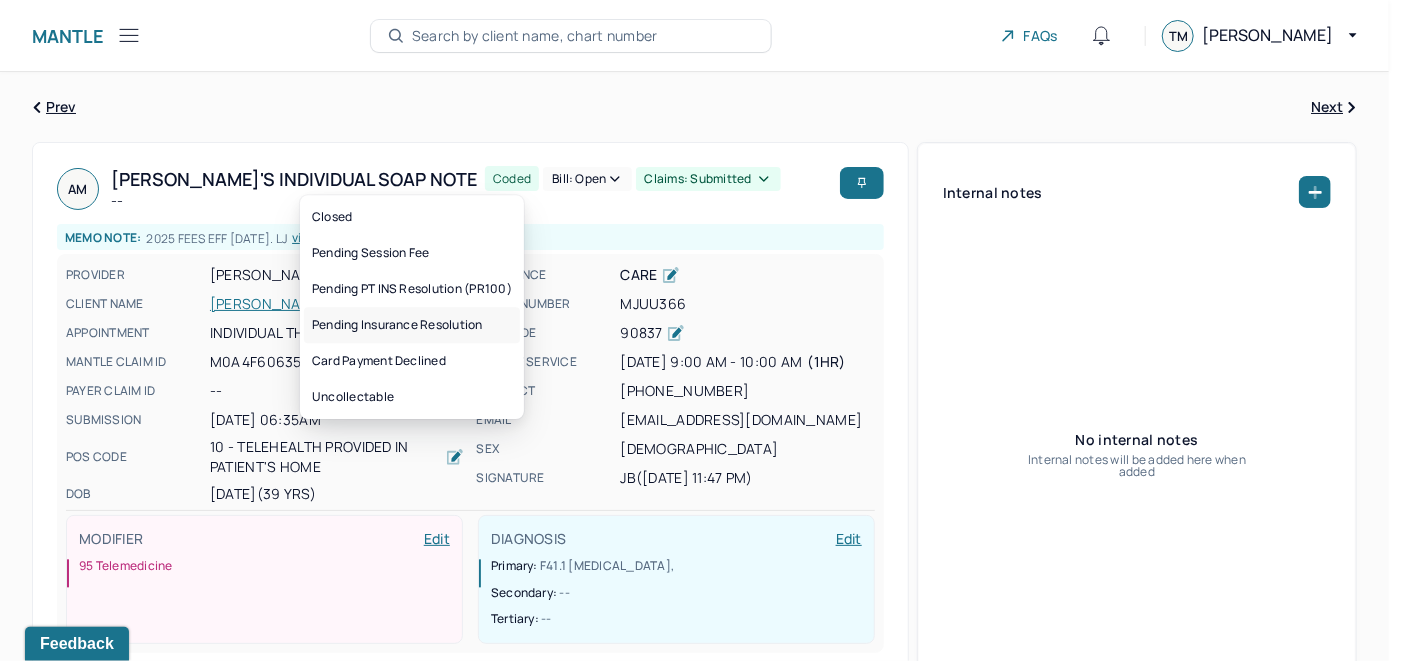 click on "Pending Insurance Resolution" at bounding box center (412, 325) 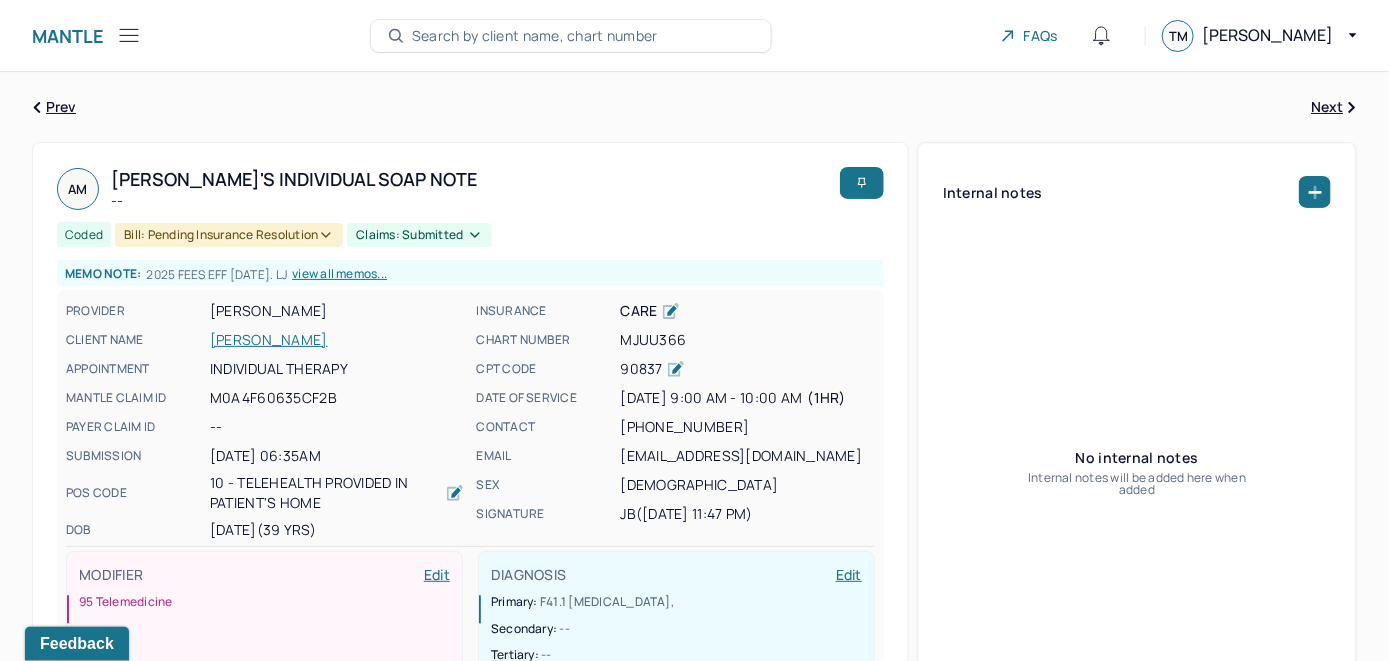 click on "Search by client name, chart number" at bounding box center [535, 36] 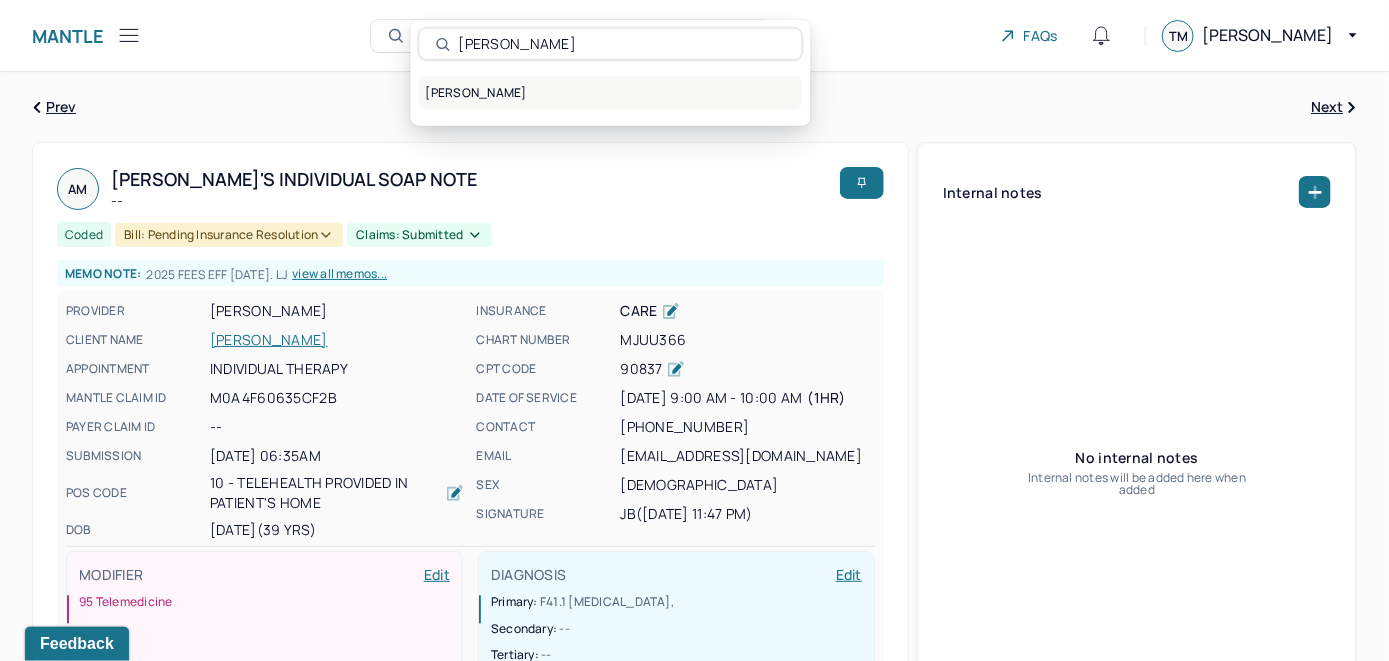 type on "[PERSON_NAME]" 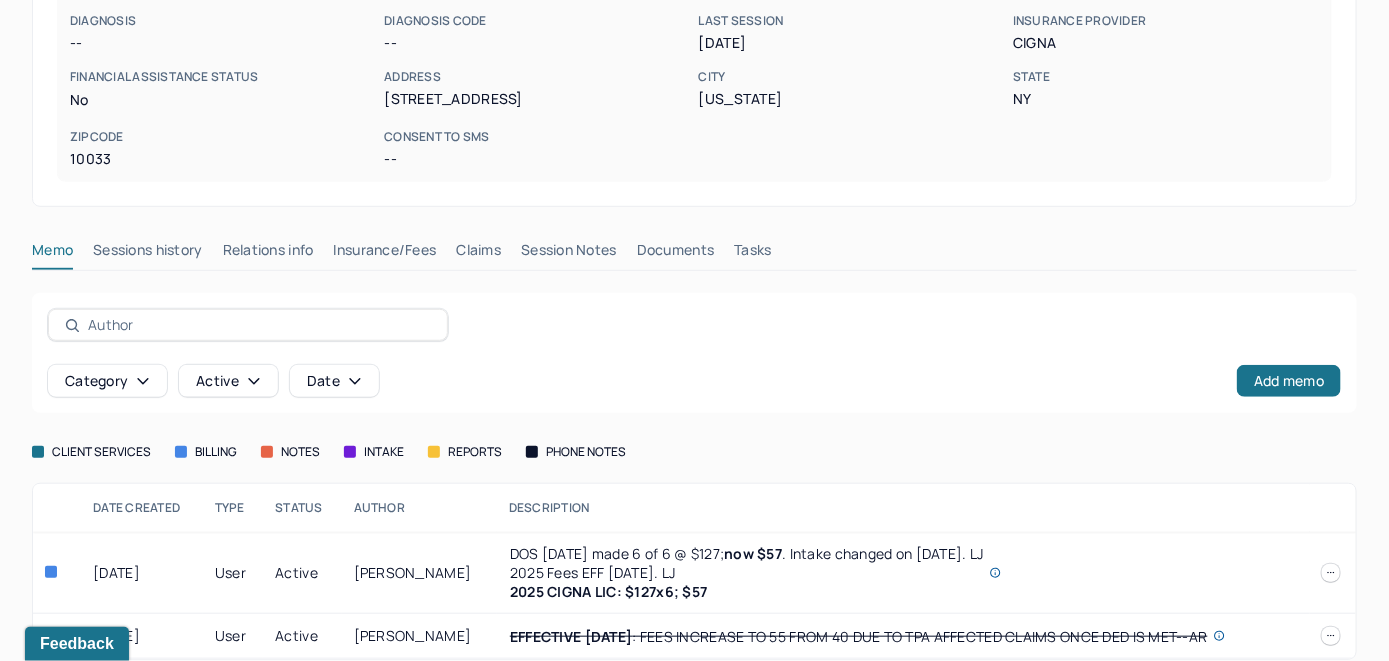 scroll, scrollTop: 368, scrollLeft: 0, axis: vertical 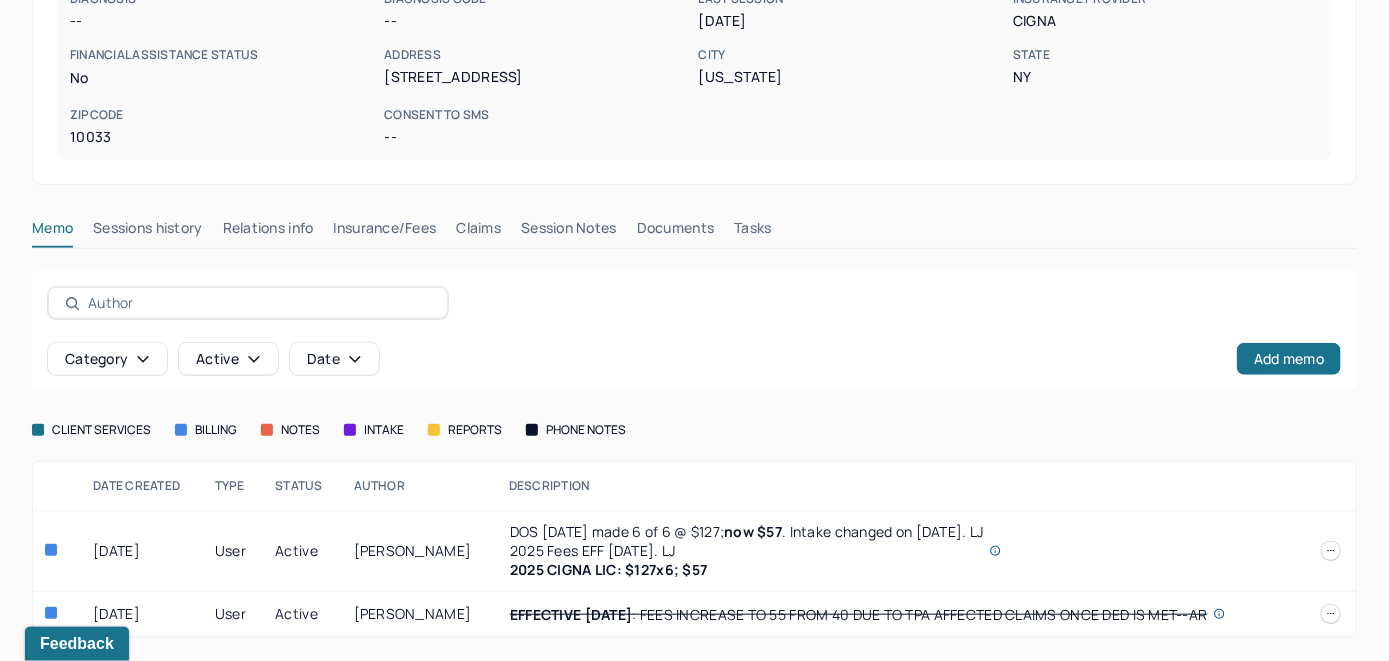 click on "Insurance/Fees" at bounding box center [385, 232] 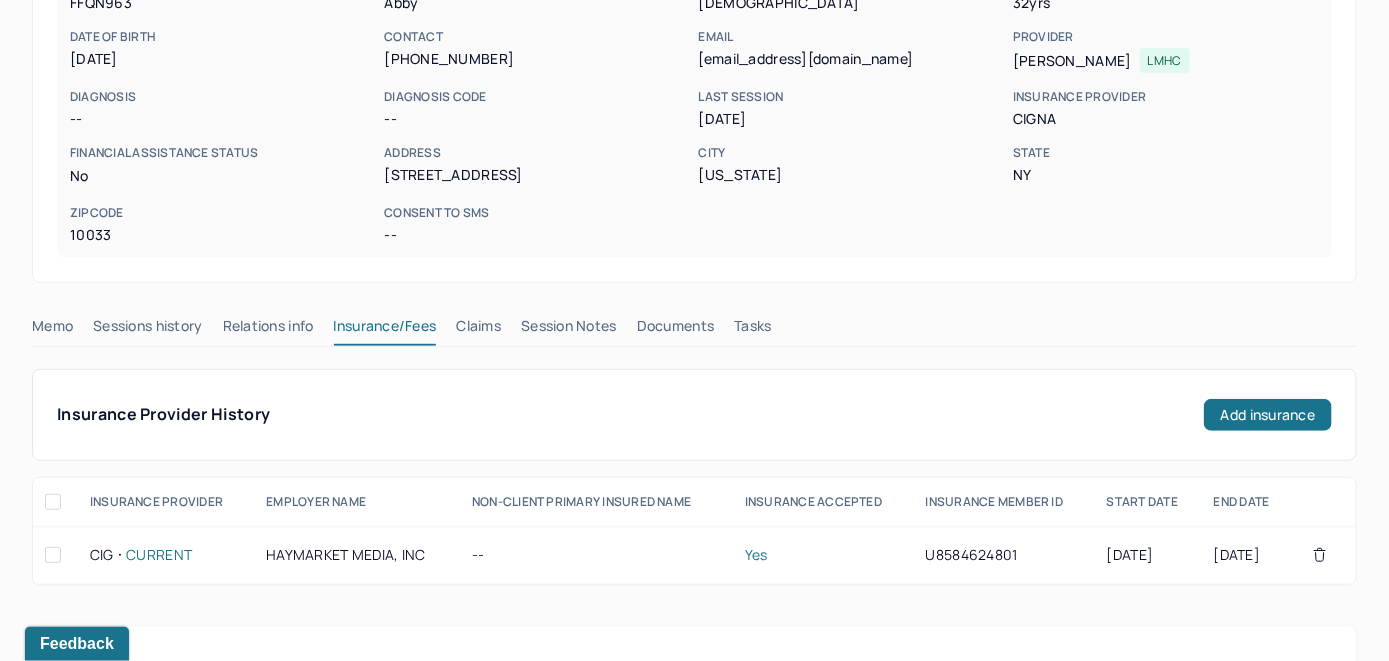 scroll, scrollTop: 268, scrollLeft: 0, axis: vertical 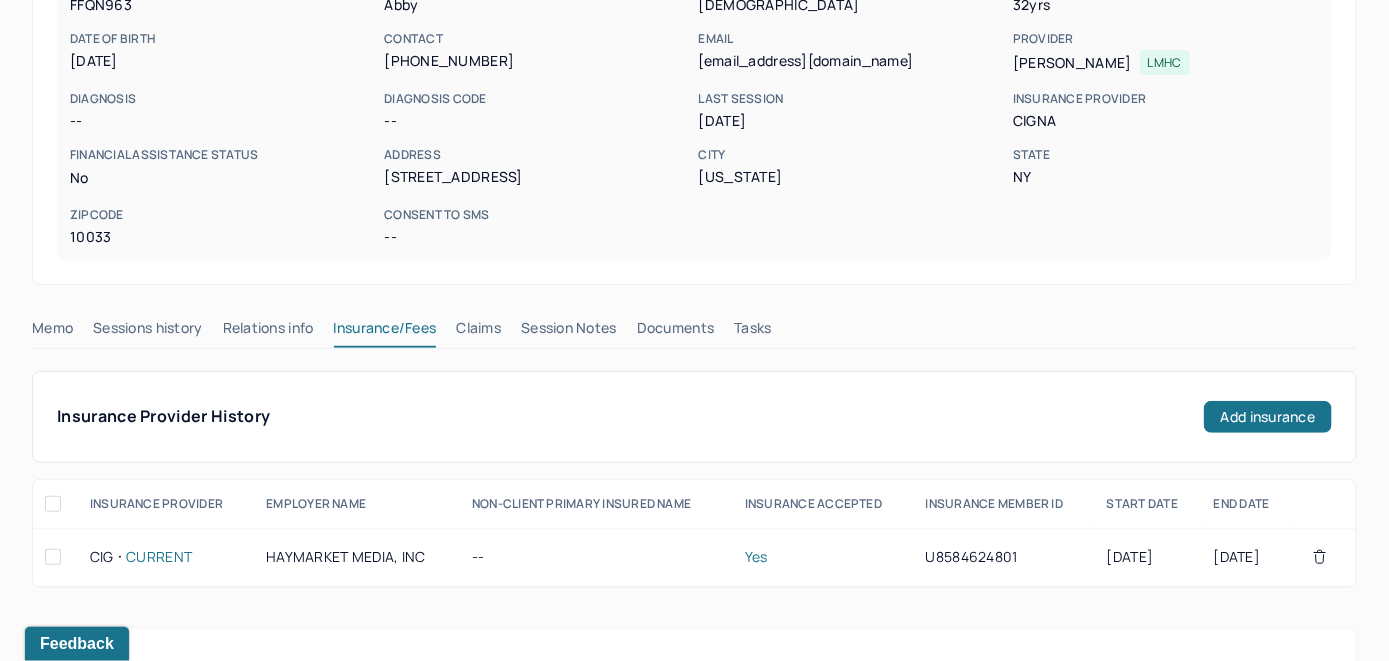 click on "Claims" at bounding box center [478, 332] 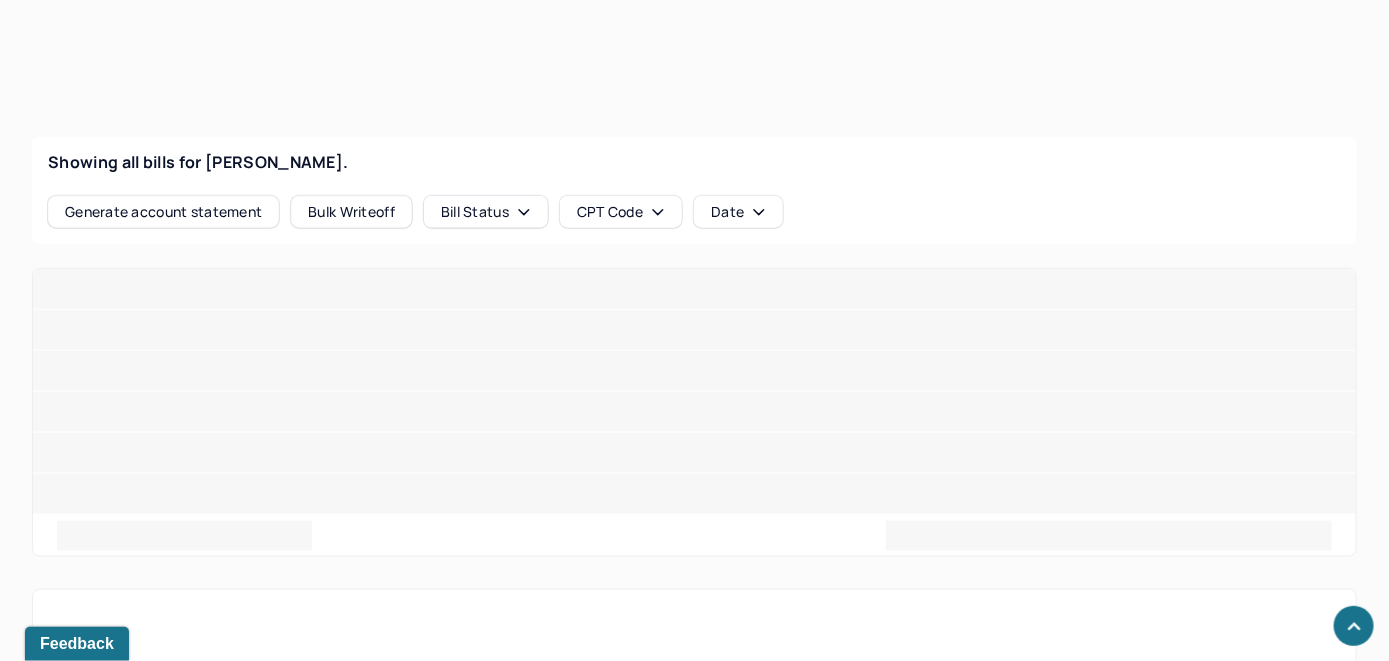 scroll, scrollTop: 768, scrollLeft: 0, axis: vertical 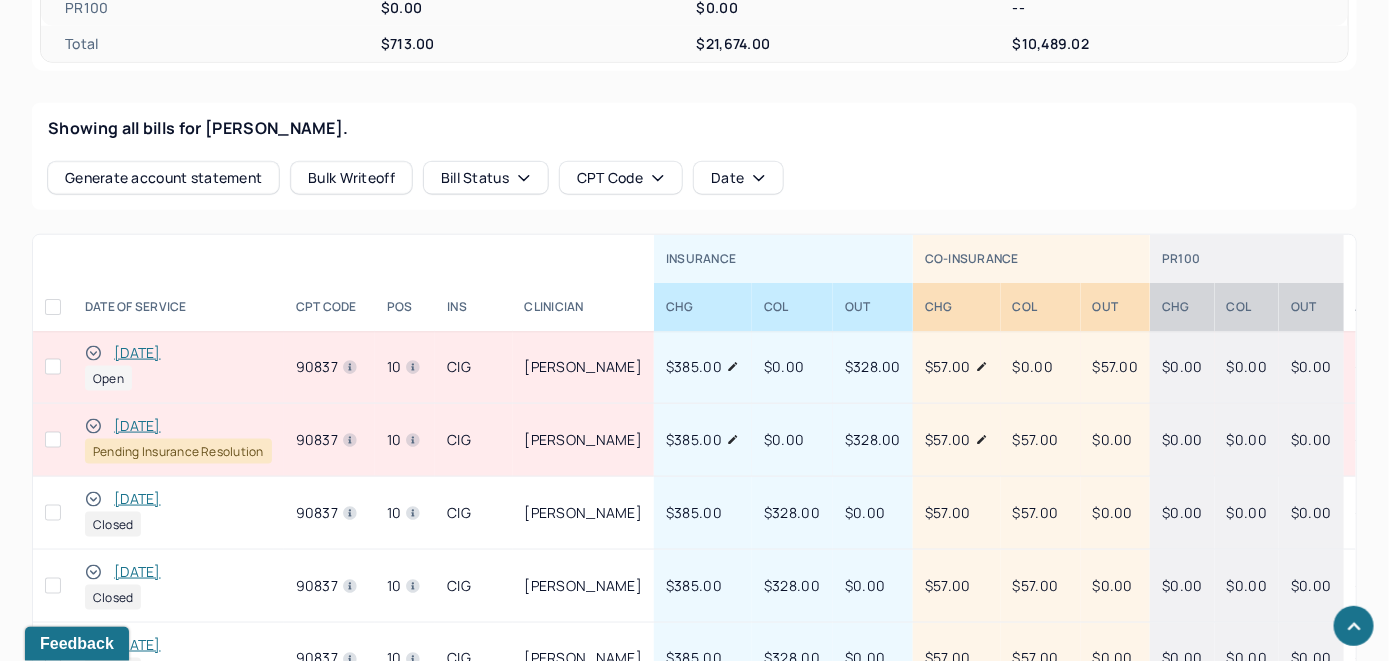 click on "[DATE]" at bounding box center (137, 353) 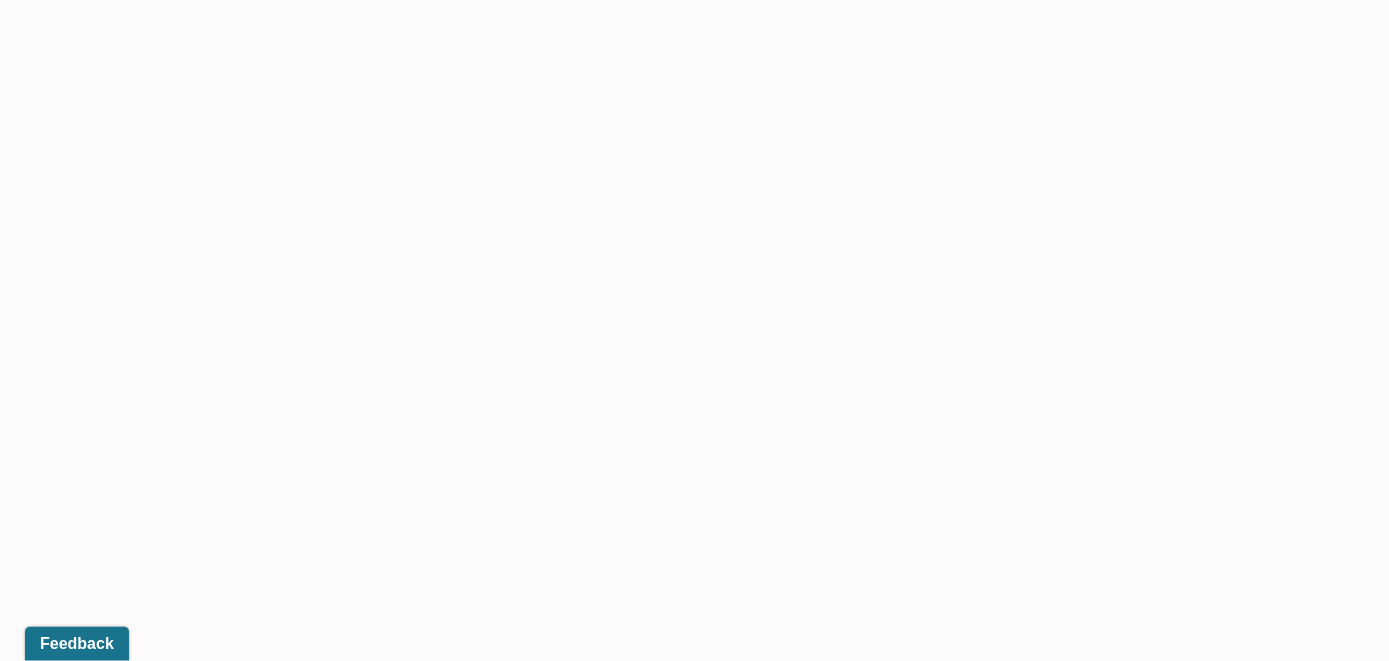 scroll, scrollTop: 738, scrollLeft: 0, axis: vertical 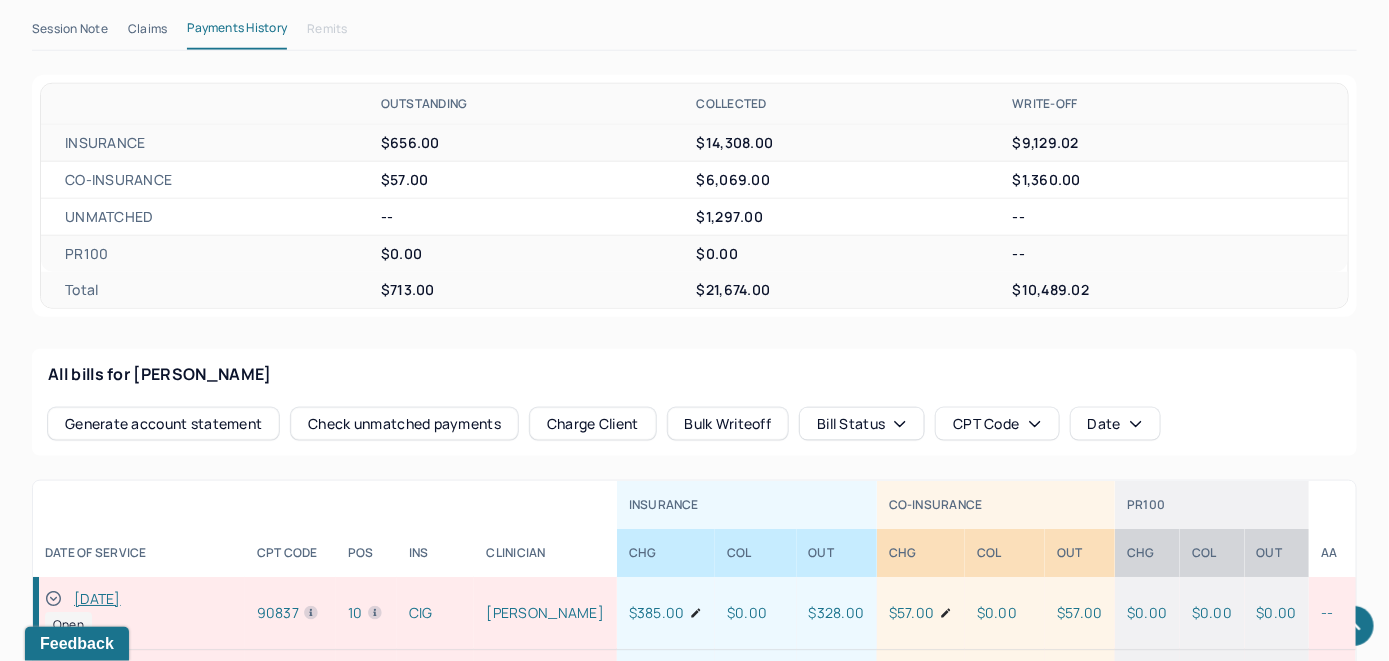 click on "Check unmatched payments" at bounding box center (404, 424) 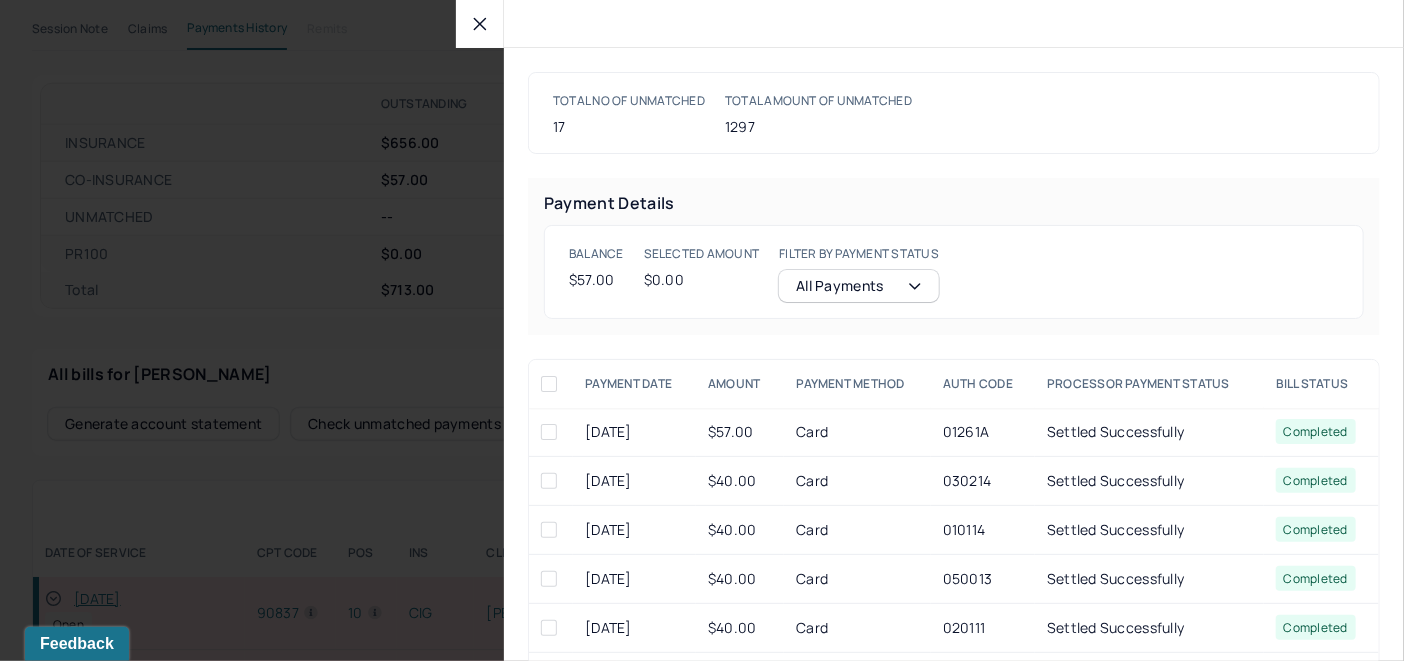 click at bounding box center [549, 432] 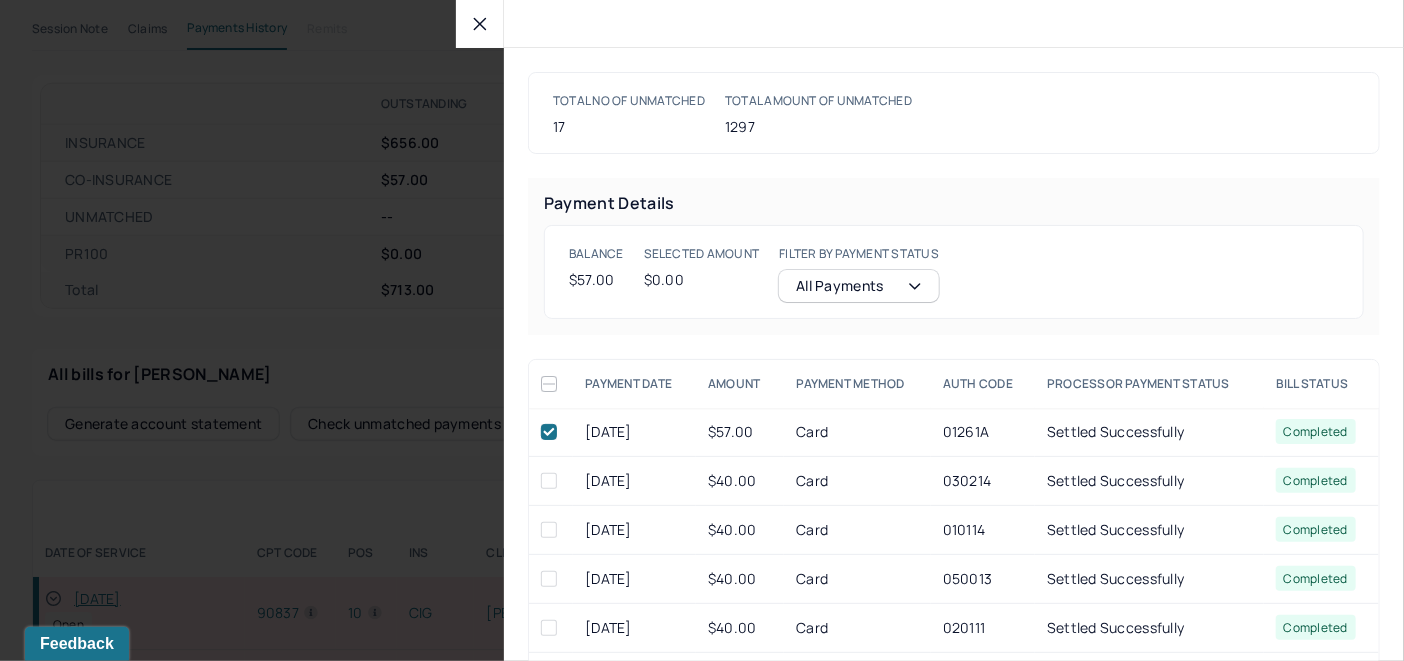 checkbox on "true" 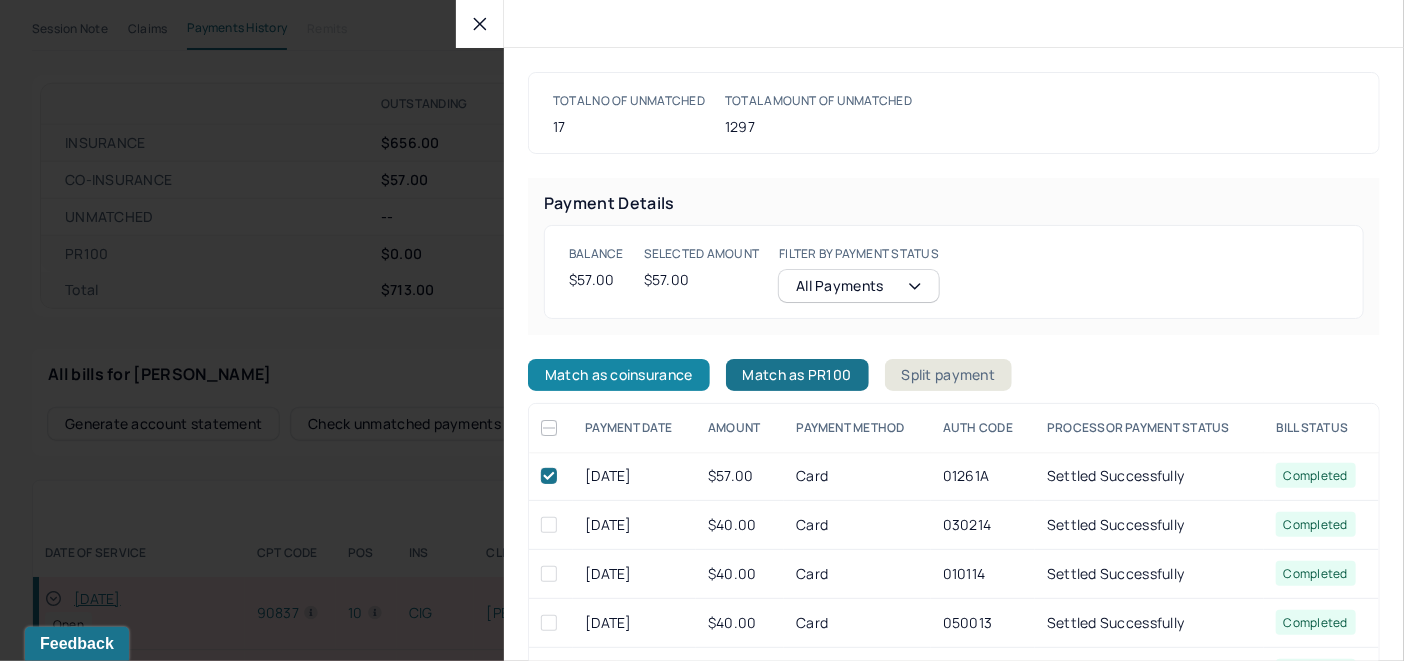 click on "Match as coinsurance" at bounding box center (619, 375) 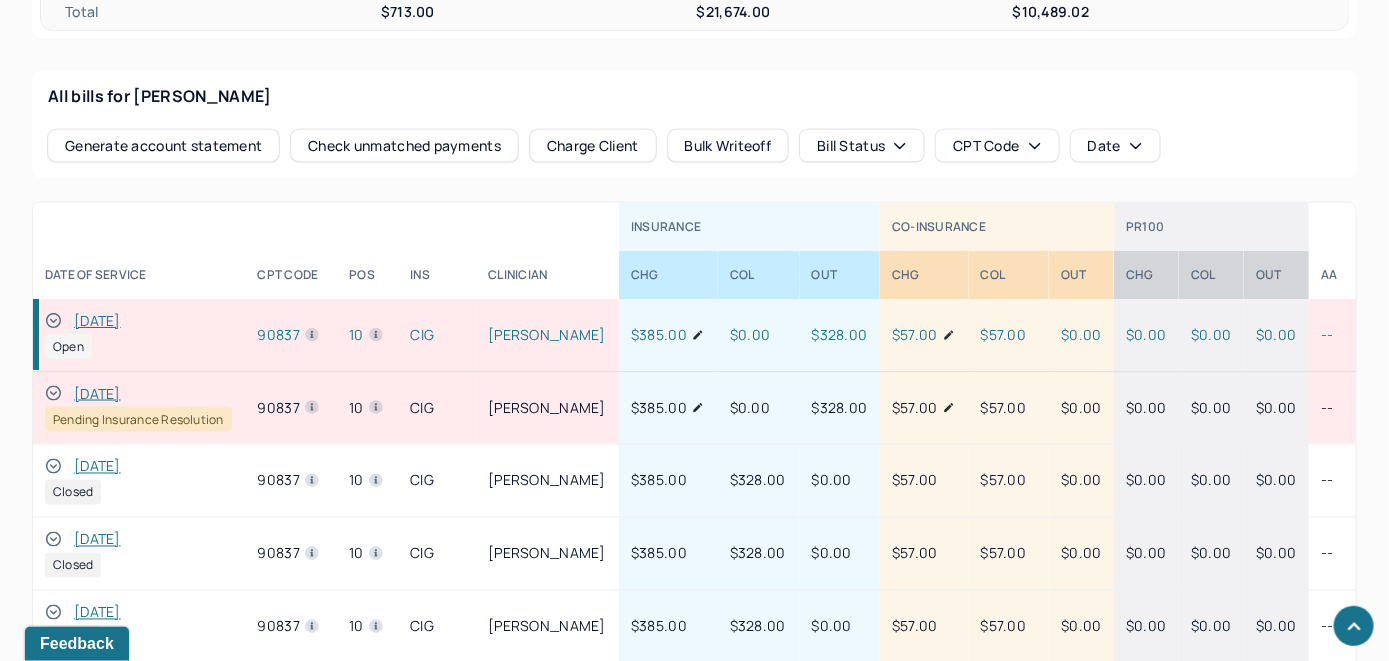 scroll, scrollTop: 1038, scrollLeft: 0, axis: vertical 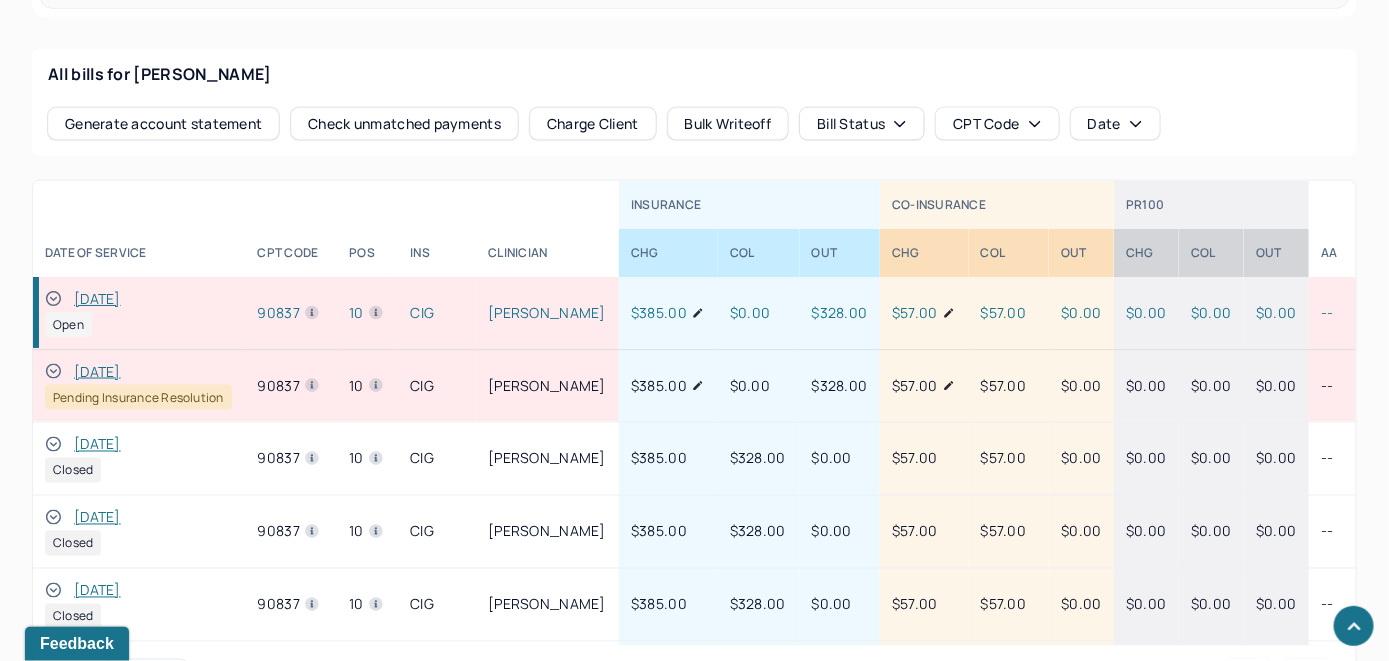 click 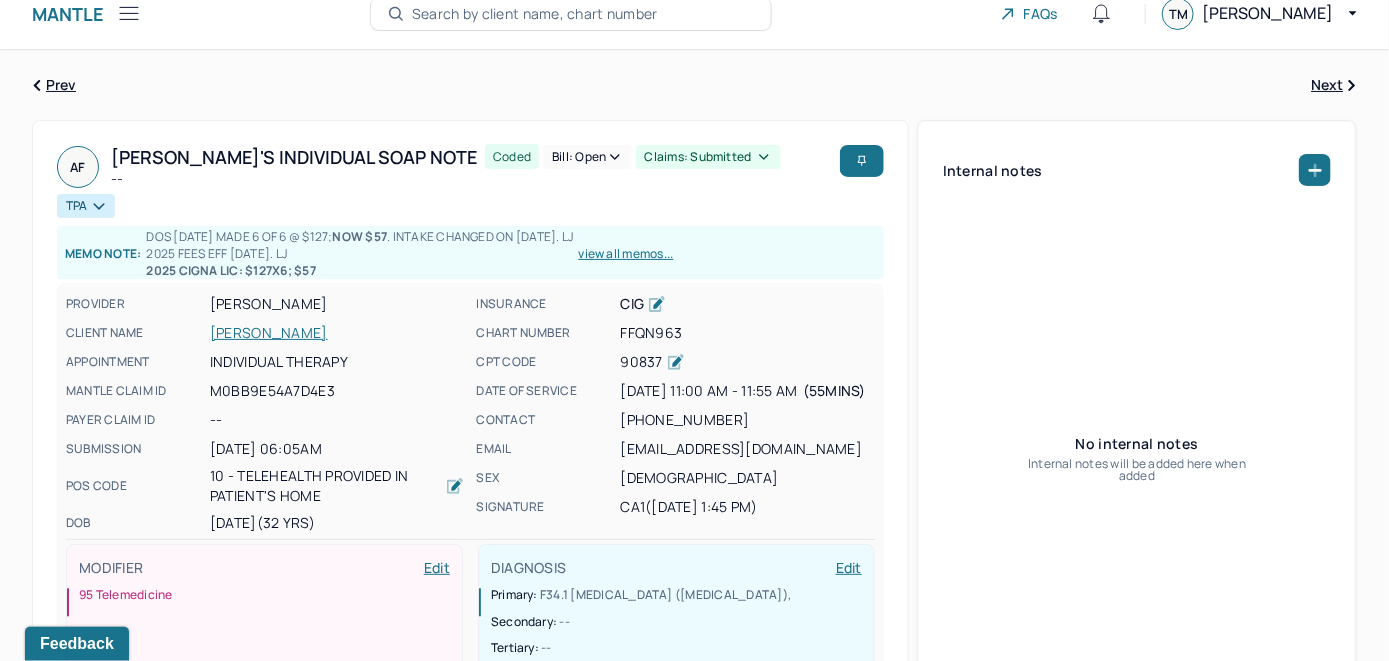 scroll, scrollTop: 0, scrollLeft: 0, axis: both 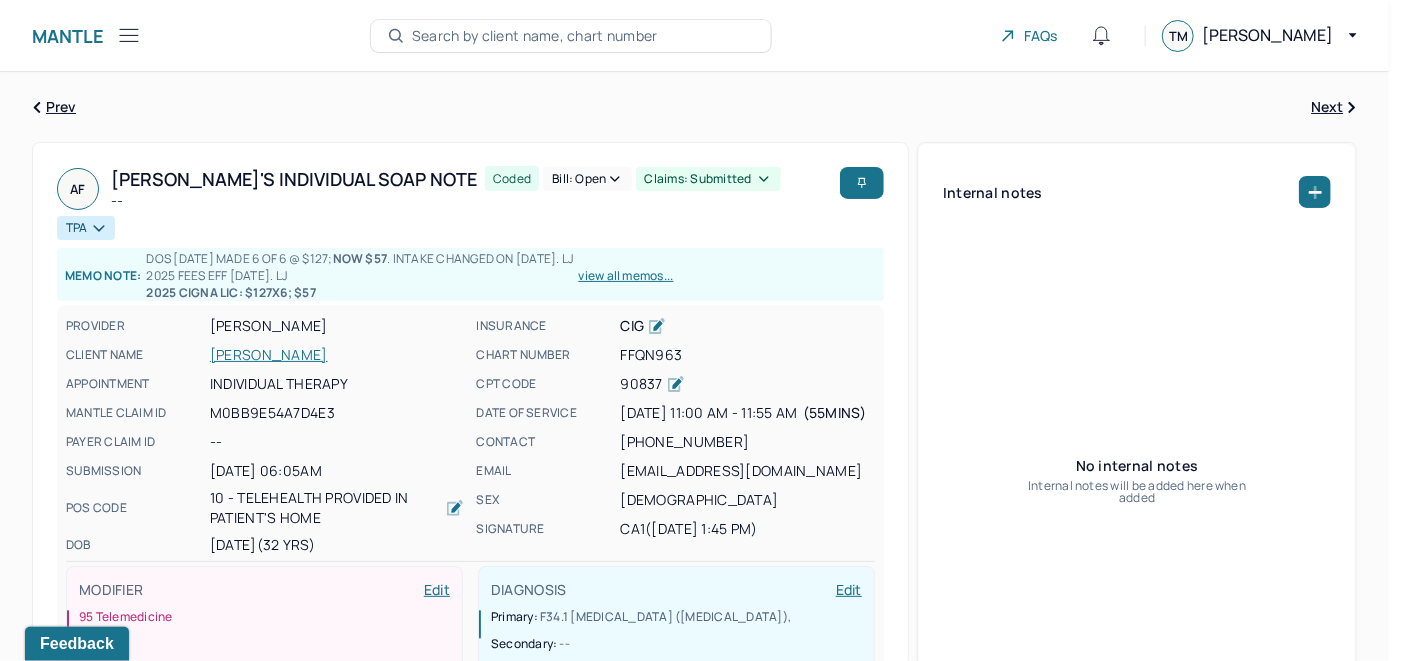 click on "Bill: Open" at bounding box center (587, 179) 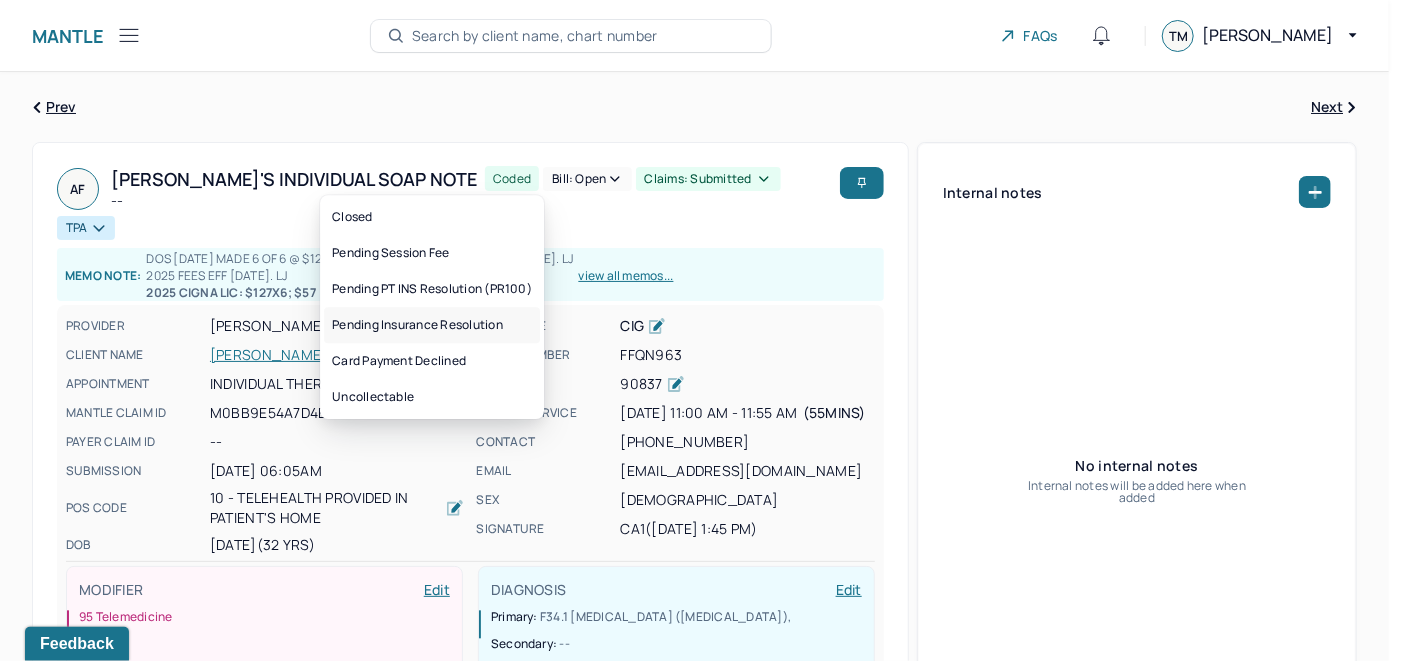 click on "Pending Insurance Resolution" at bounding box center (432, 325) 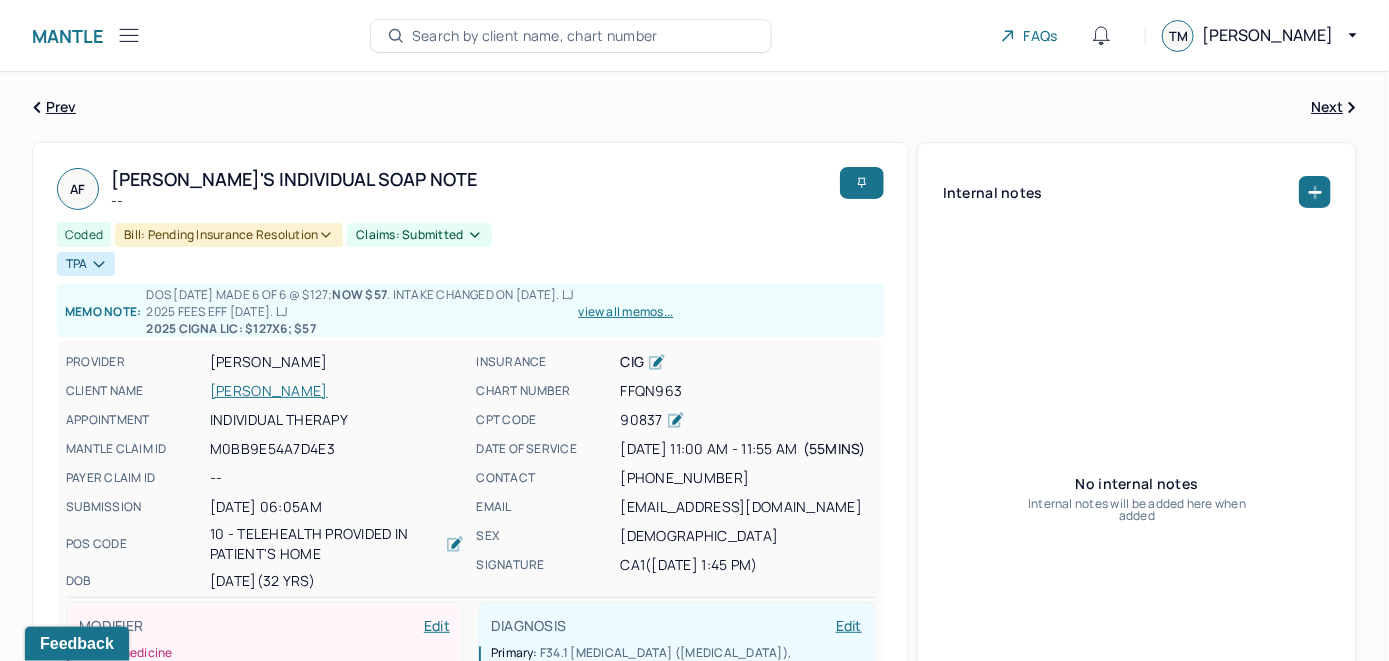 click on "Search by client name, chart number" at bounding box center [535, 36] 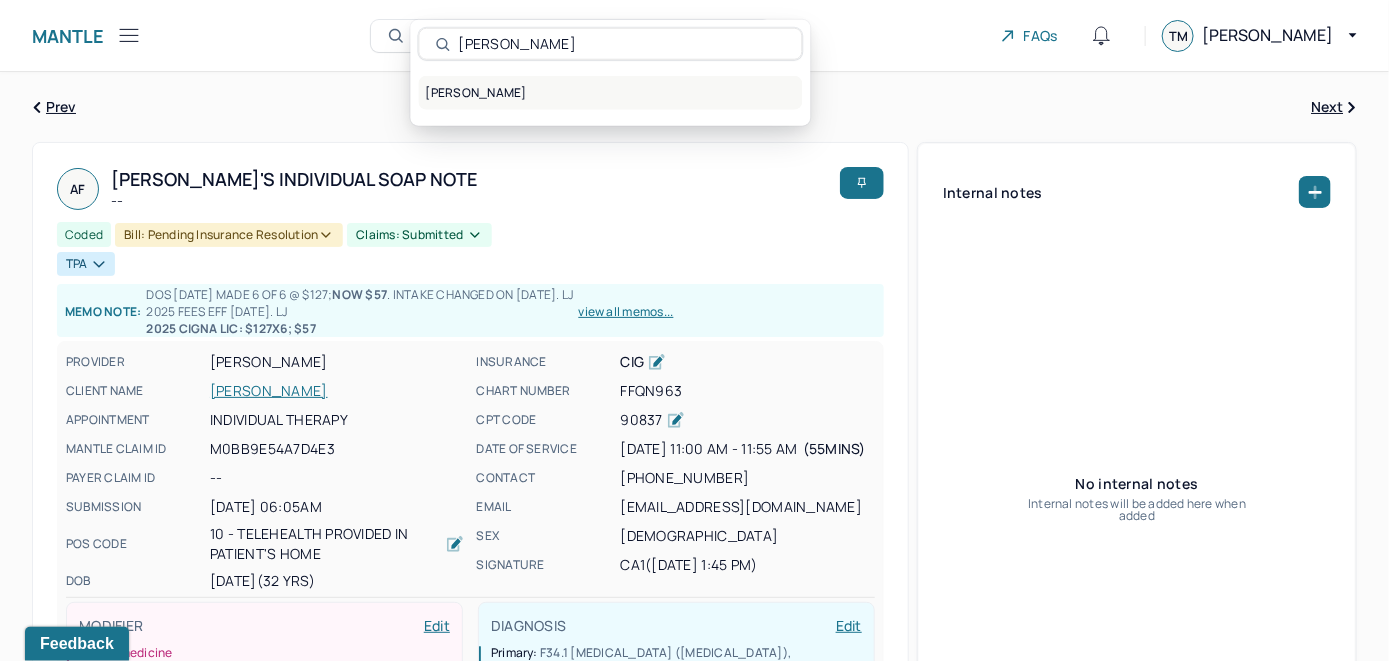 type on "[PERSON_NAME]" 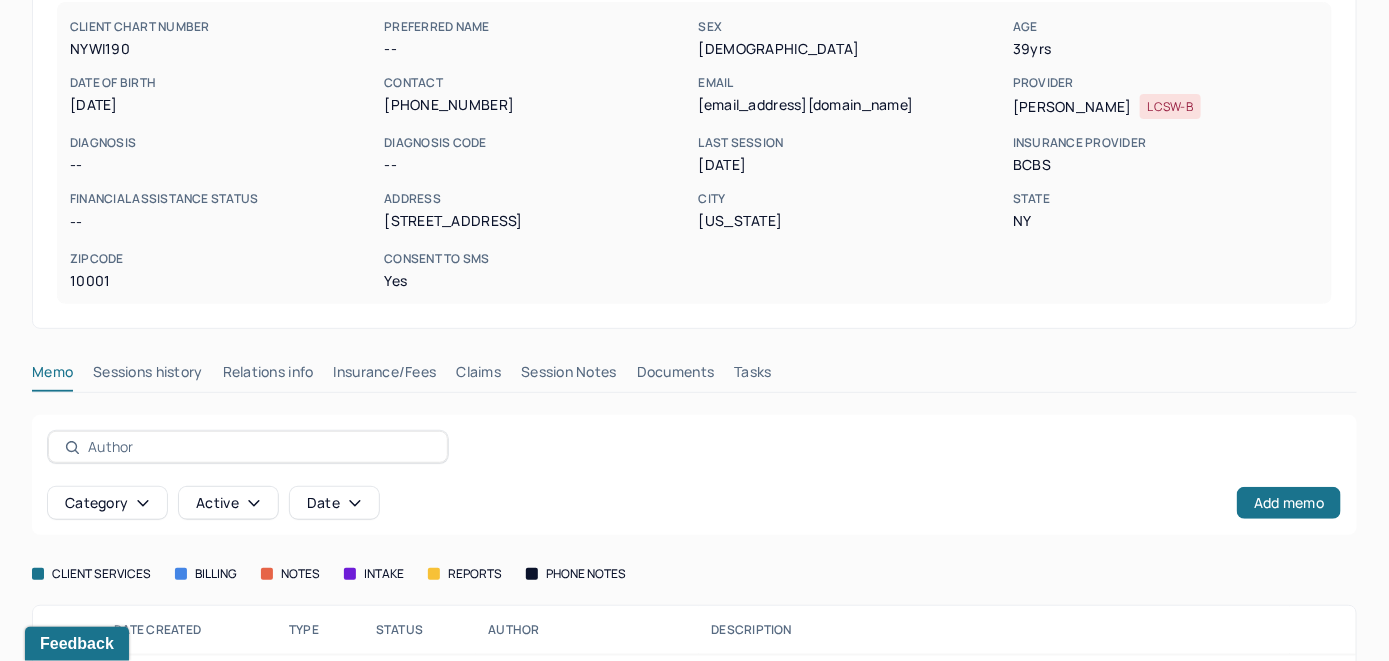 scroll, scrollTop: 299, scrollLeft: 0, axis: vertical 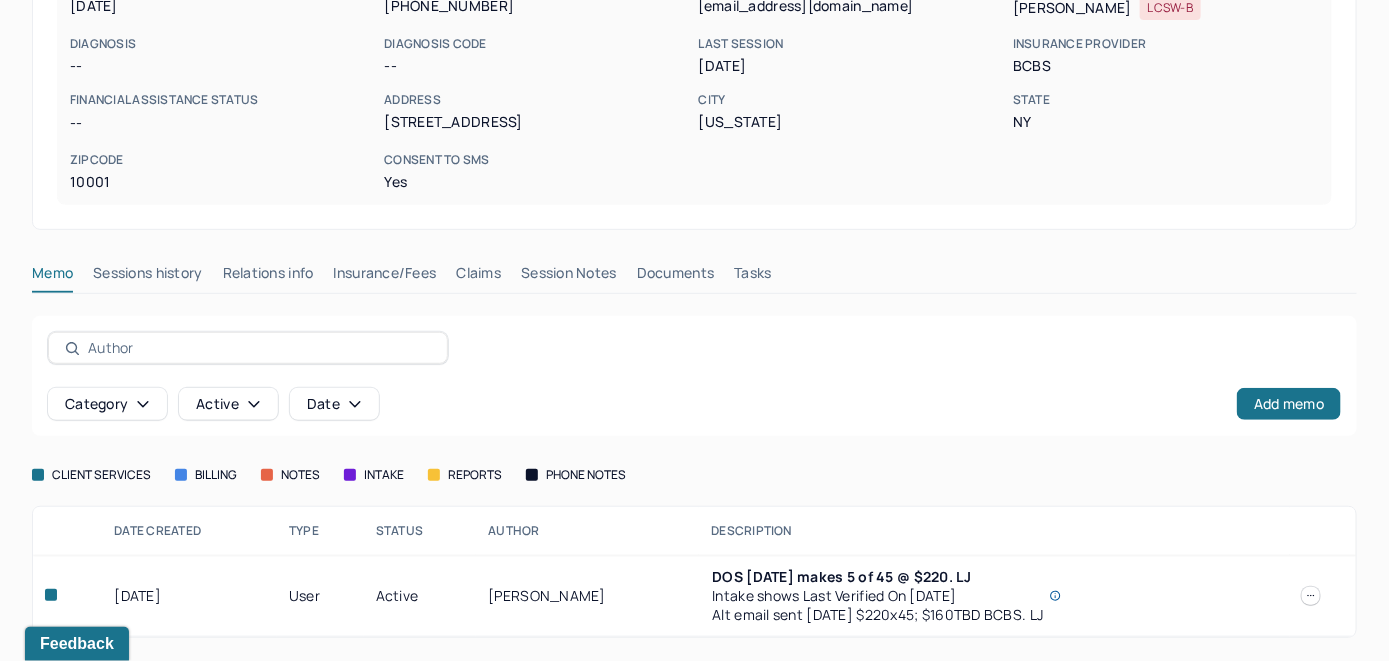 click on "Insurance/Fees" at bounding box center [385, 277] 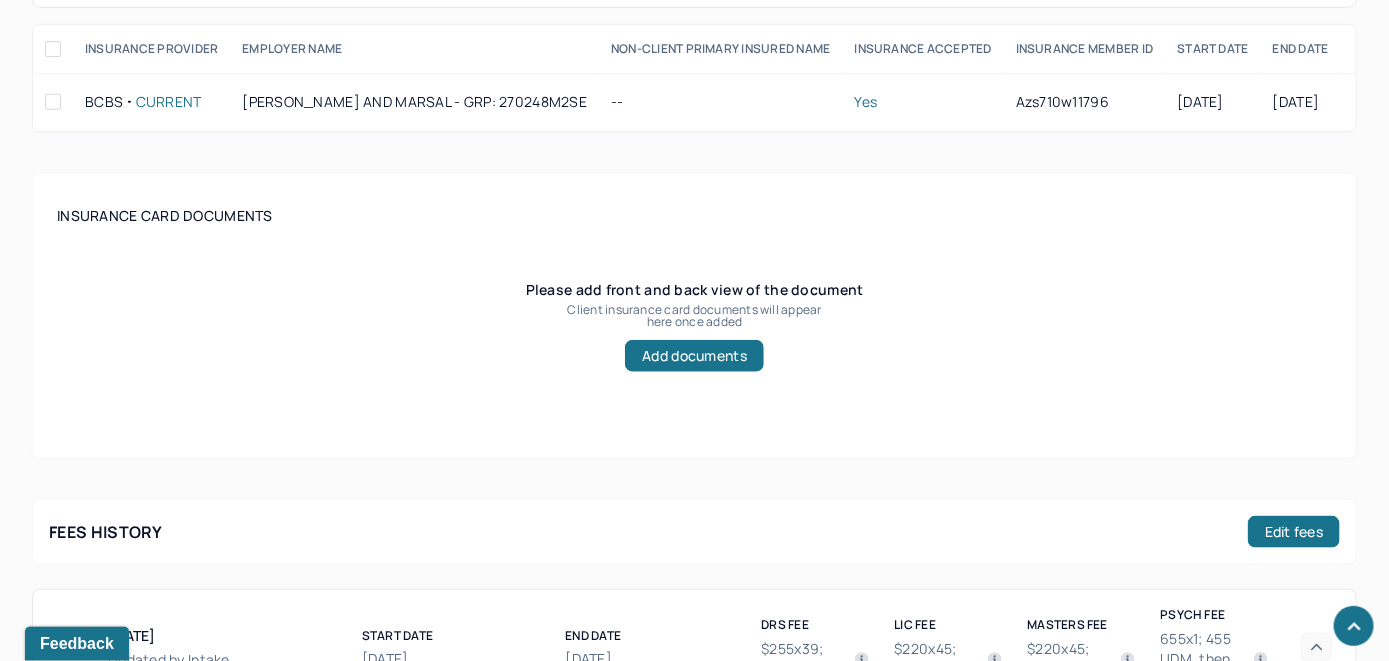 scroll, scrollTop: 799, scrollLeft: 0, axis: vertical 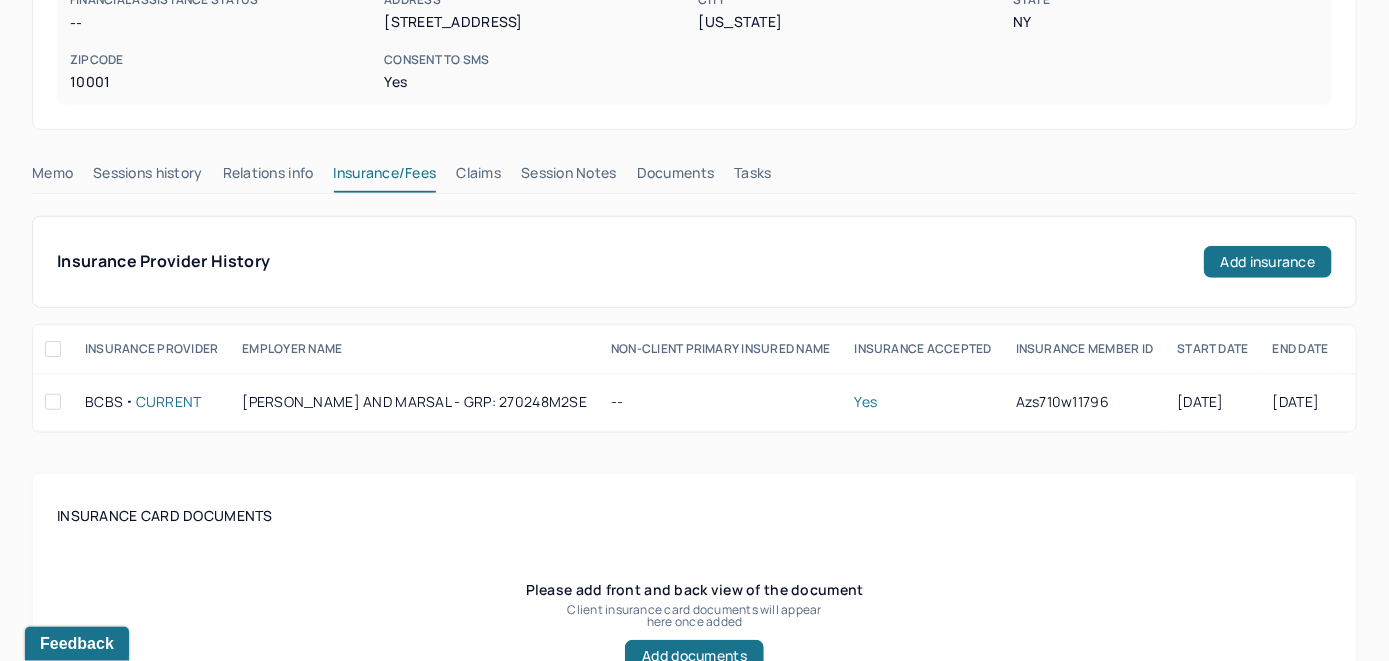 click on "Claims" at bounding box center (478, 177) 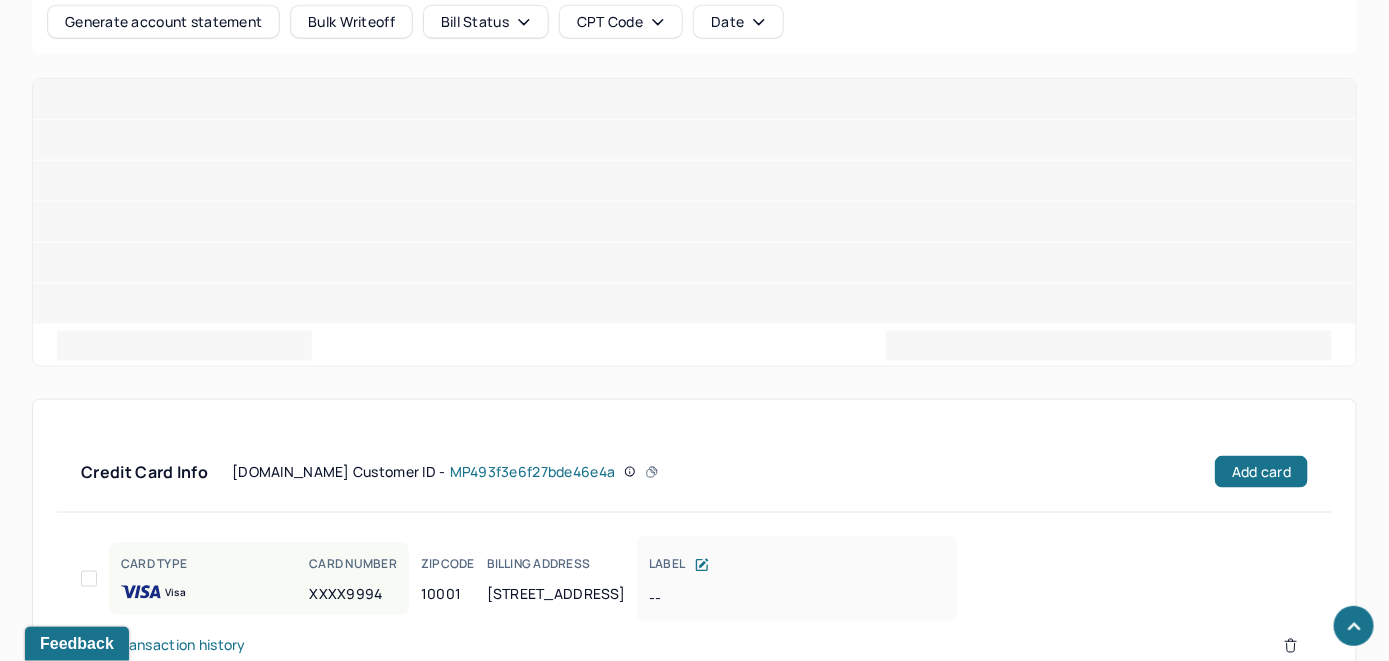 scroll, scrollTop: 941, scrollLeft: 0, axis: vertical 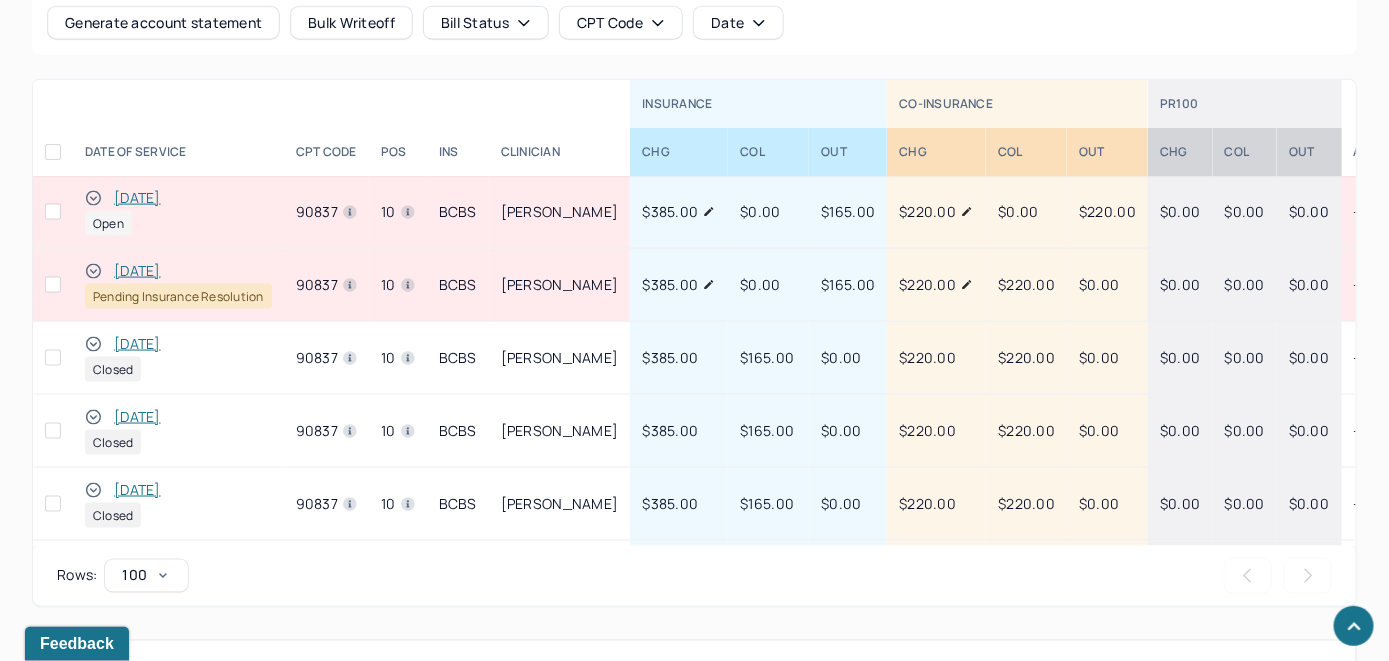 click on "[DATE]" at bounding box center [137, 198] 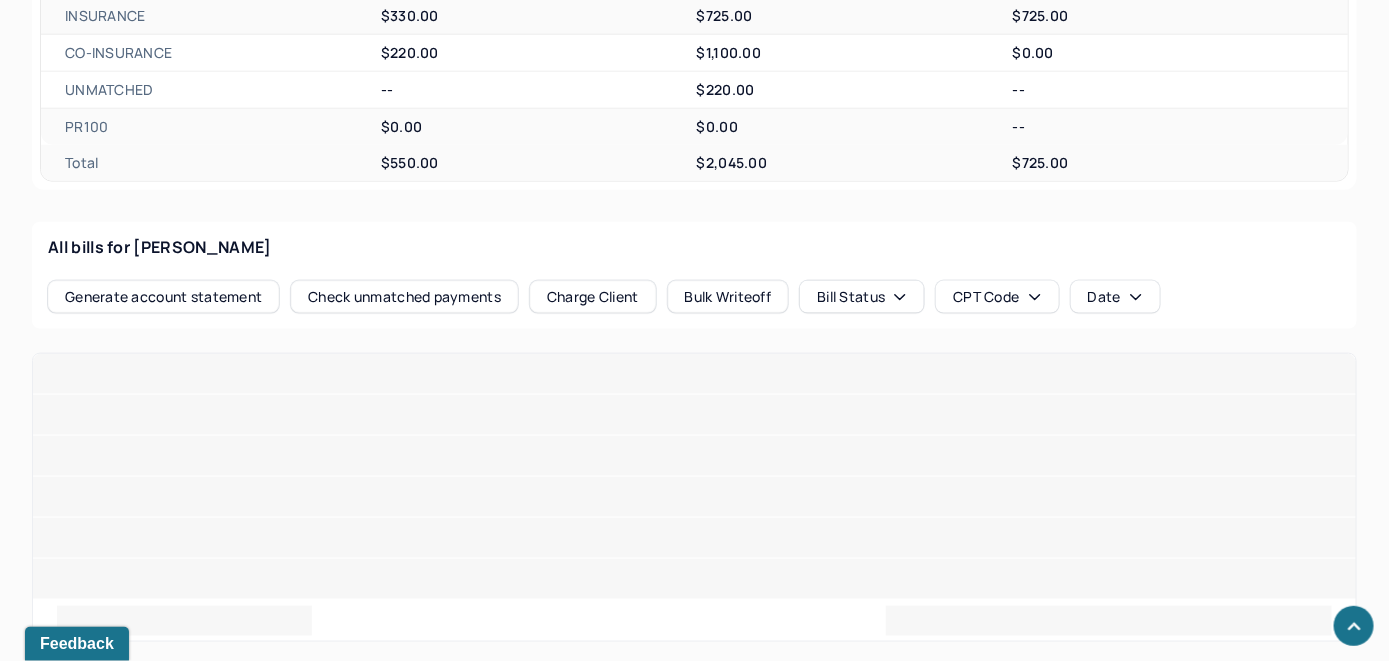 scroll, scrollTop: 869, scrollLeft: 0, axis: vertical 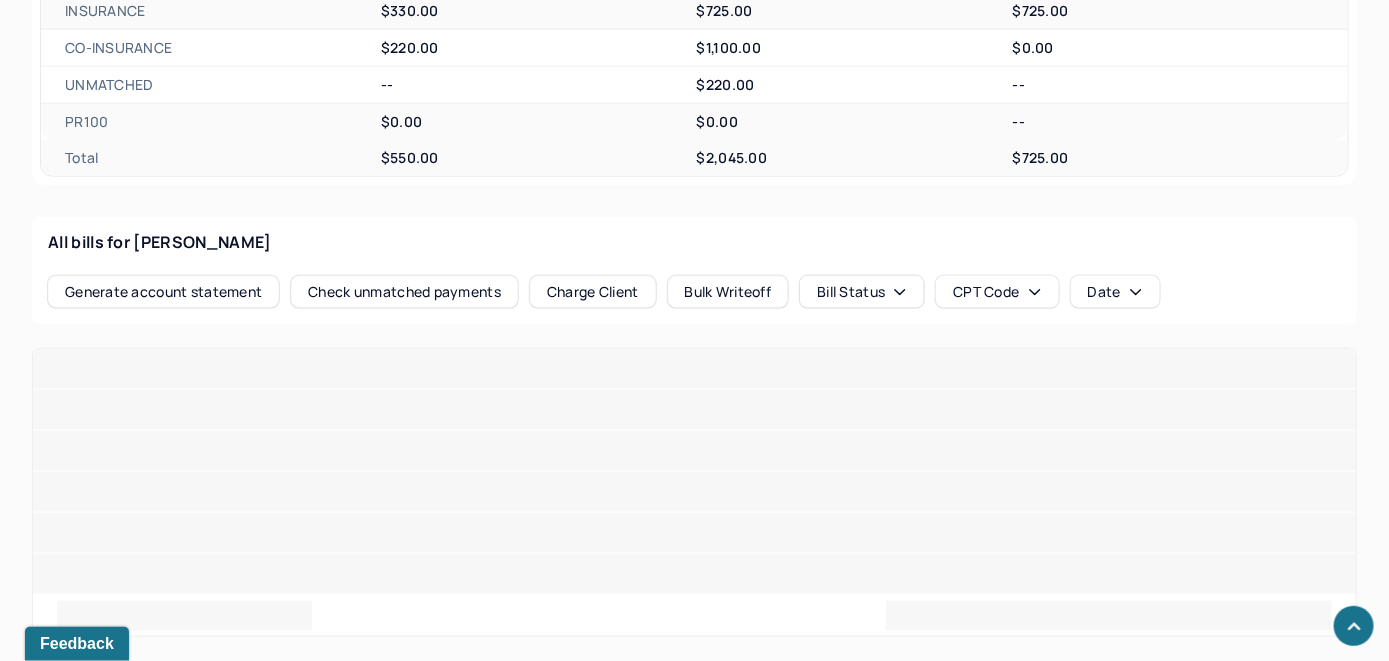 click on "All bills for   [PERSON_NAME]   Generate account statement     Check unmatched payments     Charge Client     Bulk Writeoff     Bill Status     CPT Code     Date" at bounding box center (694, 270) 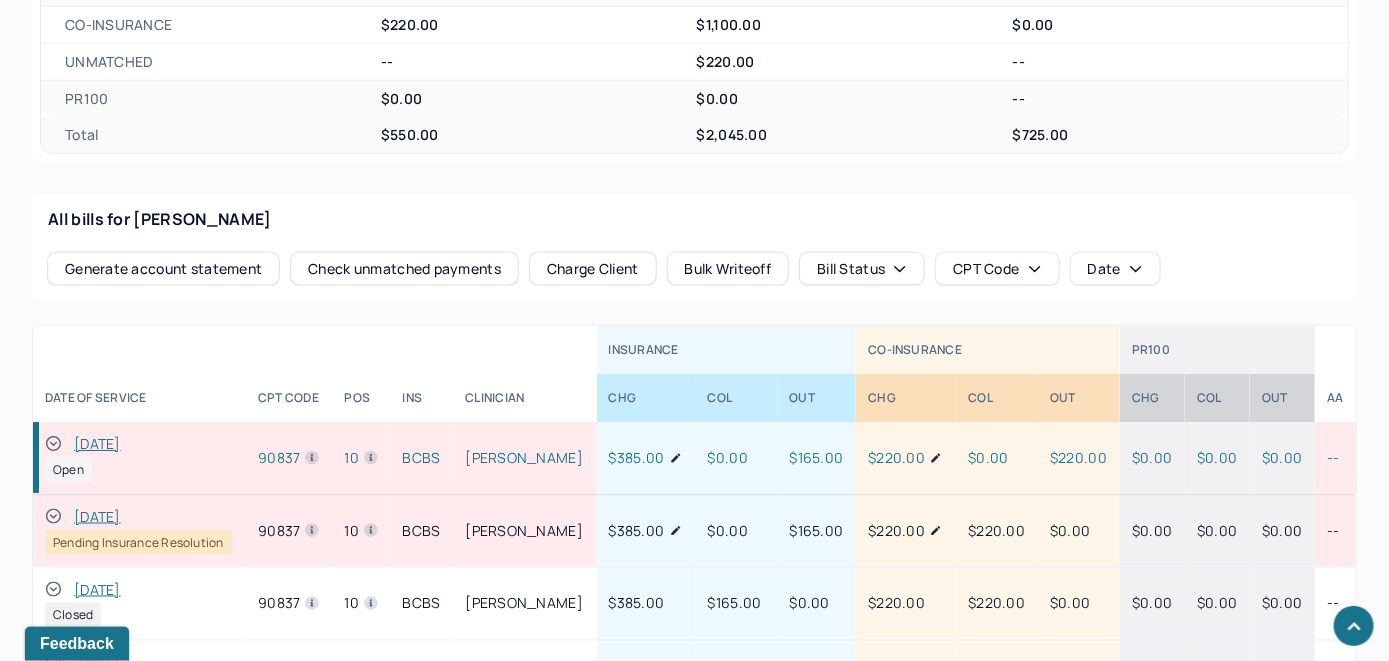 click on "Check unmatched payments" at bounding box center [404, 269] 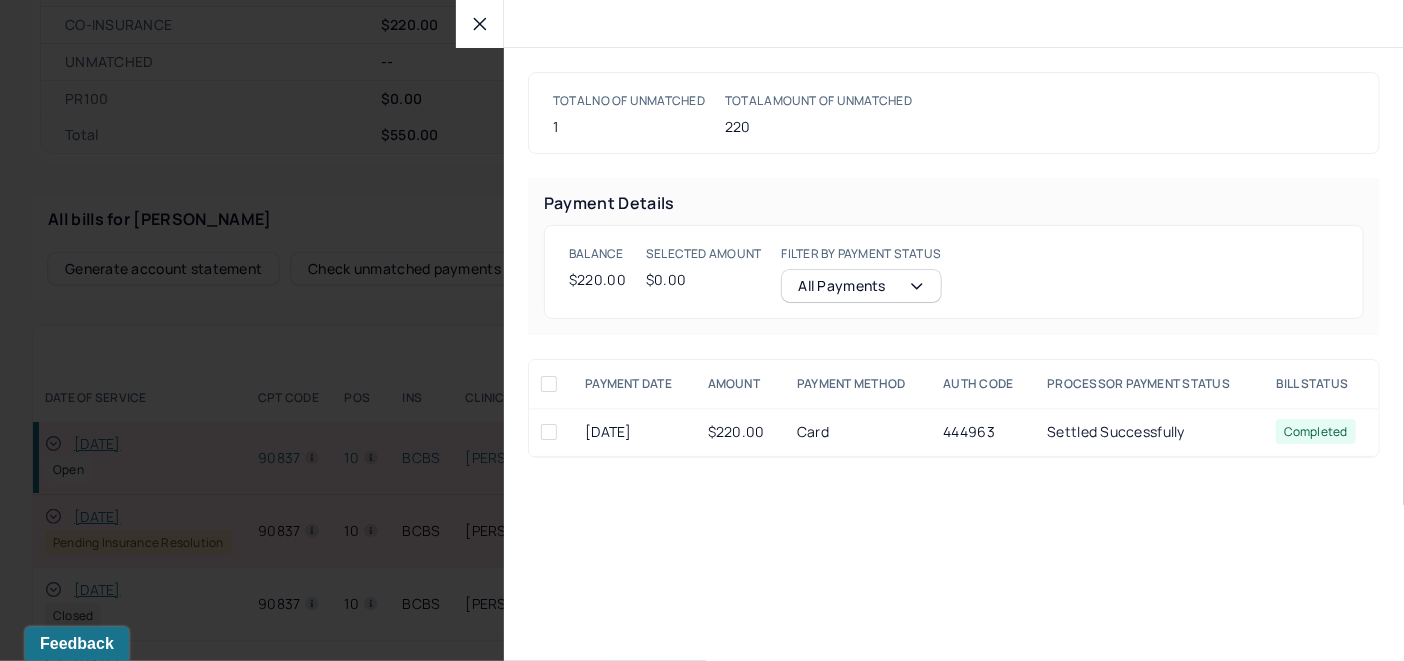 click at bounding box center (549, 432) 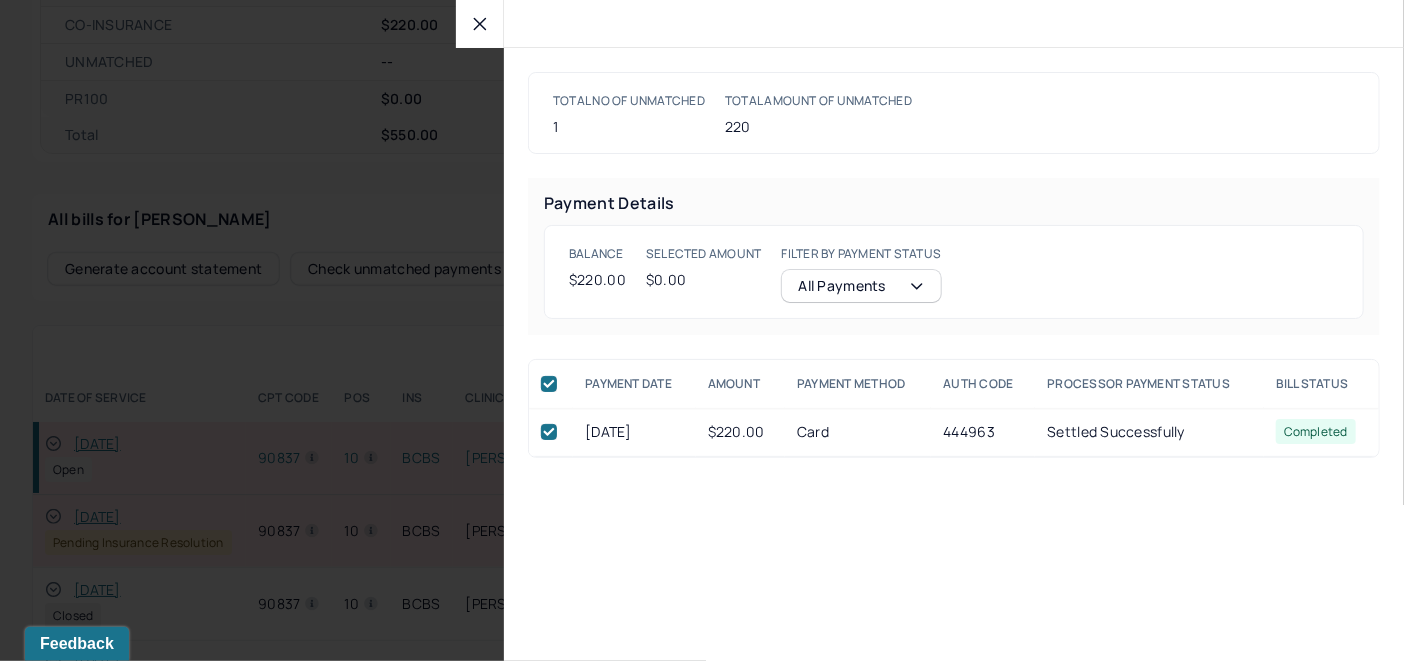checkbox on "true" 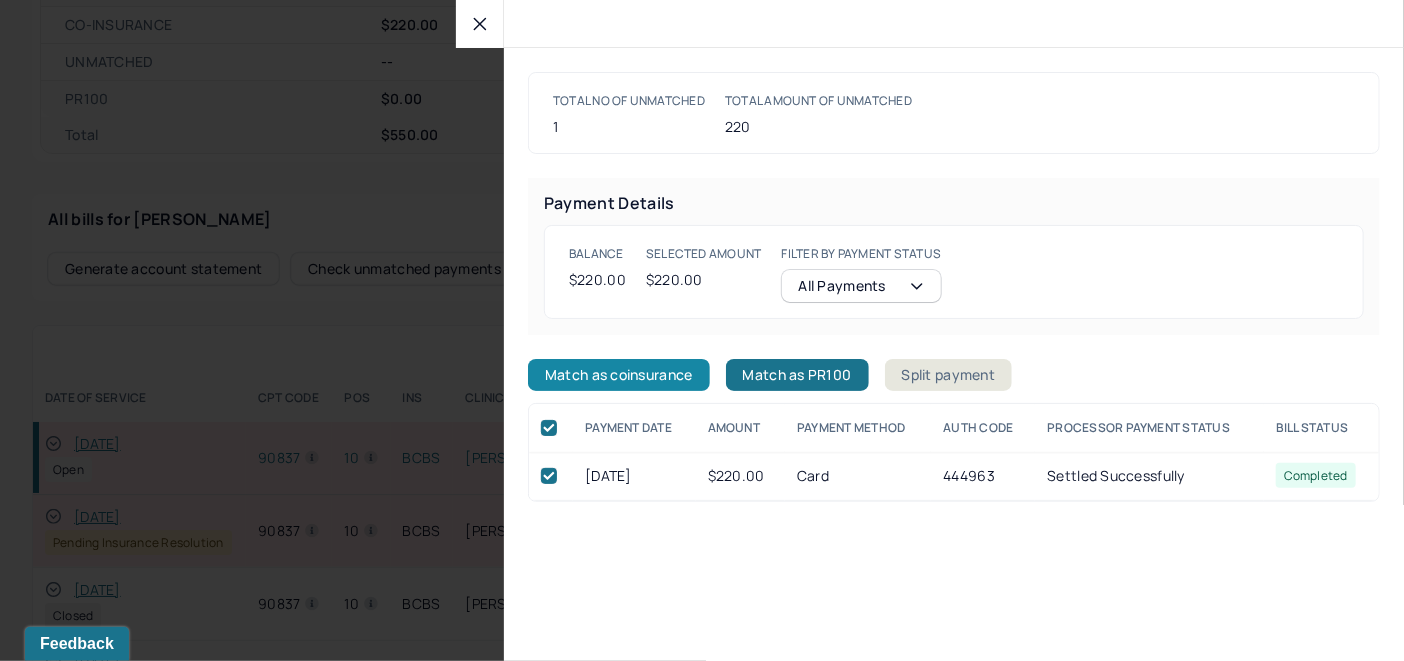 click on "Match as coinsurance" at bounding box center (619, 375) 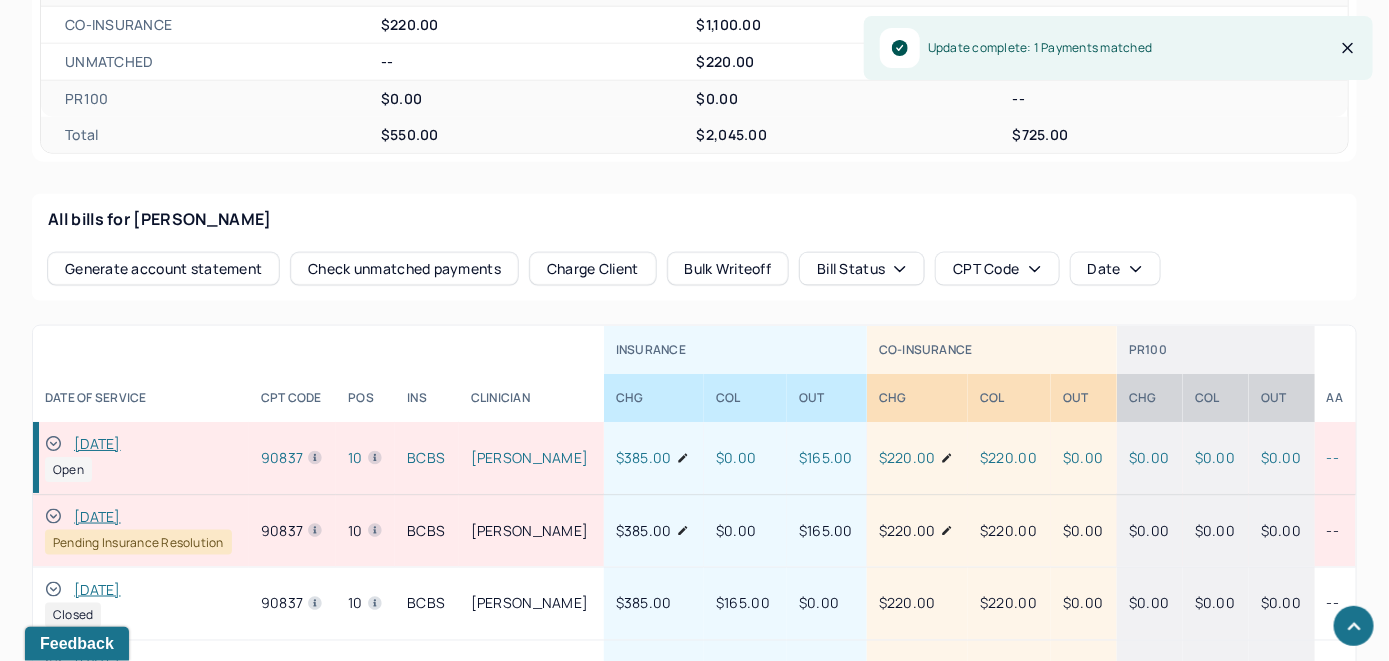 click 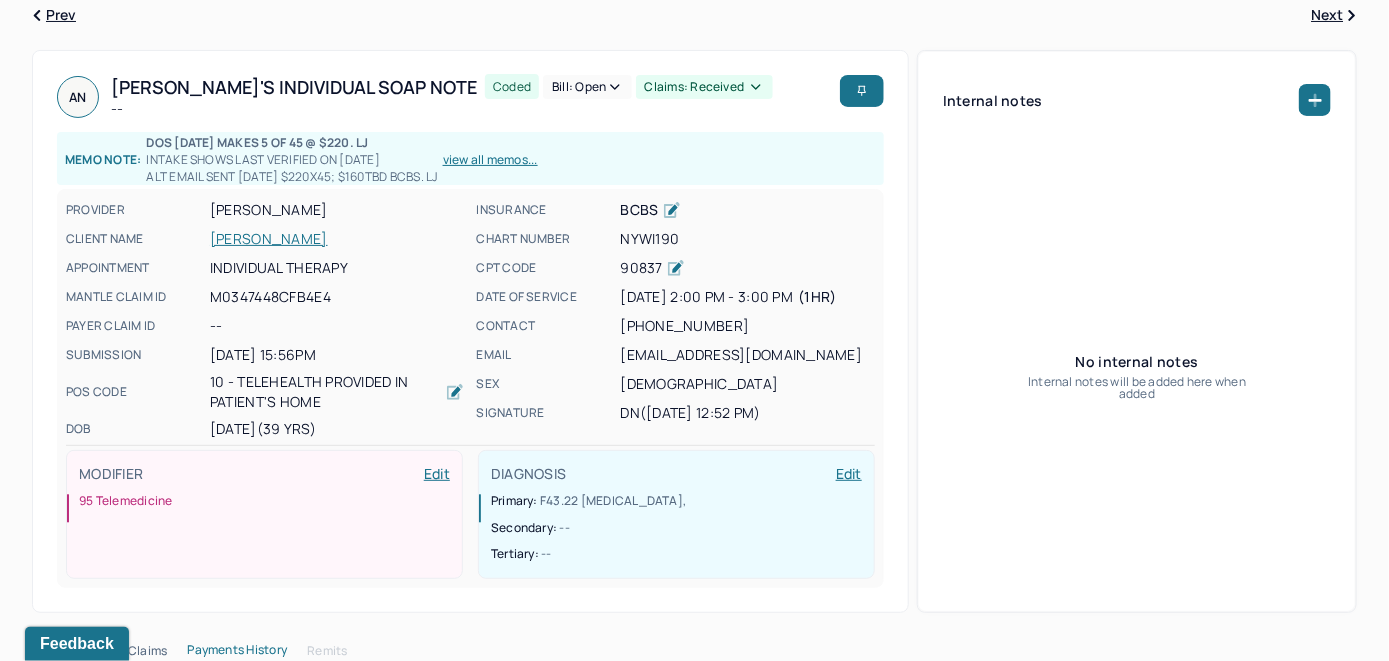 scroll, scrollTop: 0, scrollLeft: 0, axis: both 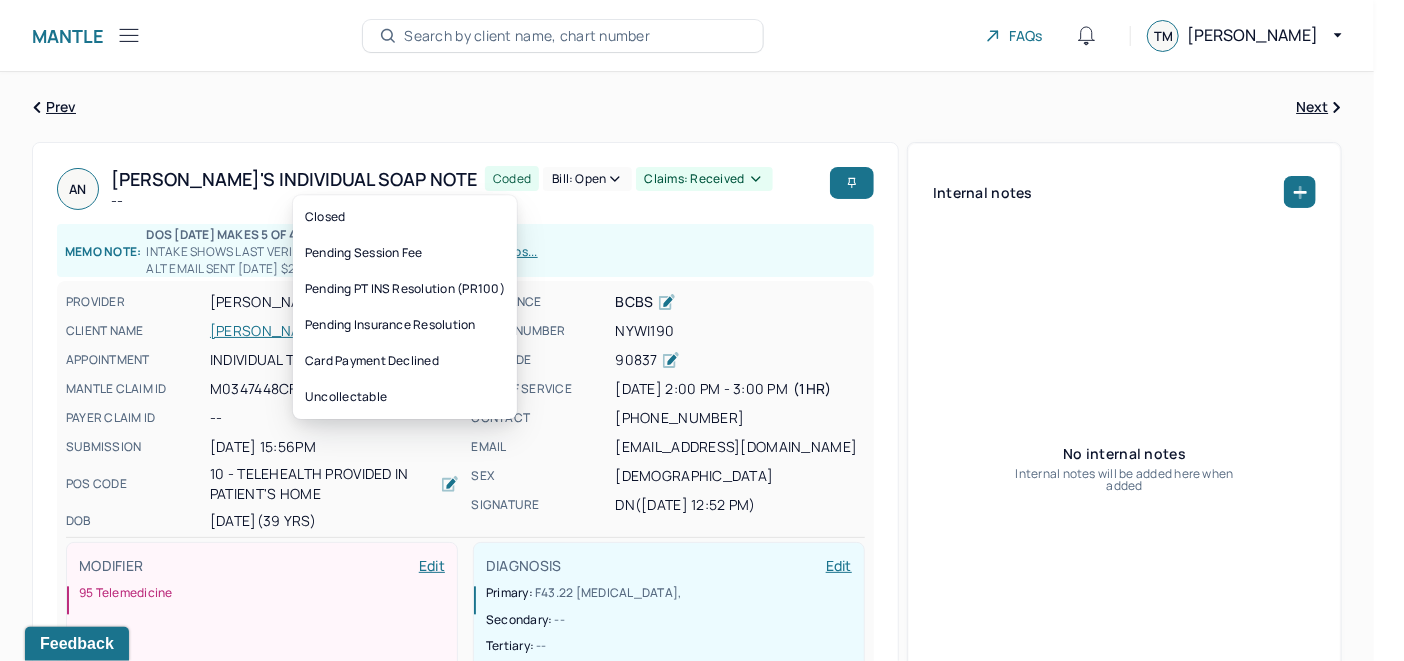 click on "Bill: Open" at bounding box center (587, 179) 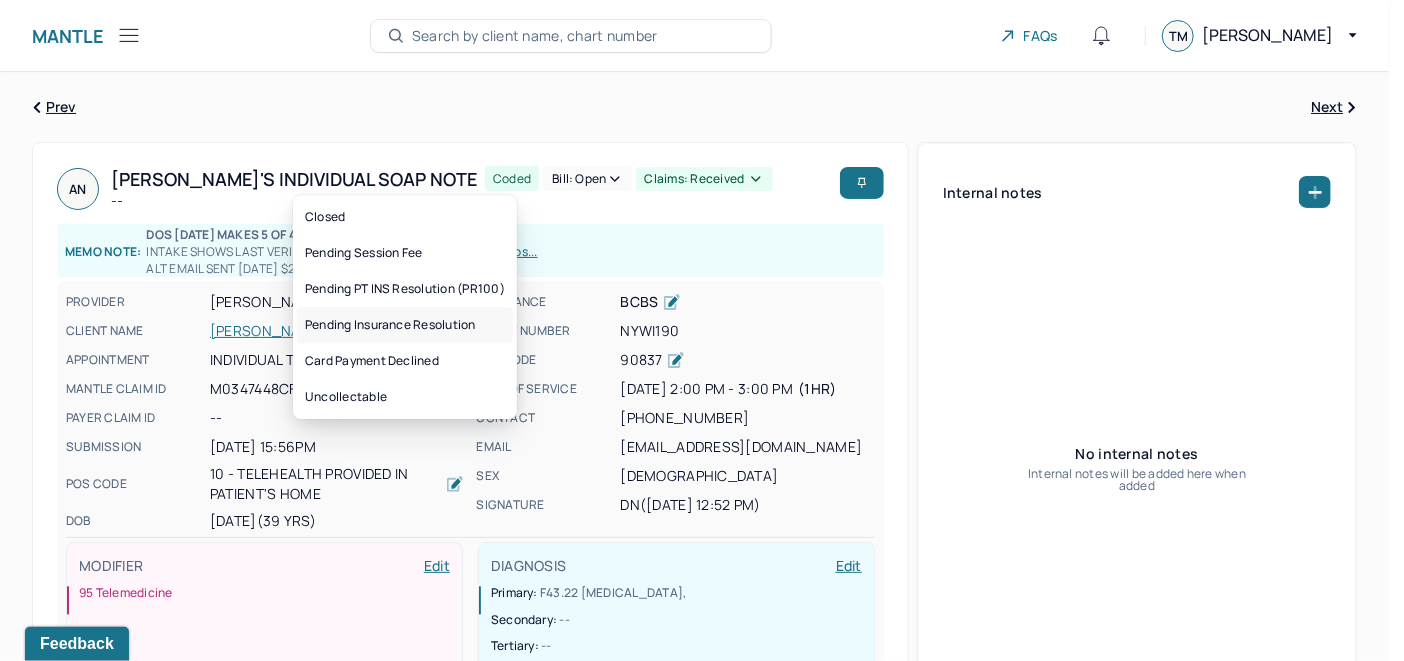 click on "Pending Insurance Resolution" at bounding box center (405, 325) 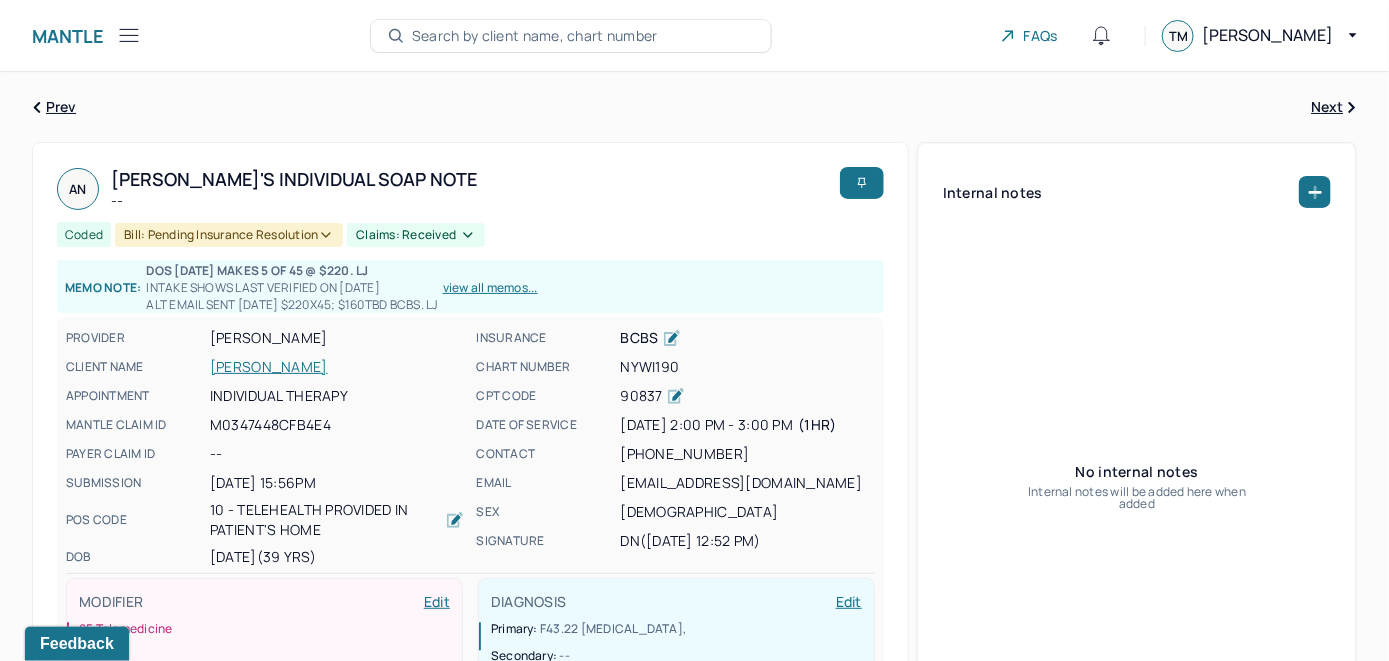click on "[PERSON_NAME]" at bounding box center [337, 367] 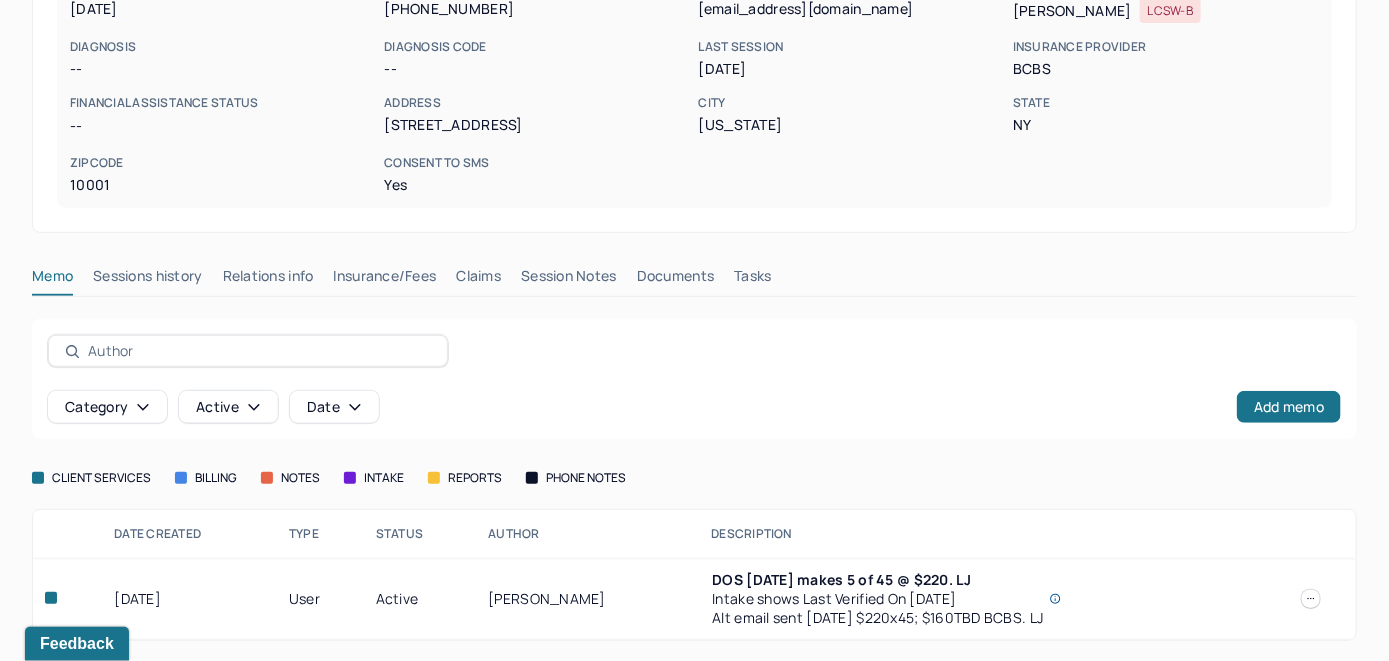 scroll, scrollTop: 299, scrollLeft: 0, axis: vertical 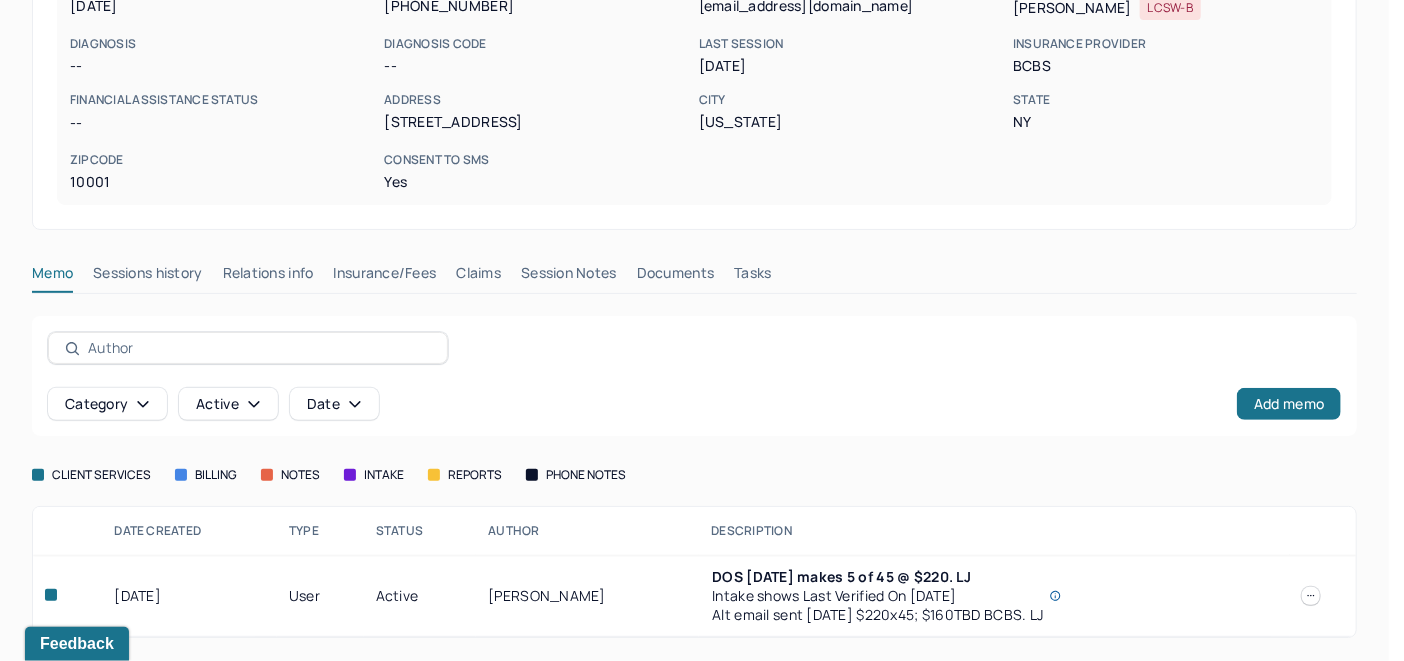 click at bounding box center (1311, 596) 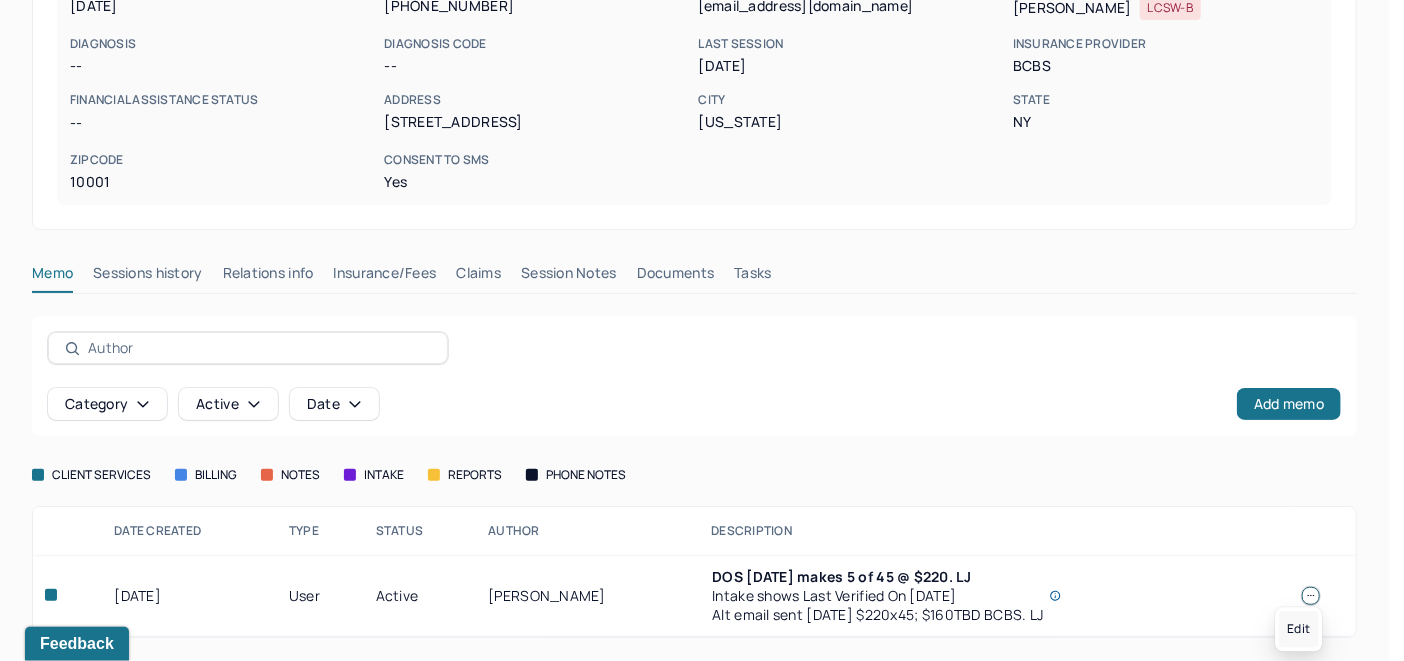 click on "Edit" at bounding box center (1298, 630) 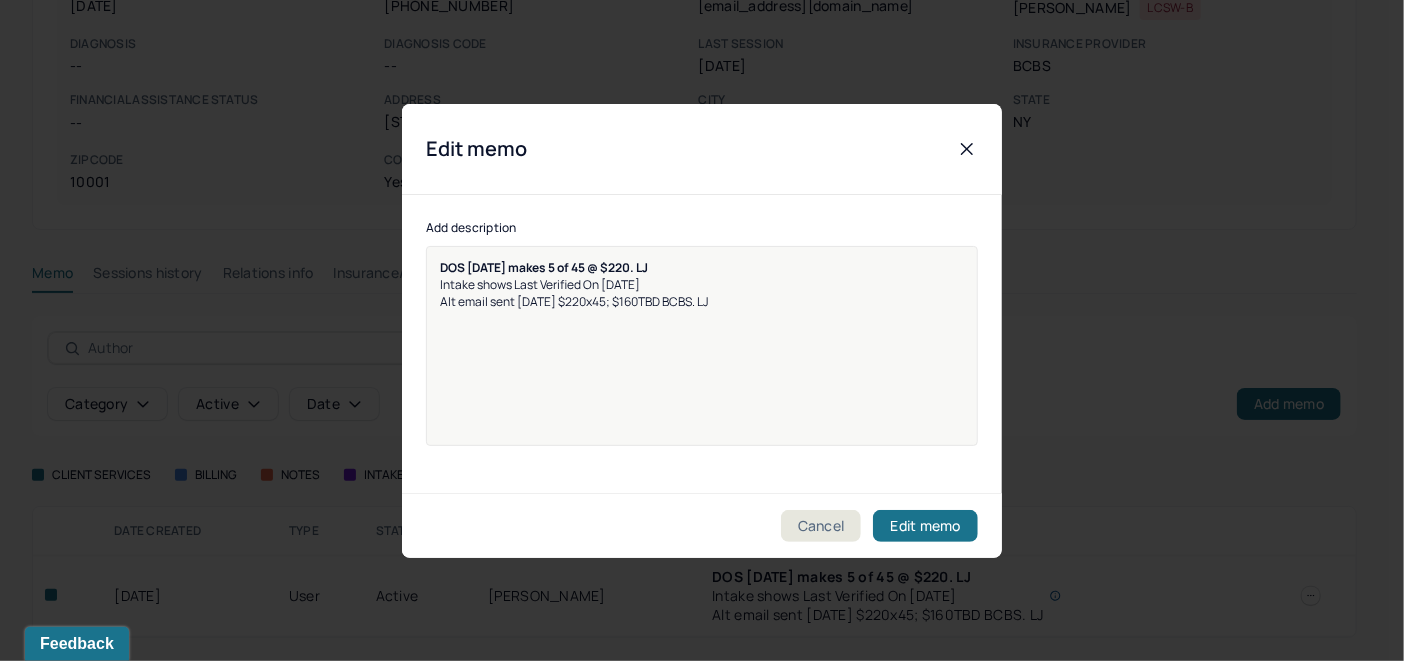 click on "DOS [DATE] makes 5 of 45 @ $220. LJ Intake shows Last Verified On [DATE]  Alt email sent [DATE] $220x45; $160TBD BCBS. LJ" at bounding box center [702, 359] 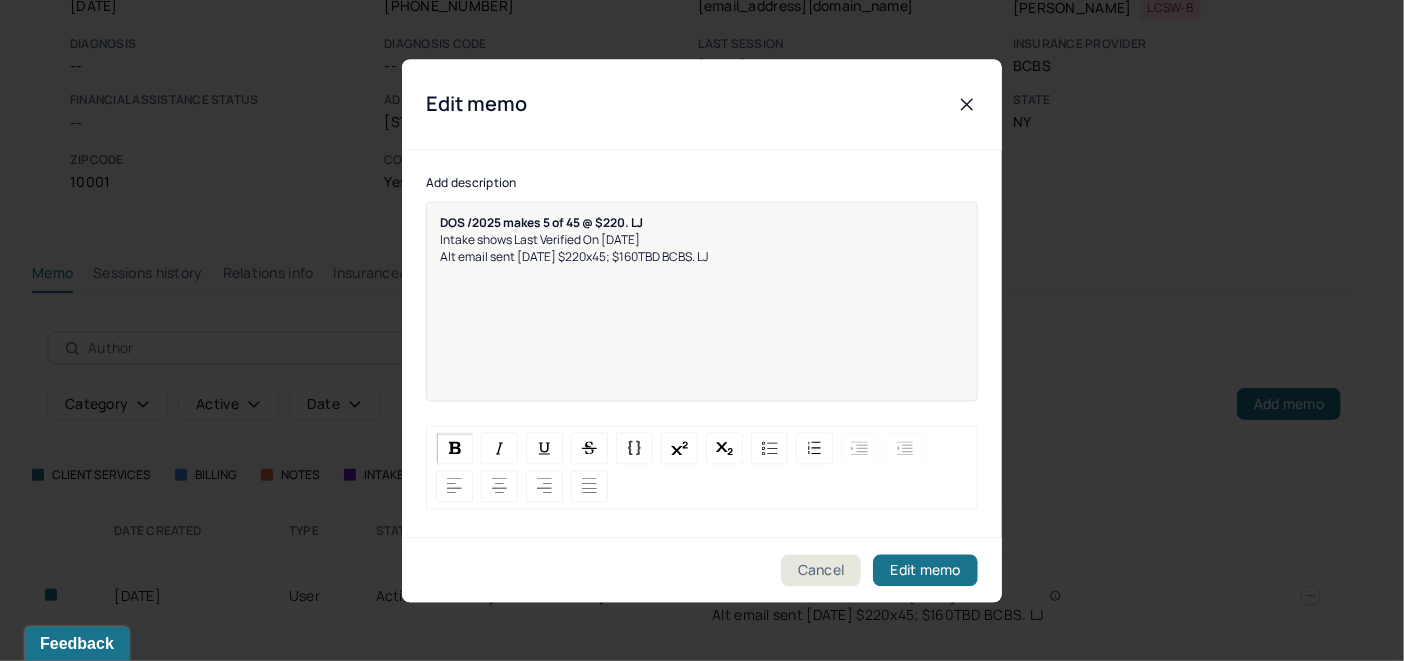 type 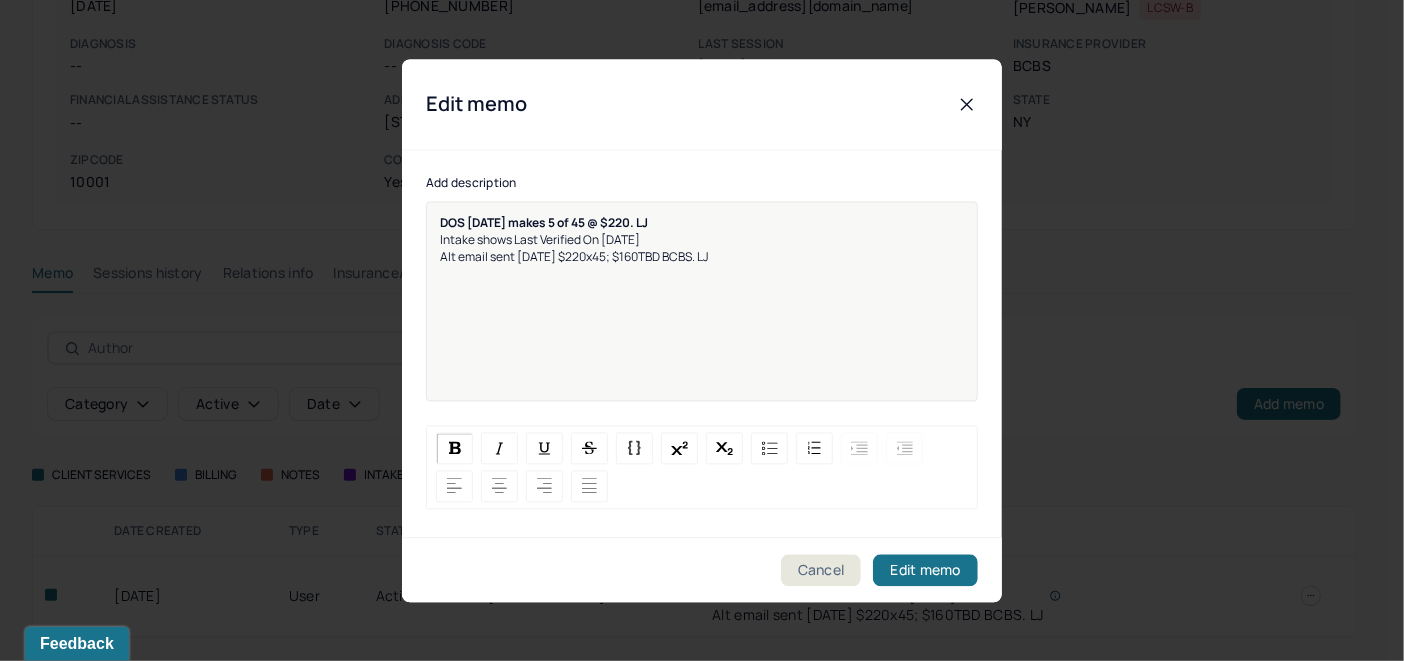 click on "DOS [DATE] makes 5 of 45 @ $220. LJ" at bounding box center (544, 222) 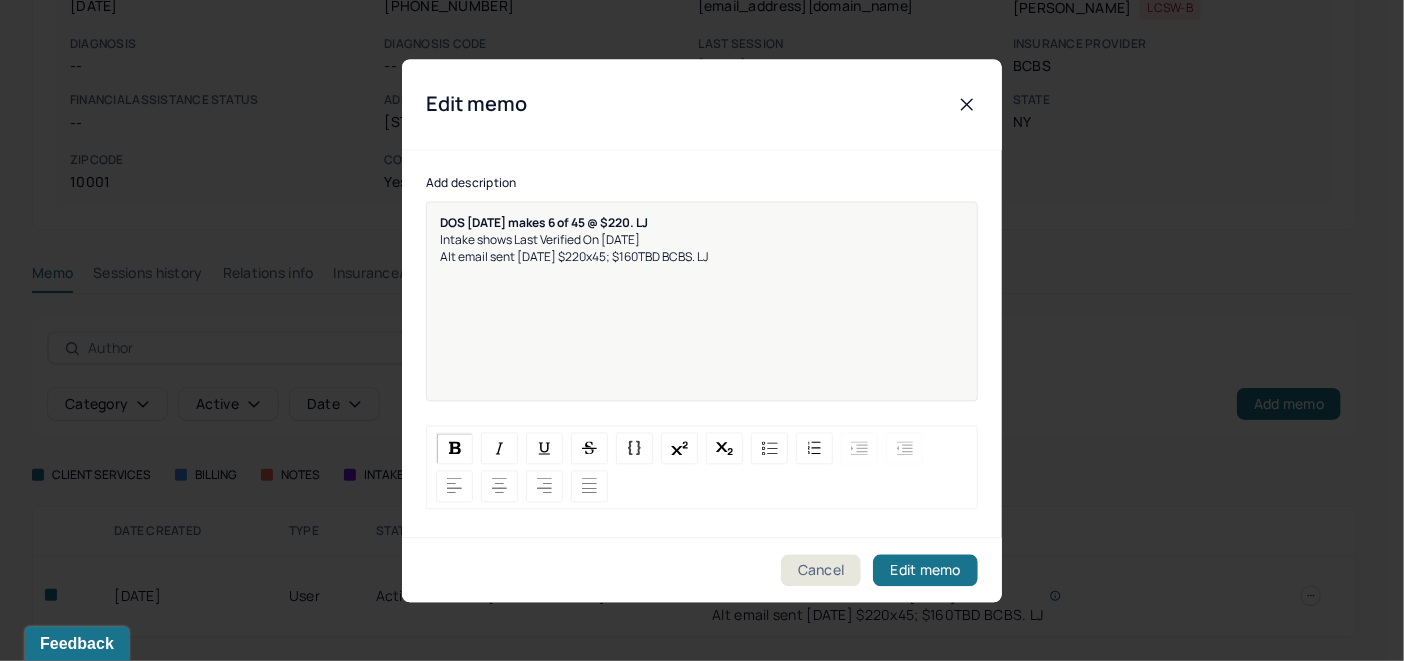 click on "DOS [DATE] makes 6 of 45 @ $220. LJ" at bounding box center [702, 222] 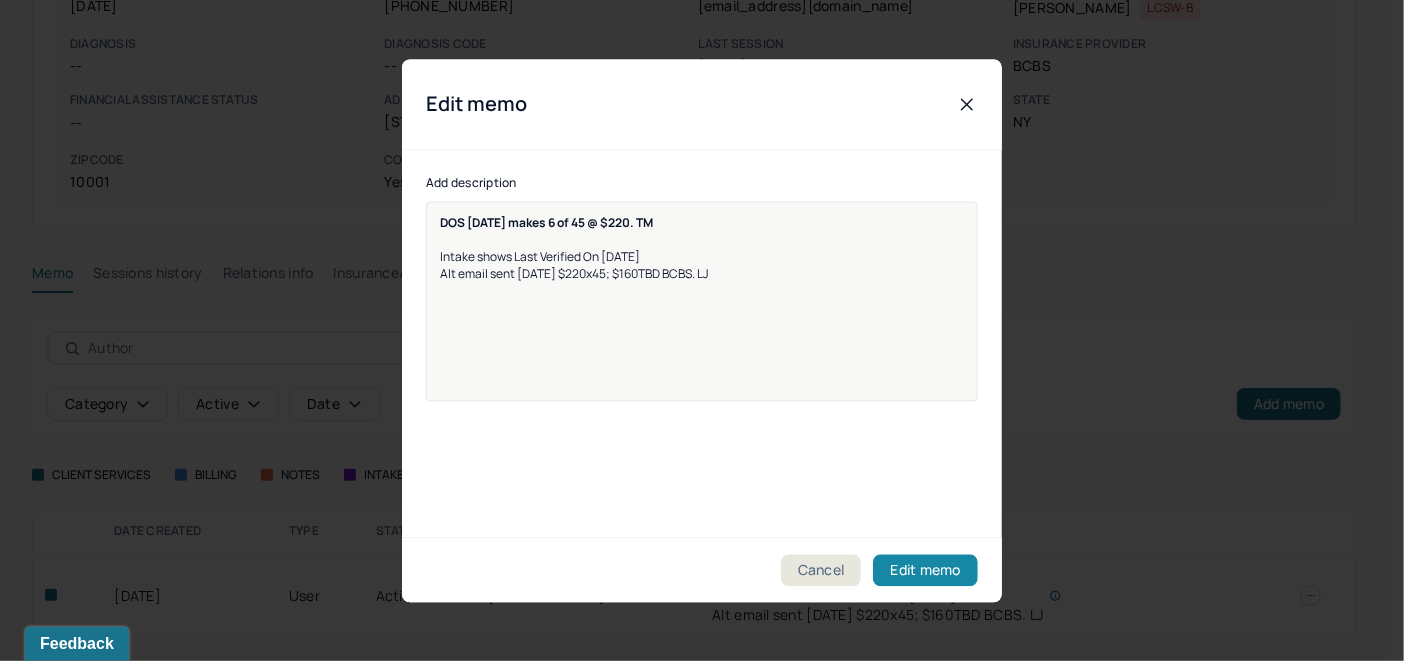 click on "Edit memo" at bounding box center (925, 570) 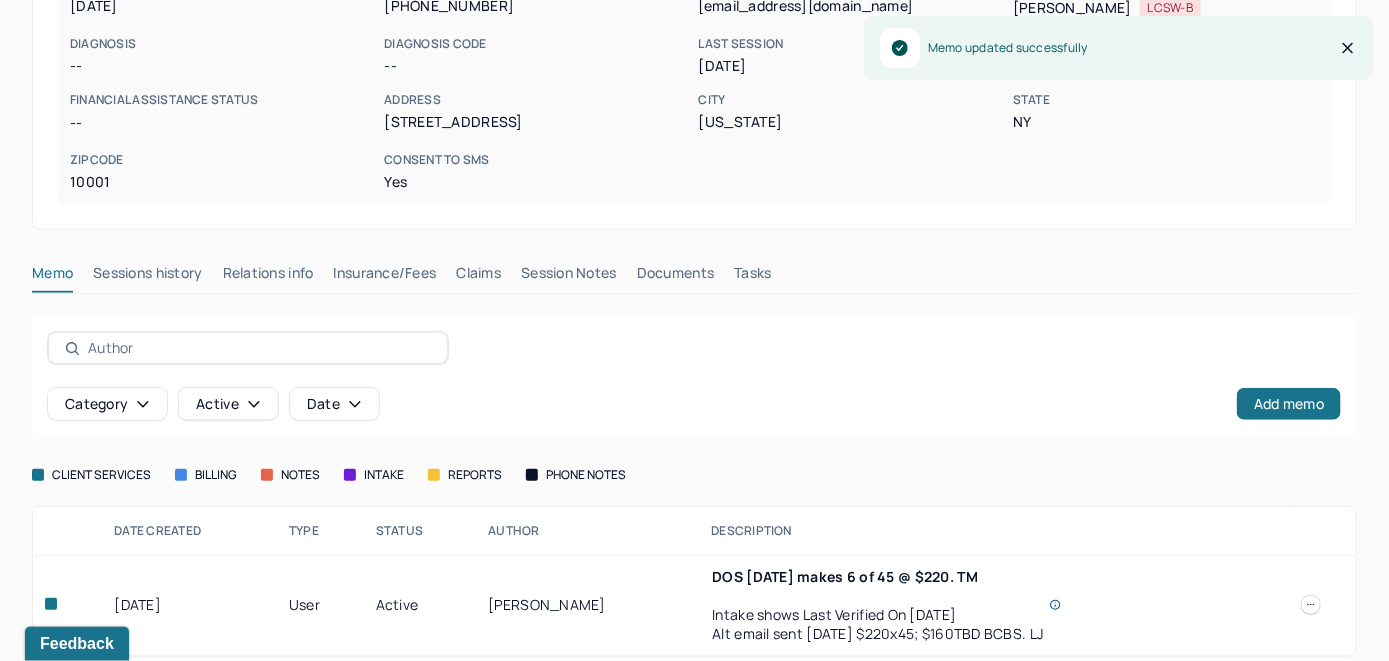 click on "Claims" at bounding box center (478, 277) 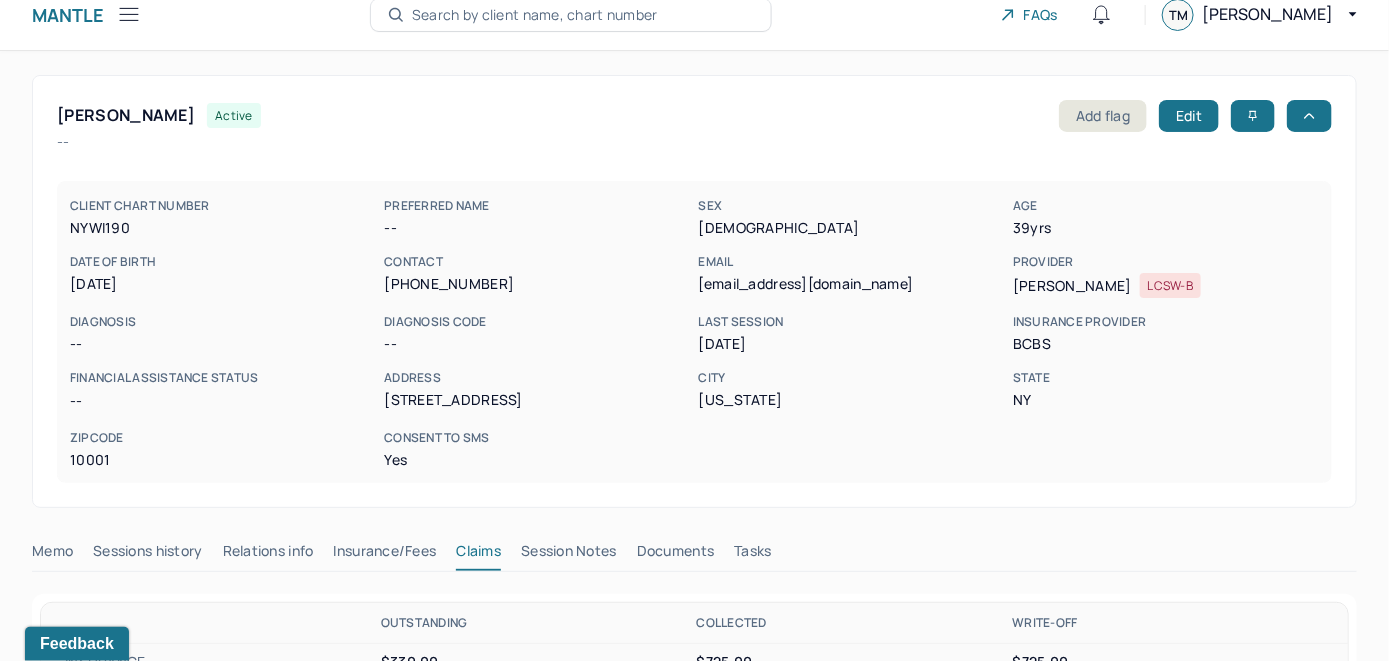 scroll, scrollTop: 0, scrollLeft: 0, axis: both 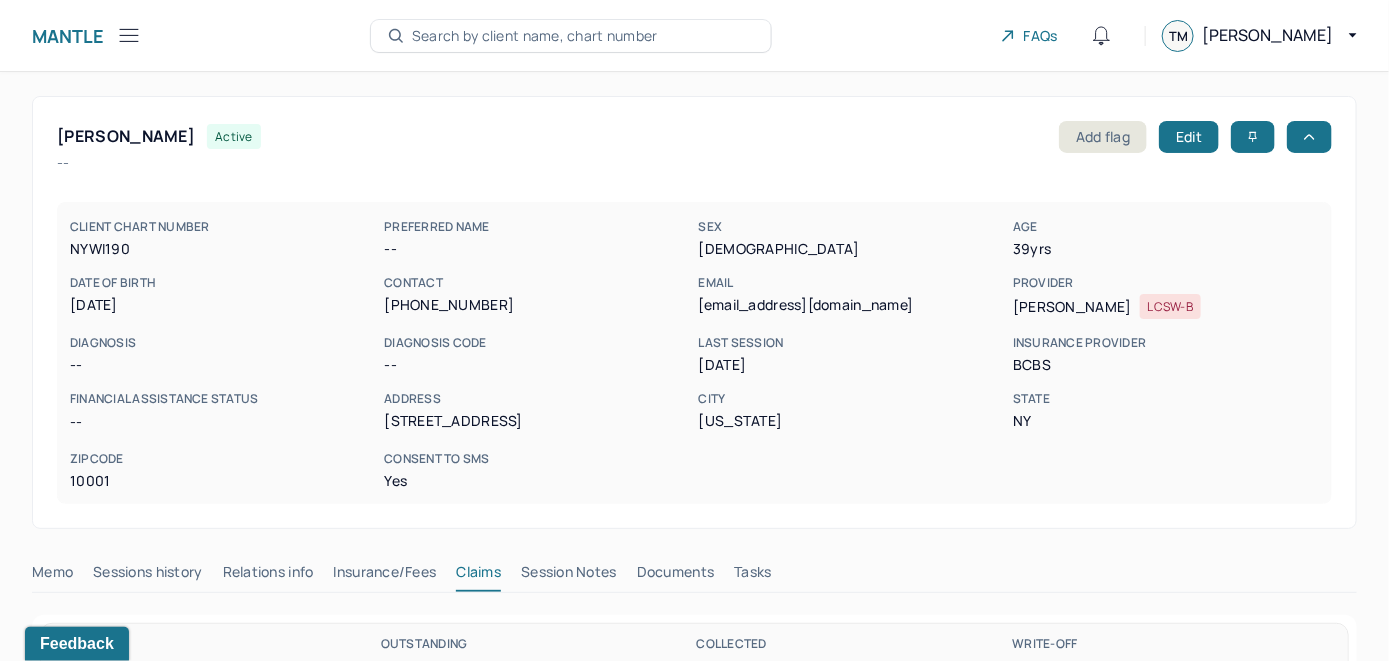 click on "Search by client name, chart number" at bounding box center (535, 36) 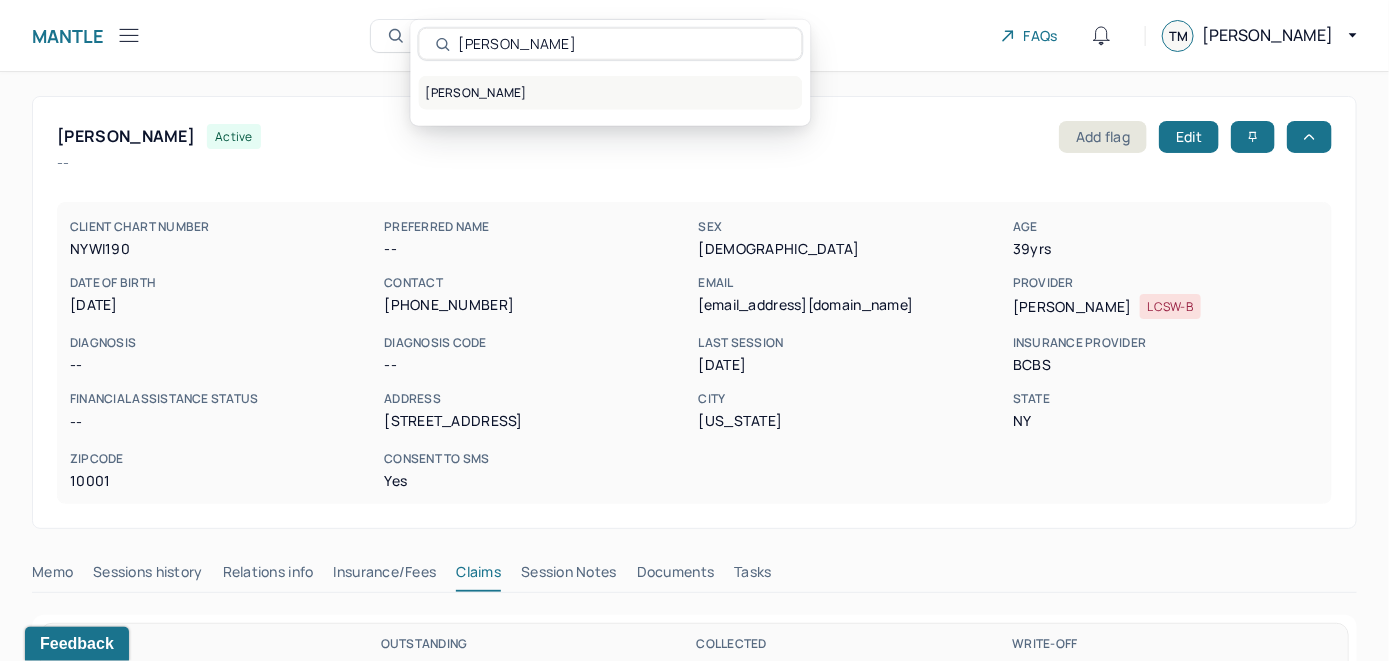 type on "[PERSON_NAME]" 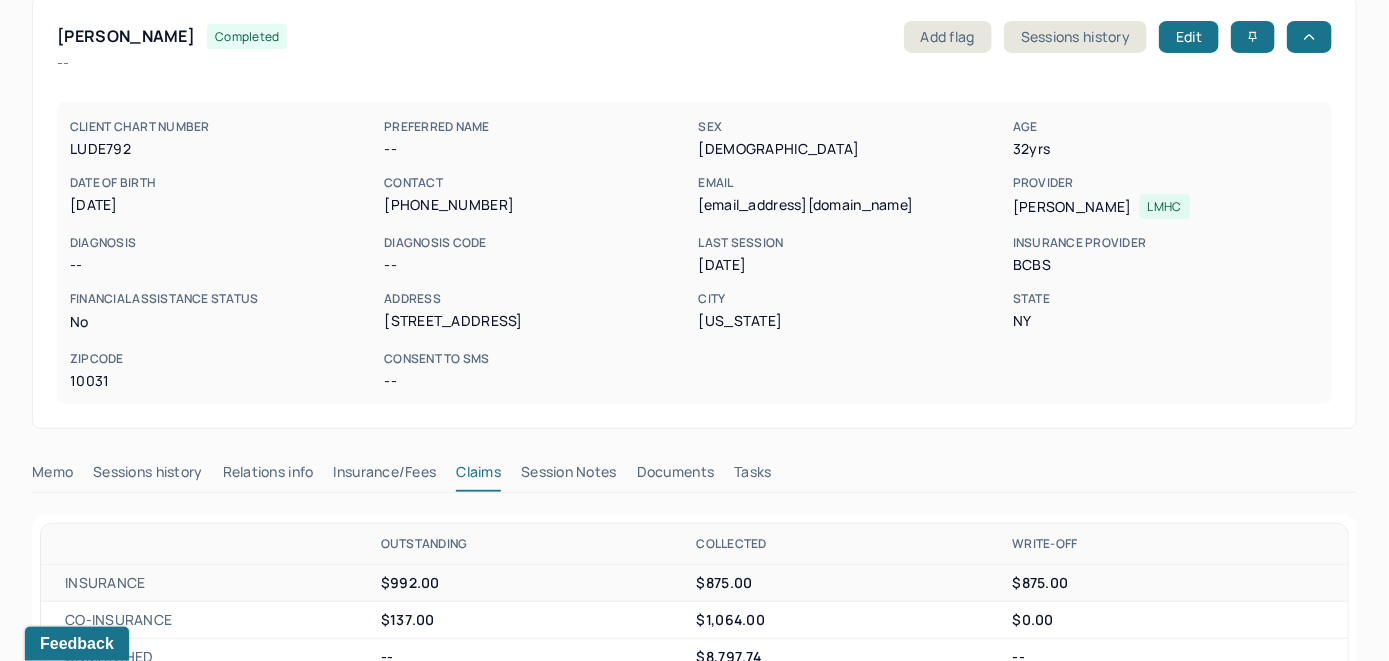scroll, scrollTop: 200, scrollLeft: 0, axis: vertical 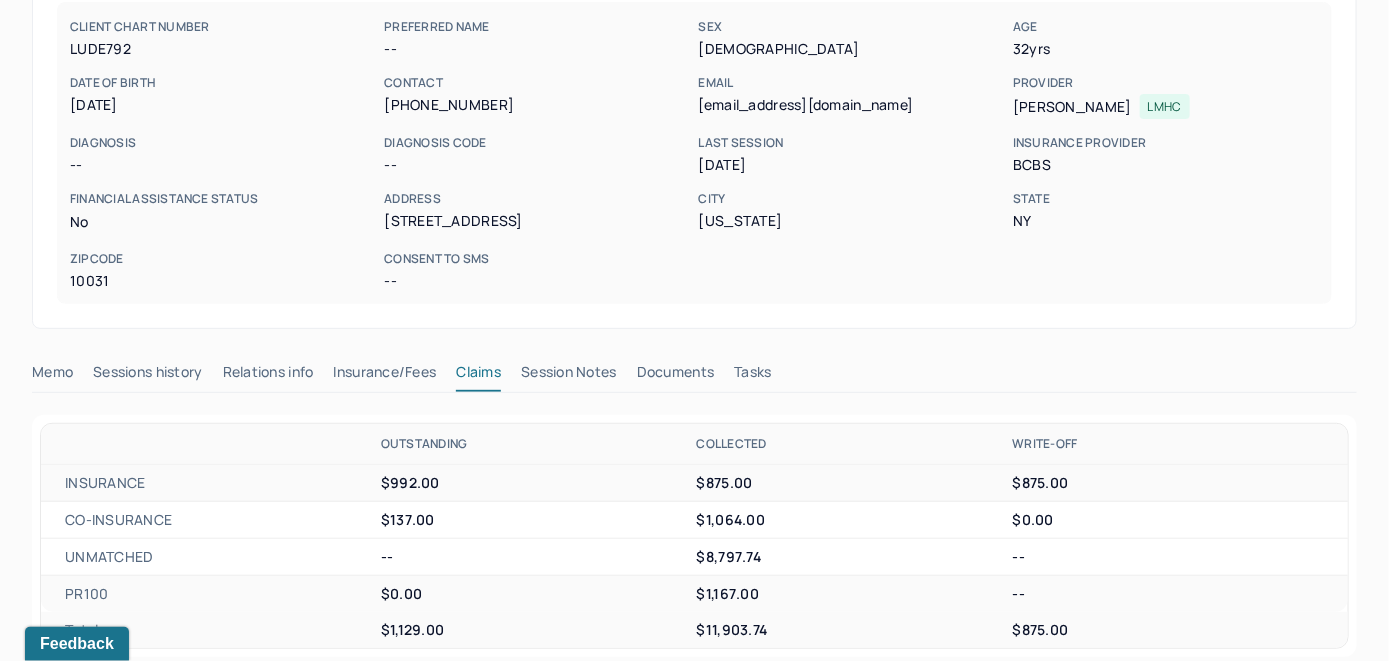 click on "Memo" at bounding box center (52, 376) 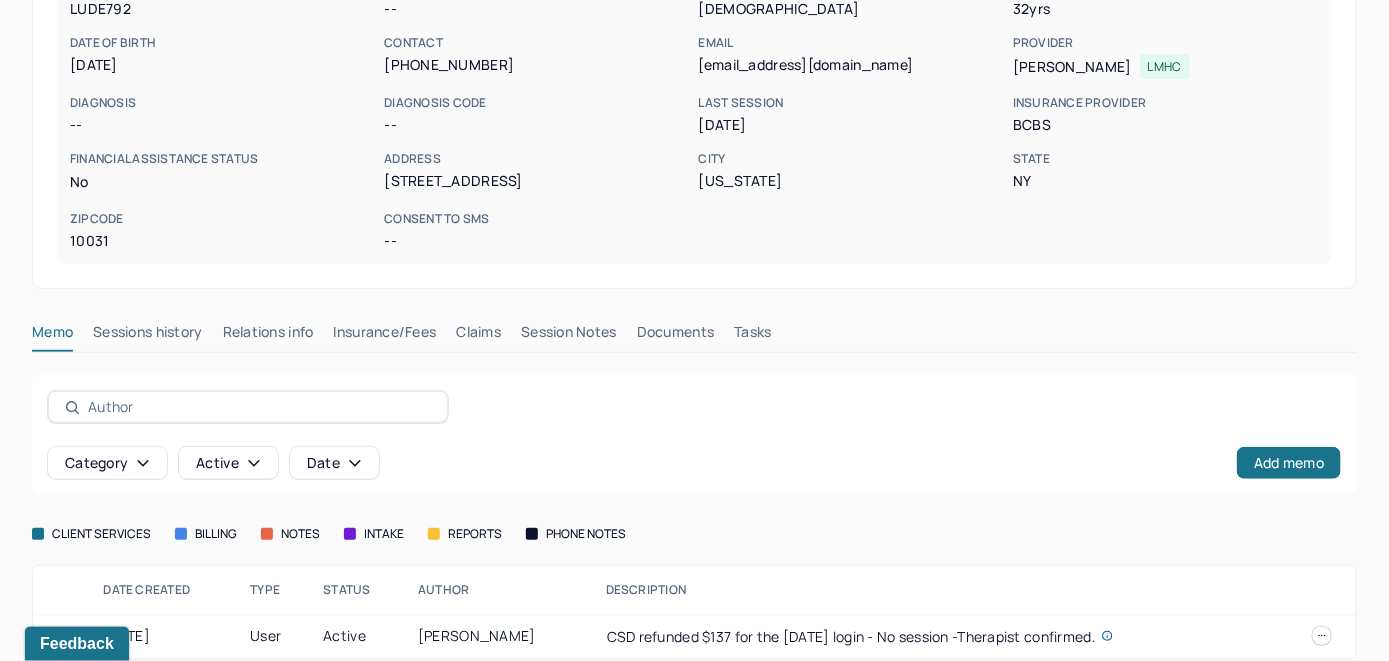 scroll, scrollTop: 261, scrollLeft: 0, axis: vertical 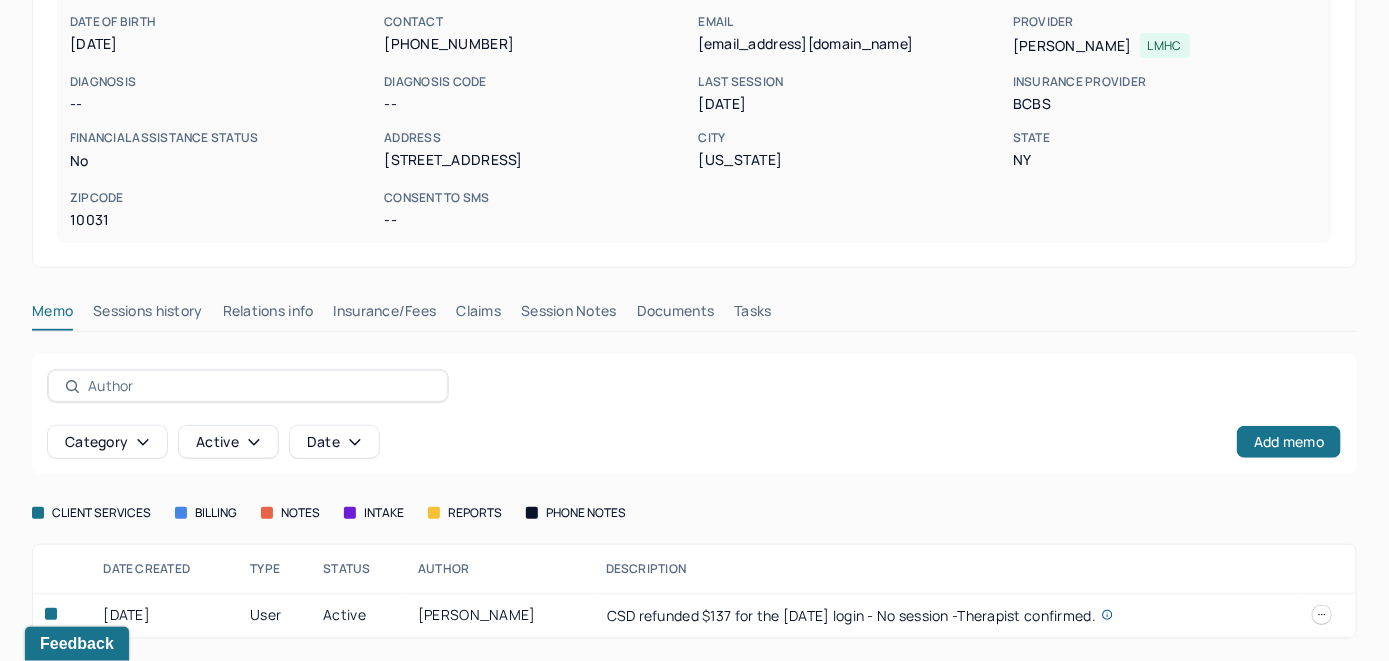 click on "Insurance/Fees" at bounding box center (385, 315) 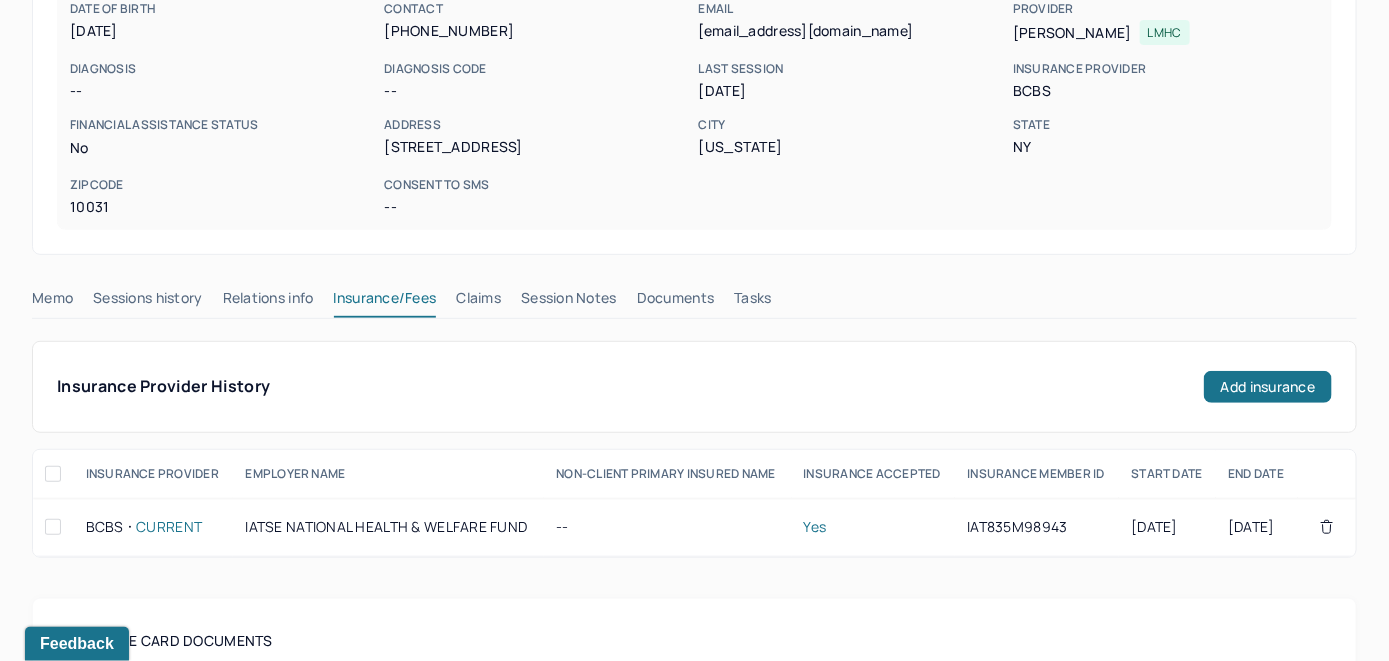 scroll, scrollTop: 213, scrollLeft: 0, axis: vertical 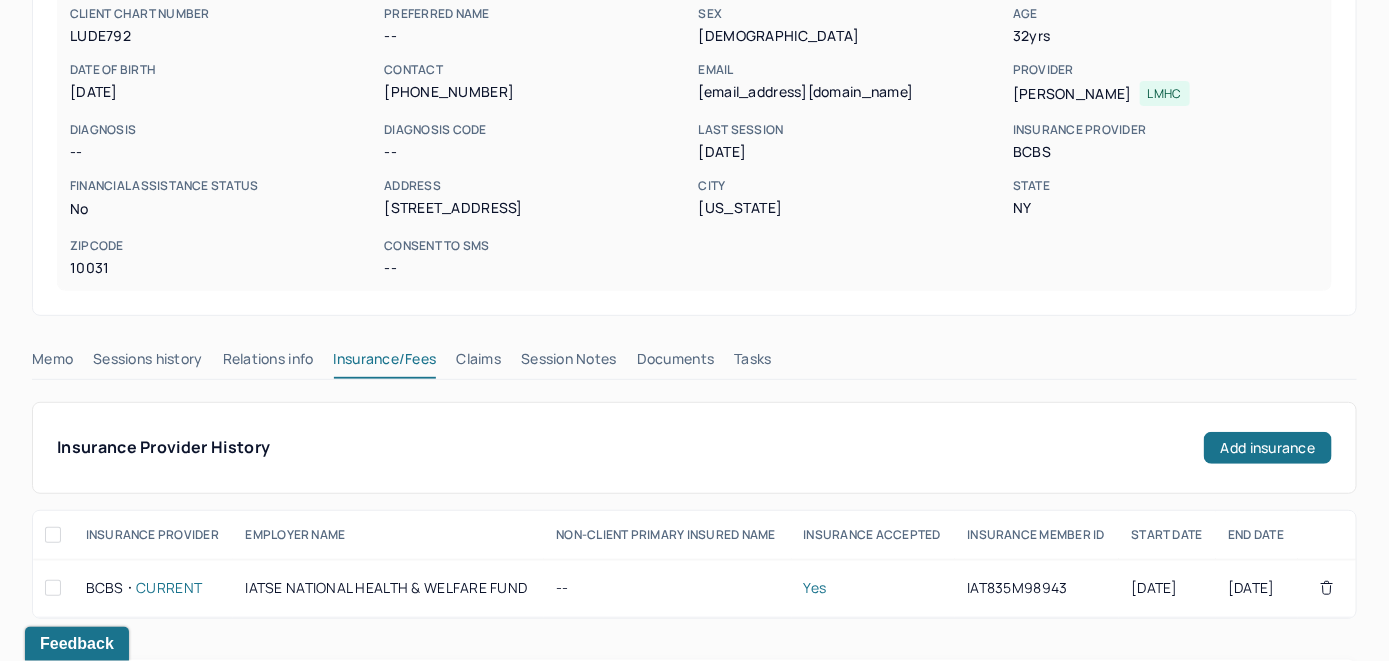 click on "Memo     Sessions history     Relations info     Insurance/Fees     Claims     Session Notes     Documents     Tasks" at bounding box center (694, 364) 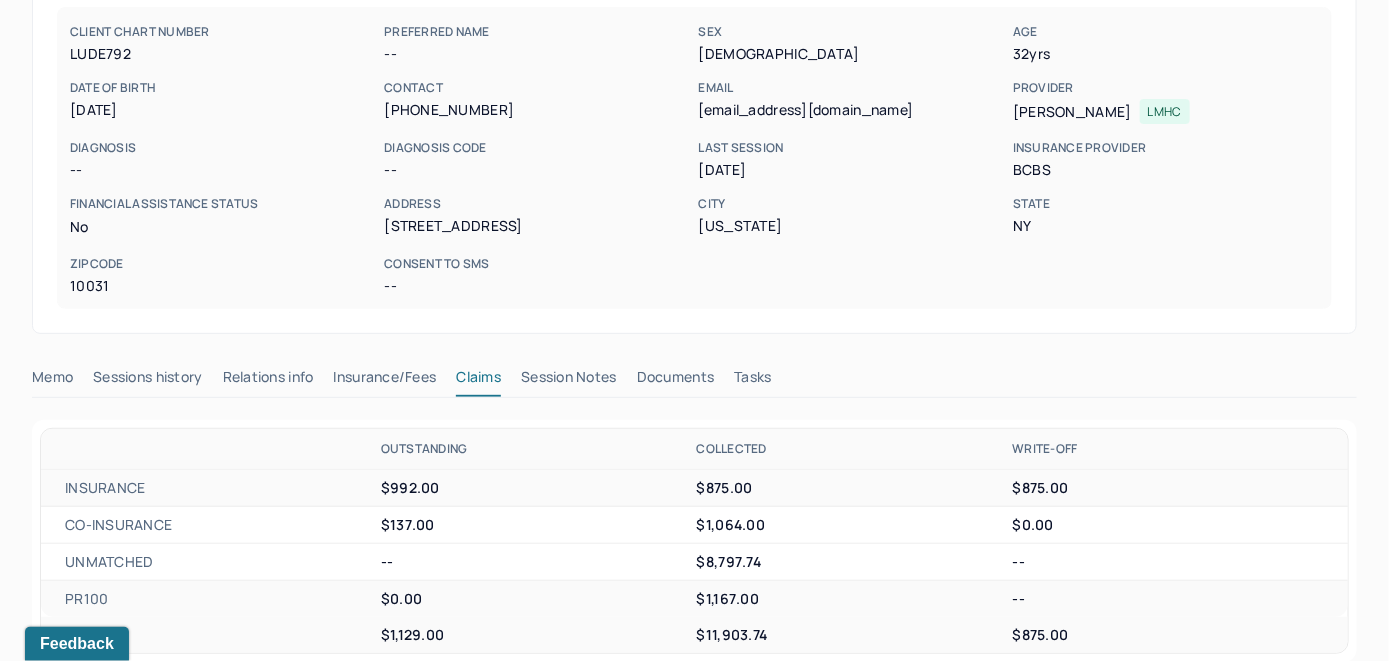 scroll, scrollTop: 200, scrollLeft: 0, axis: vertical 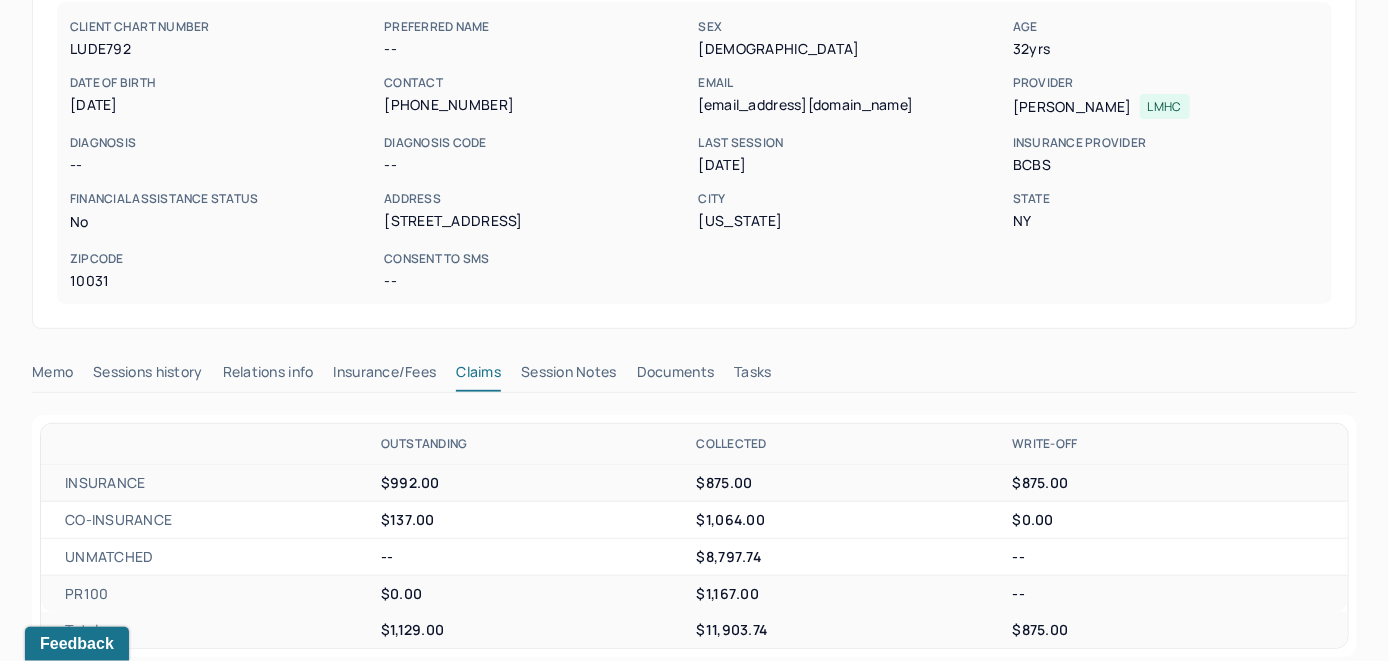 click on "Insurance/Fees" at bounding box center [385, 376] 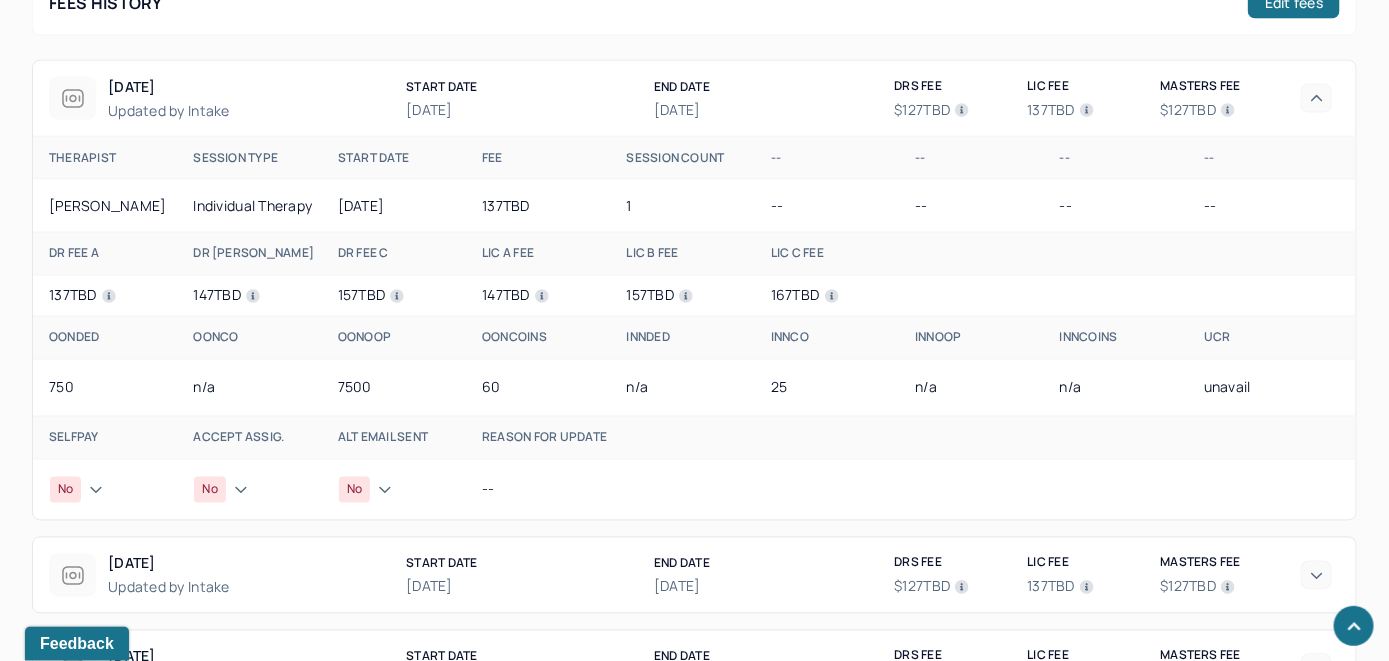scroll, scrollTop: 1300, scrollLeft: 0, axis: vertical 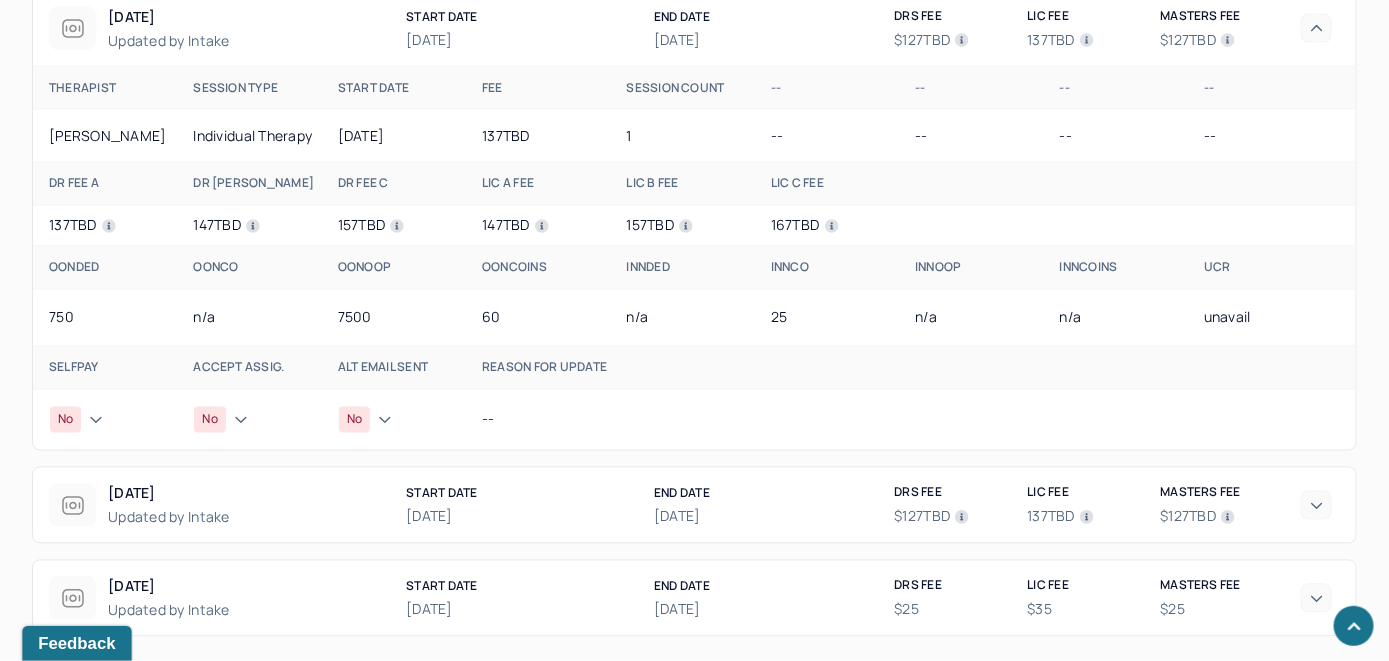 click on "Feedback" at bounding box center [76, 643] 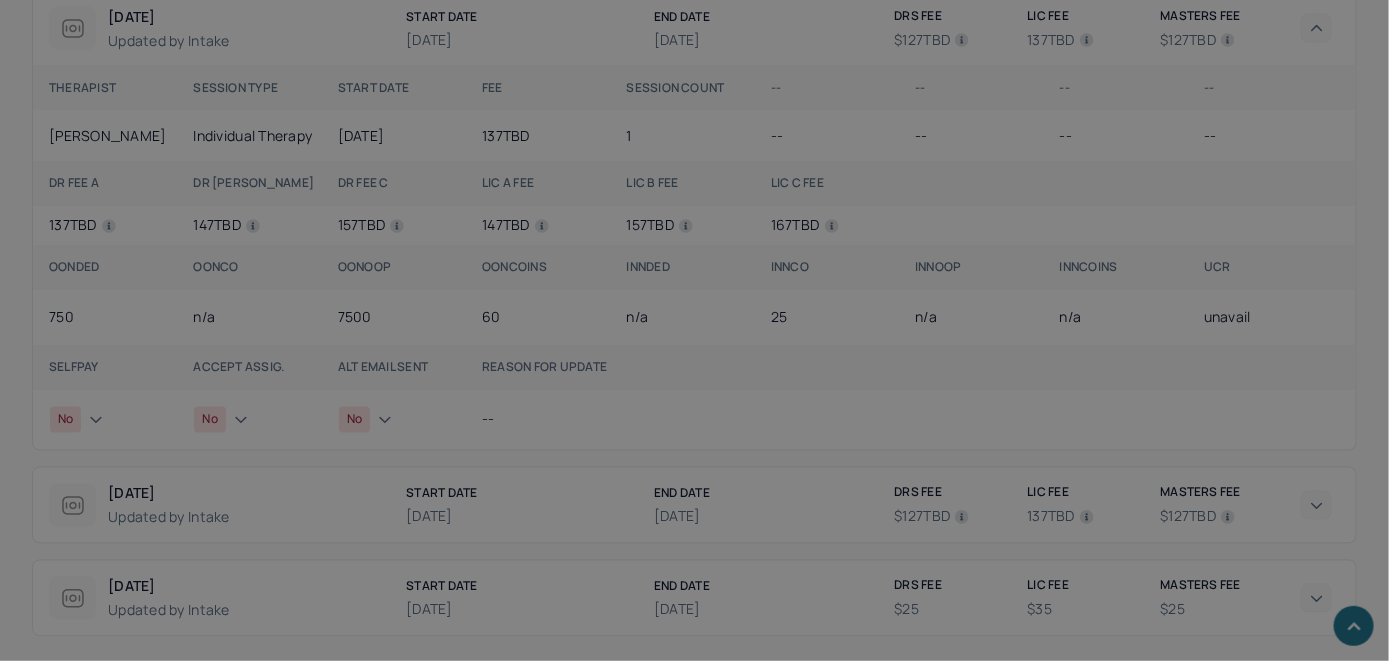 scroll, scrollTop: 0, scrollLeft: 0, axis: both 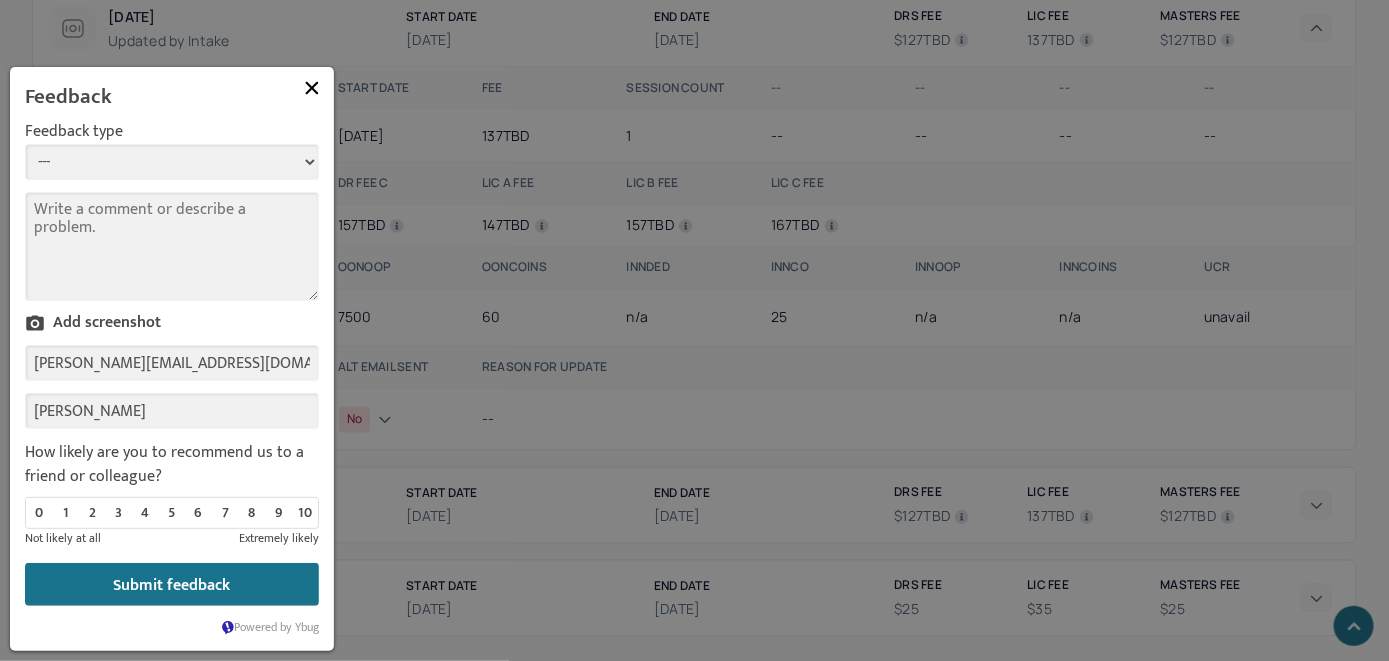 click on "--- Bug Improvement Question Feedback" at bounding box center [172, 162] 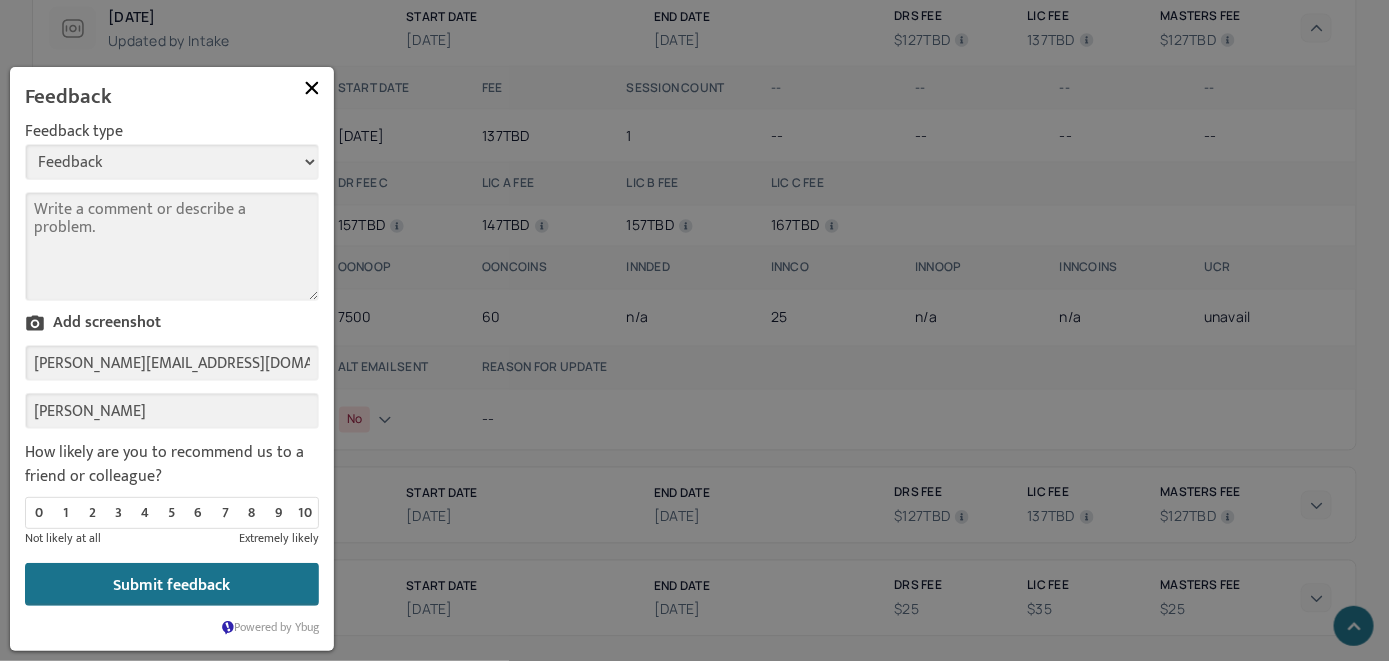 click on "--- Bug Improvement Question Feedback" at bounding box center [172, 162] 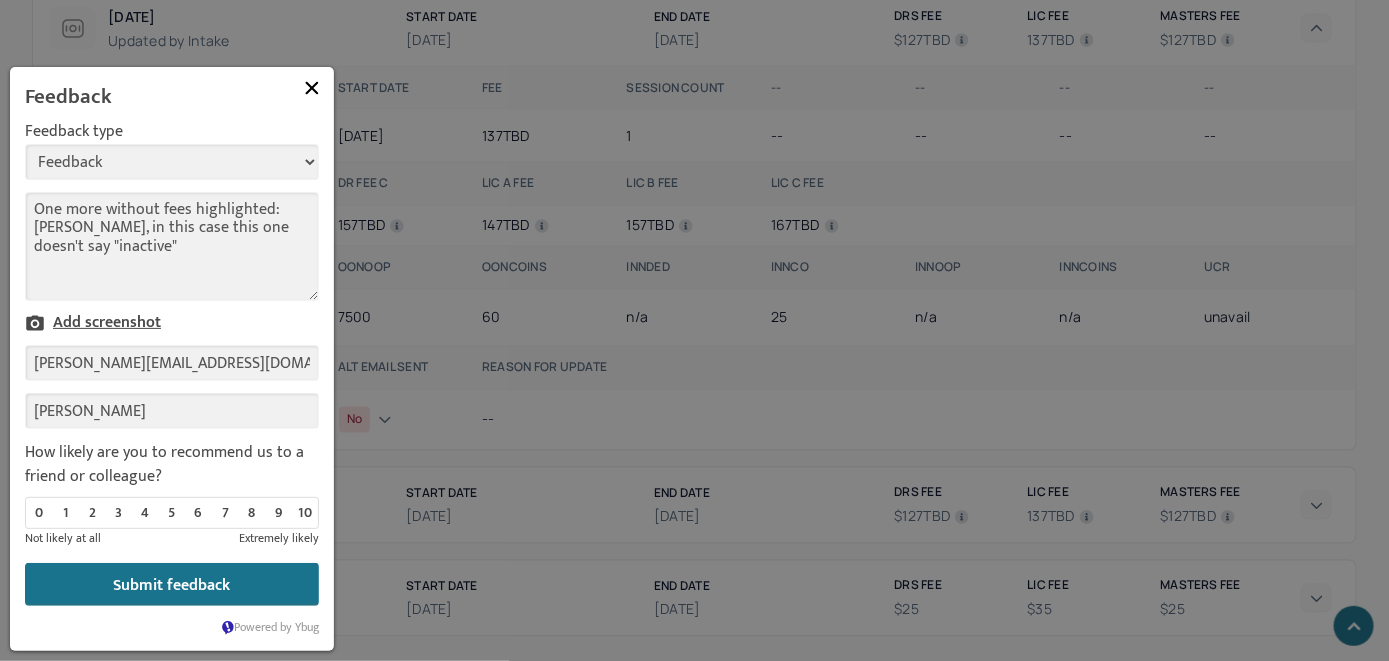 type on "One more without fees highlighted: [PERSON_NAME], in this case this one doesn't say "inactive"" 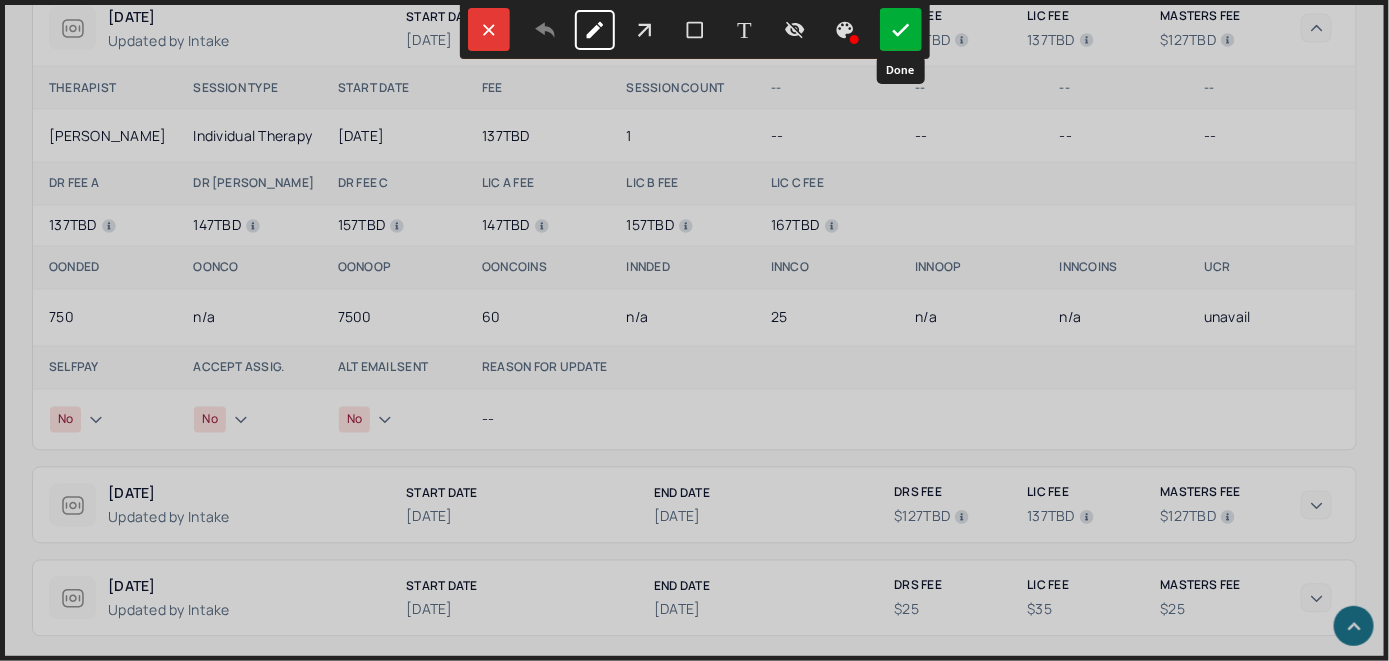 click at bounding box center [901, 29] 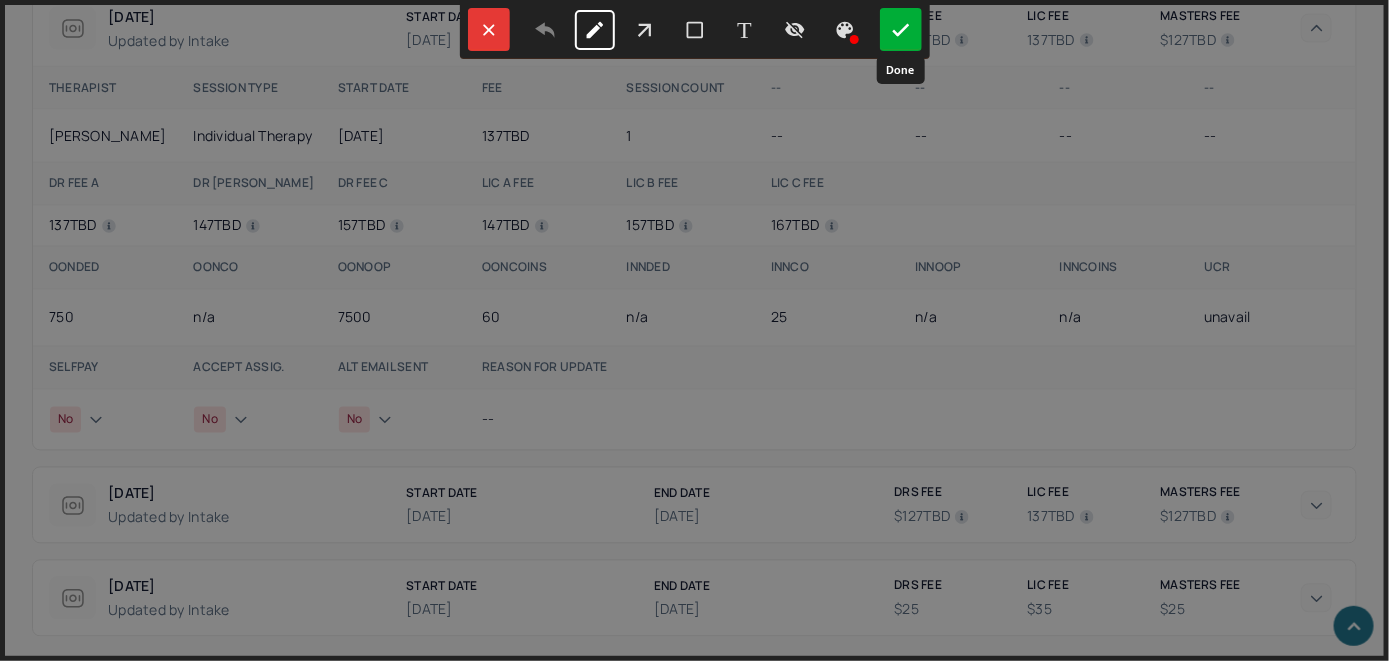 select on "4" 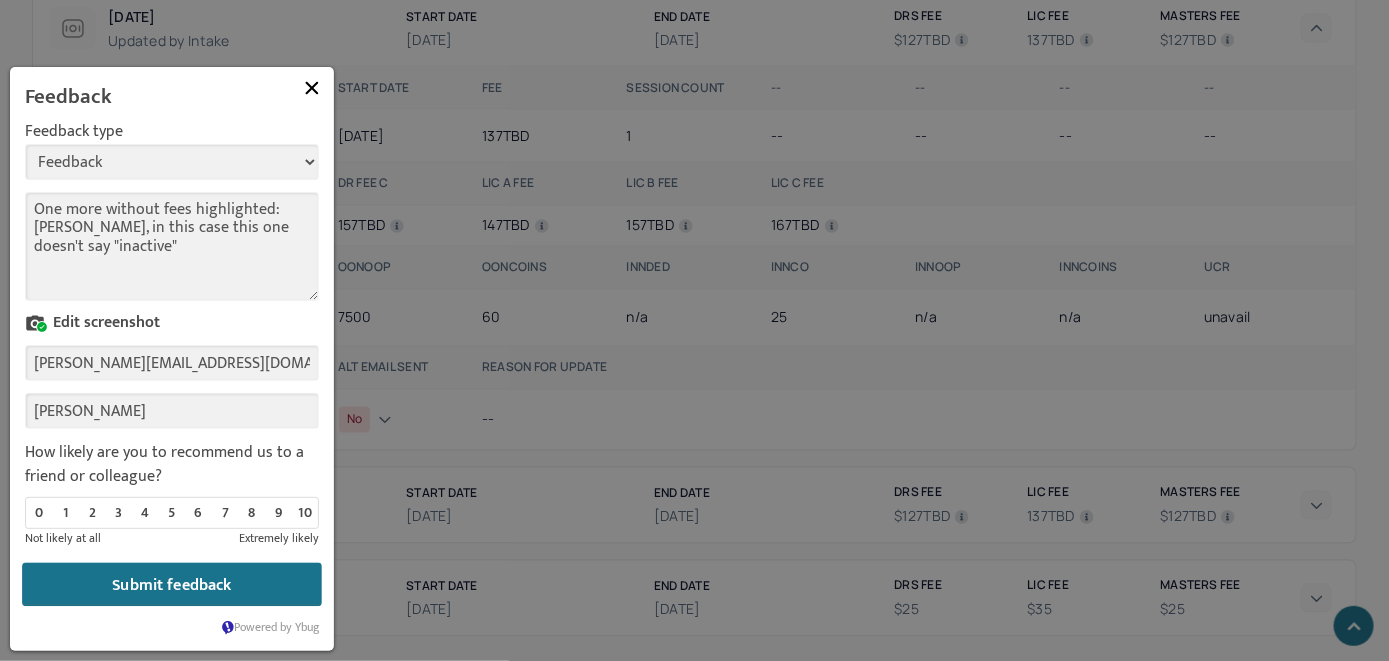 click on "Submit feedback" at bounding box center (172, 585) 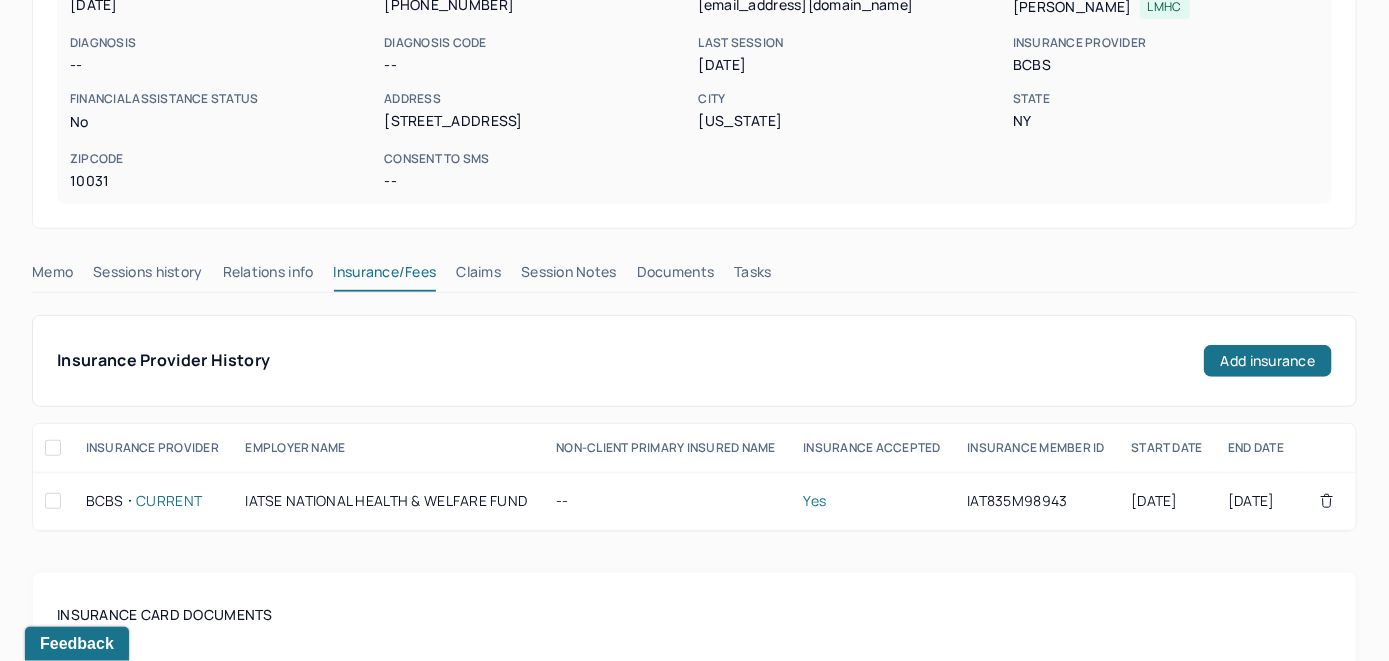 scroll, scrollTop: 100, scrollLeft: 0, axis: vertical 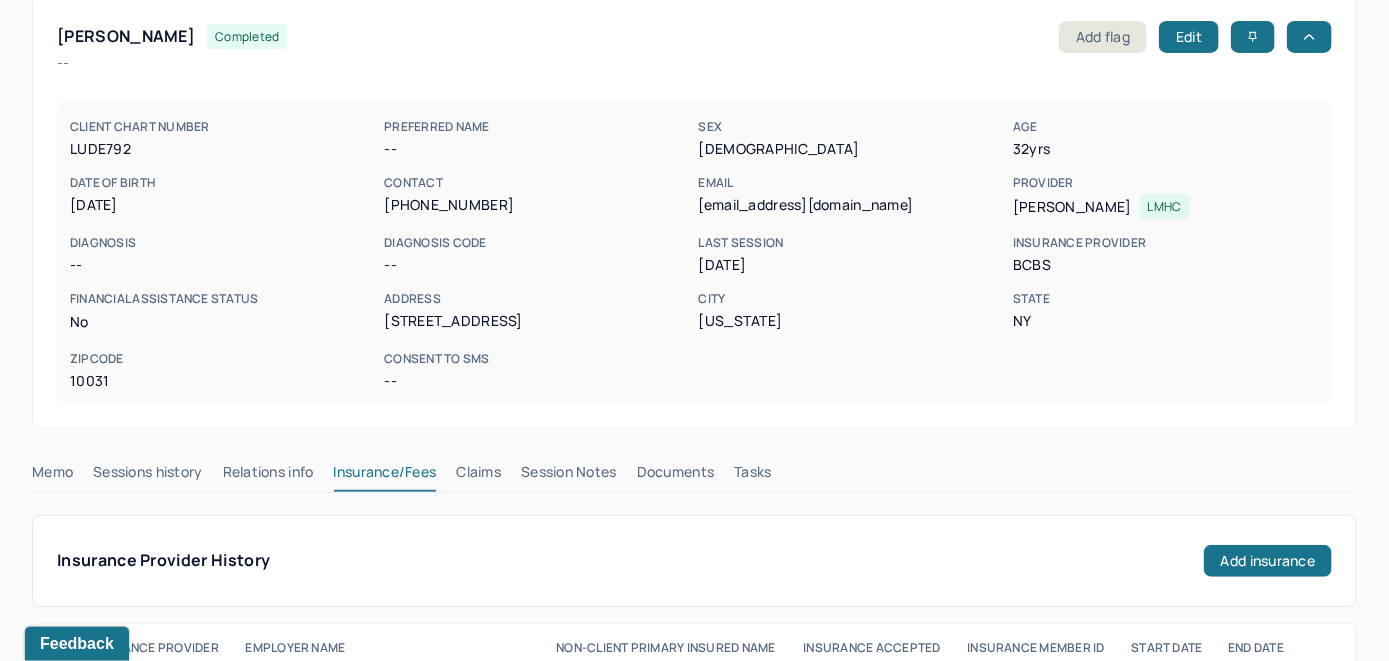 click on "Claims" at bounding box center [478, 476] 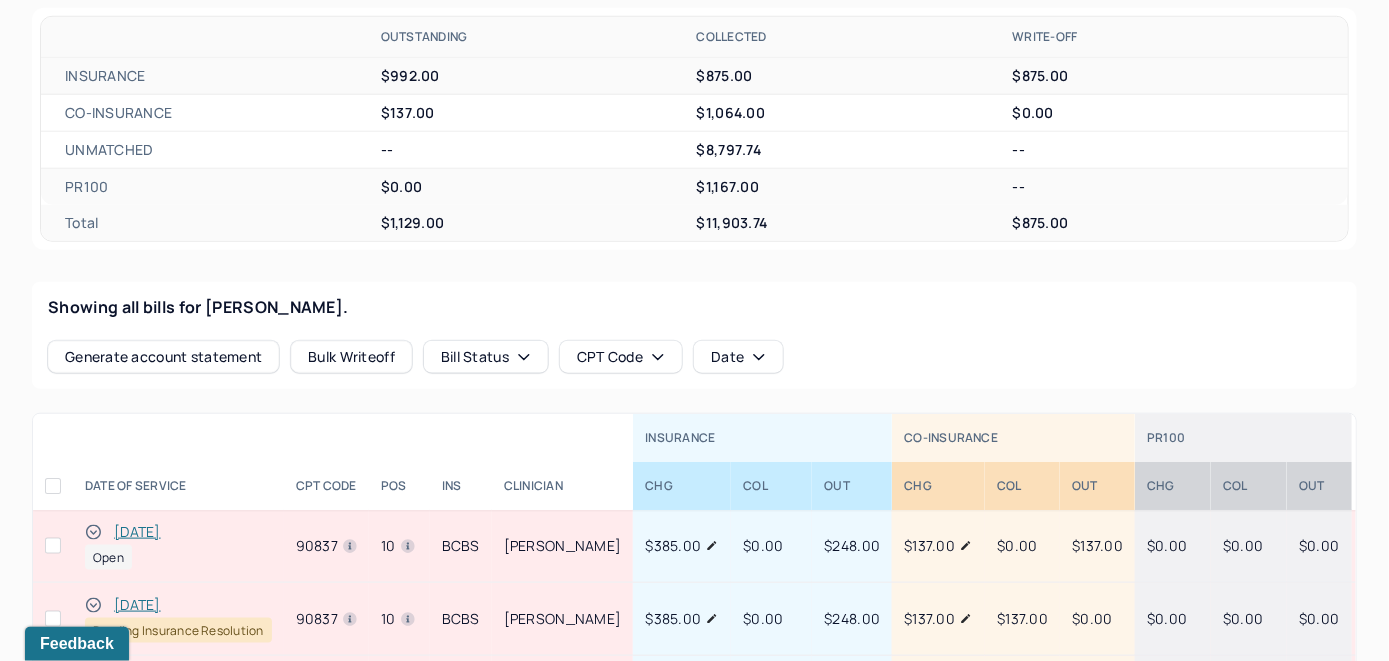 scroll, scrollTop: 800, scrollLeft: 0, axis: vertical 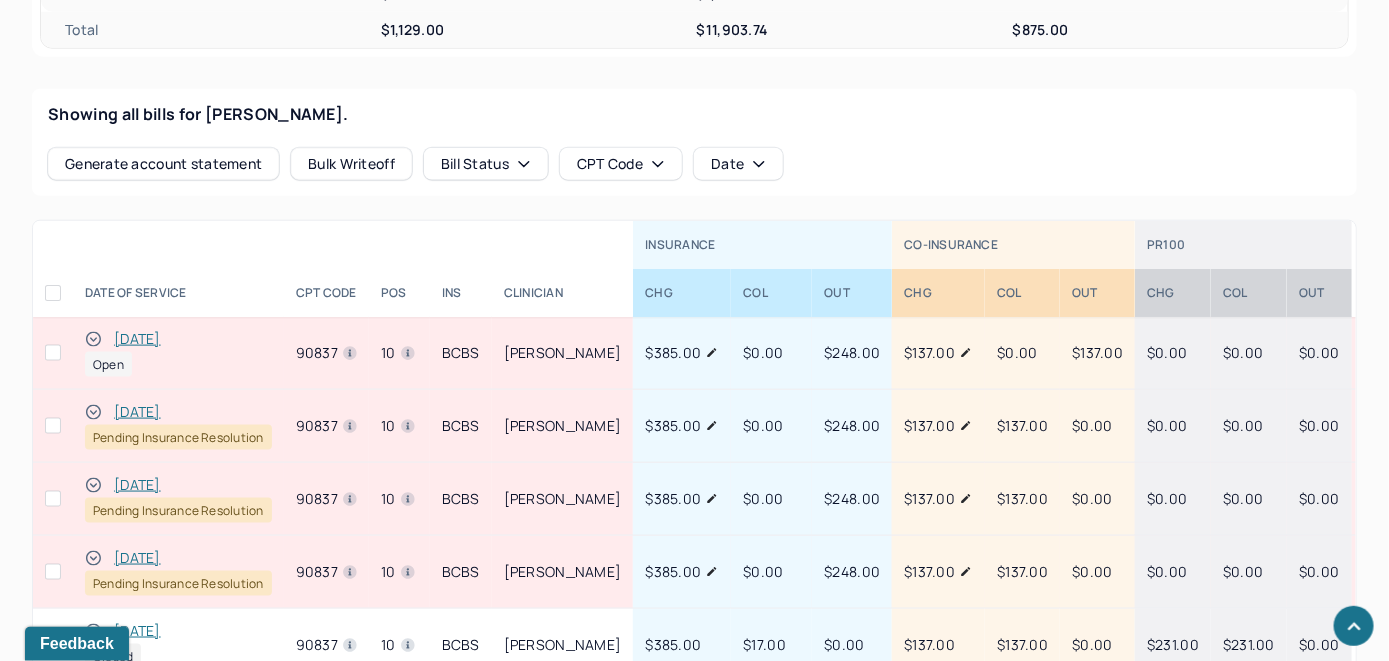 click on "[DATE]" at bounding box center (137, 339) 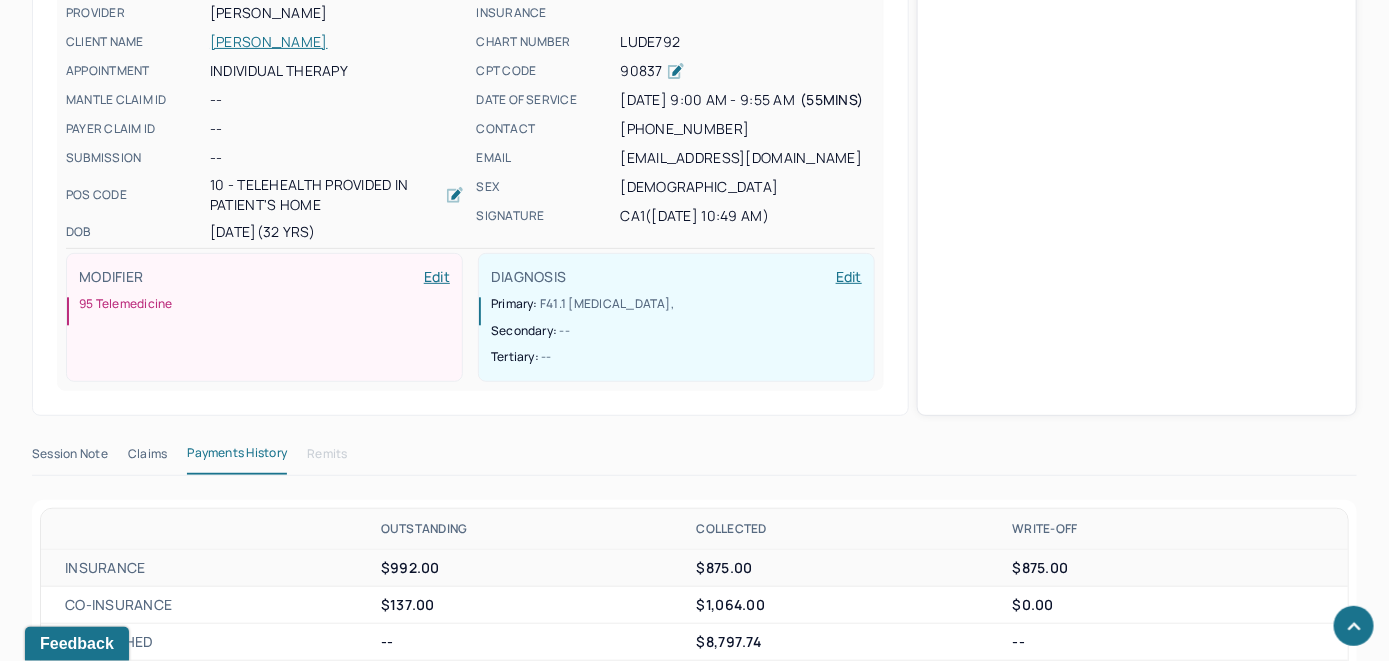 scroll, scrollTop: 728, scrollLeft: 0, axis: vertical 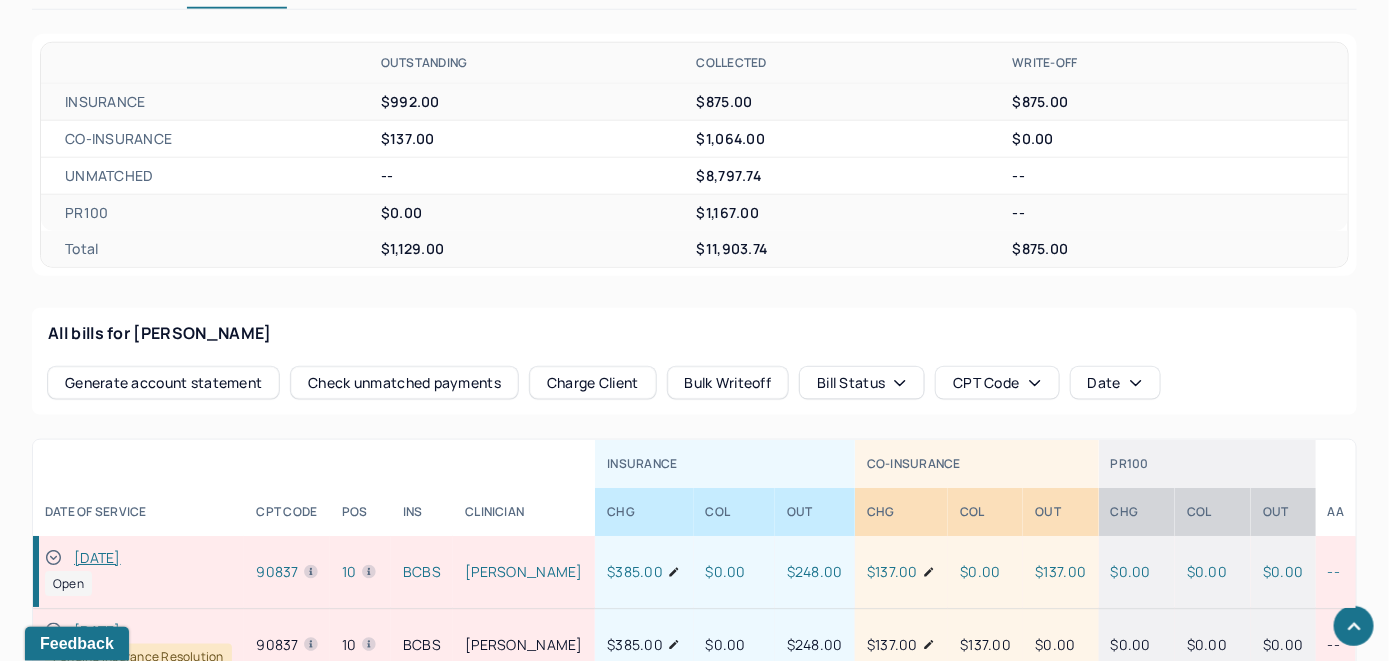 click on "All bills for   [PERSON_NAME]   Generate account statement     Check unmatched payments     Charge Client     Bulk Writeoff     Bill Status     CPT Code     Date" at bounding box center (694, 361) 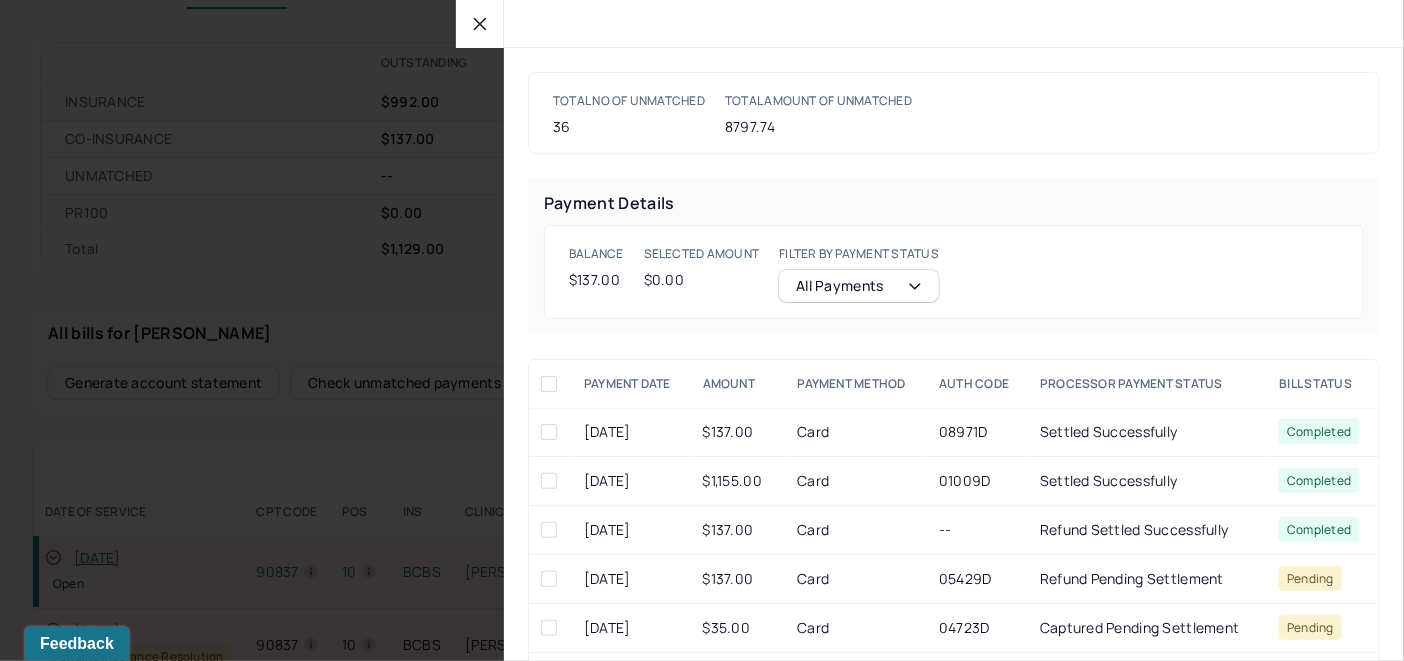 click at bounding box center [549, 432] 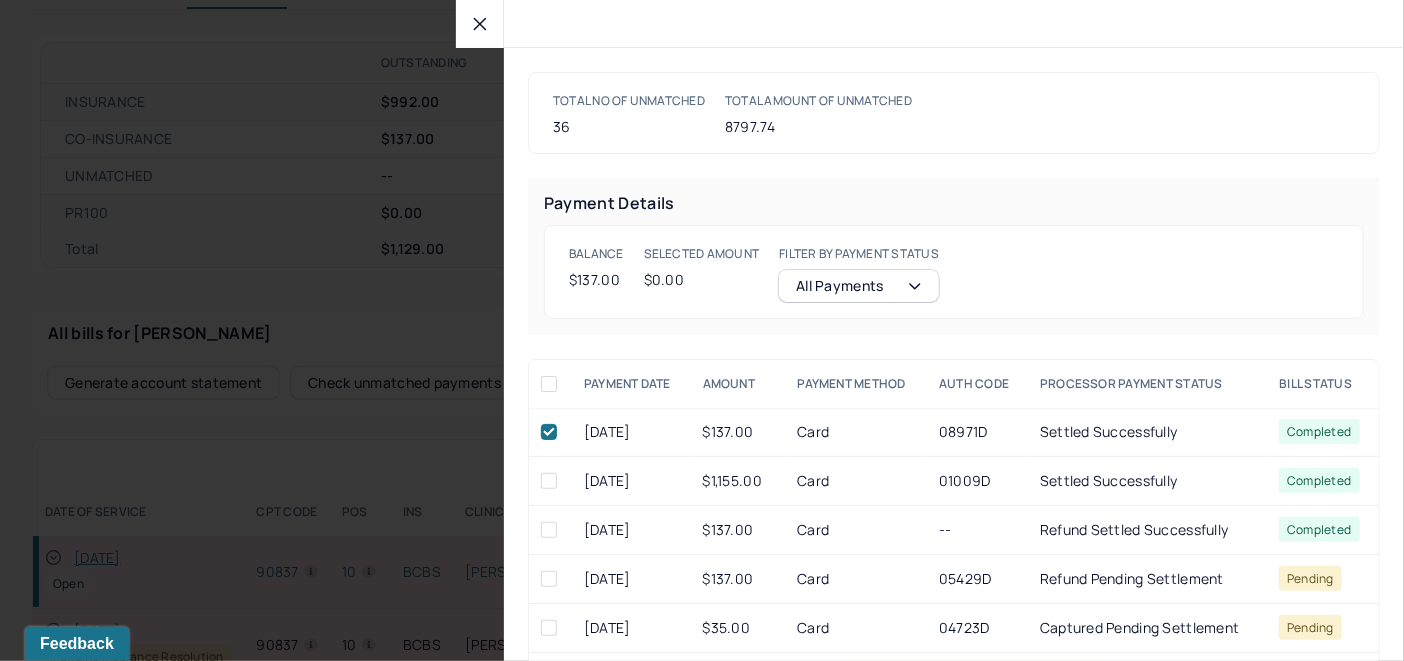 checkbox on "true" 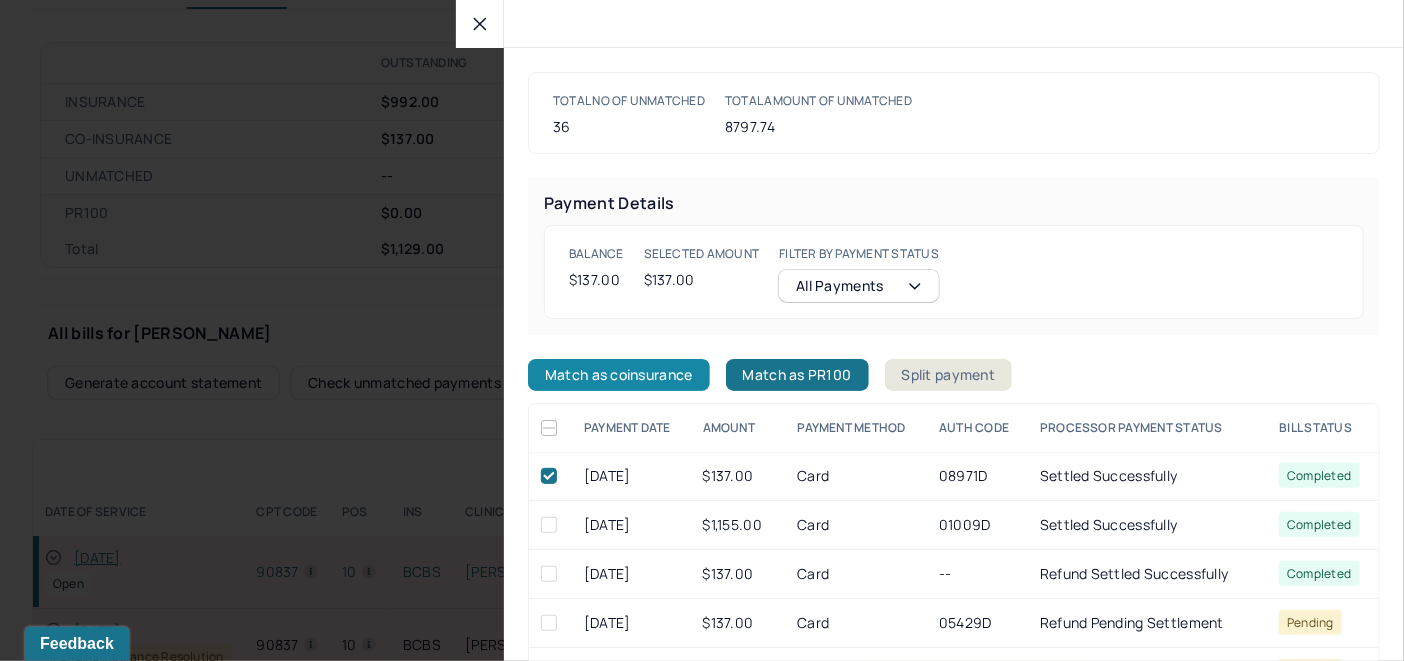 click on "Match as coinsurance" at bounding box center [619, 375] 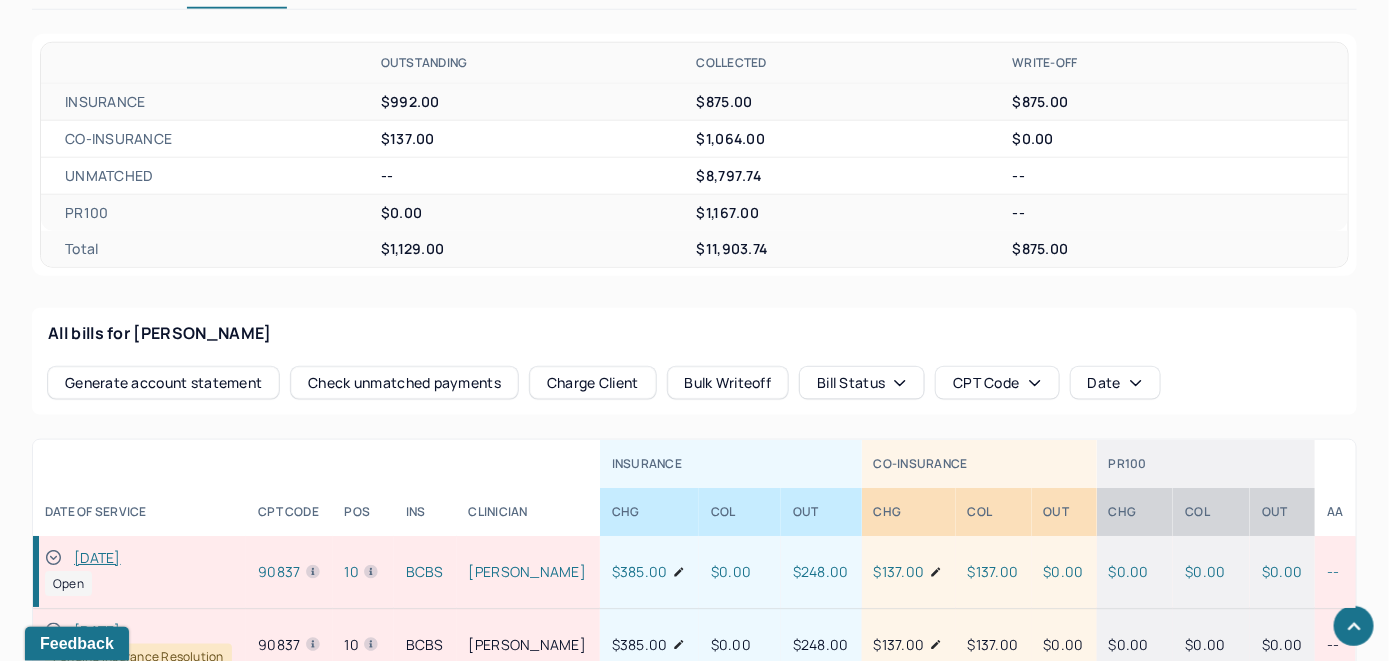 click 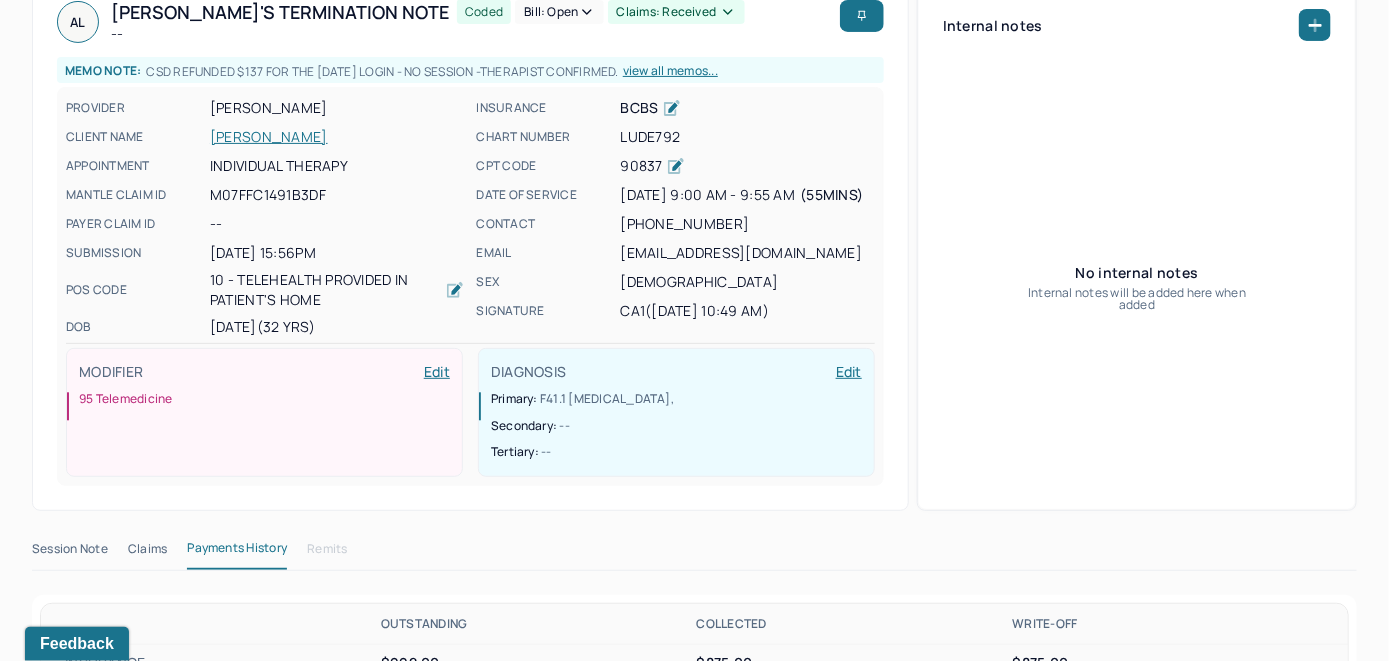 scroll, scrollTop: 28, scrollLeft: 0, axis: vertical 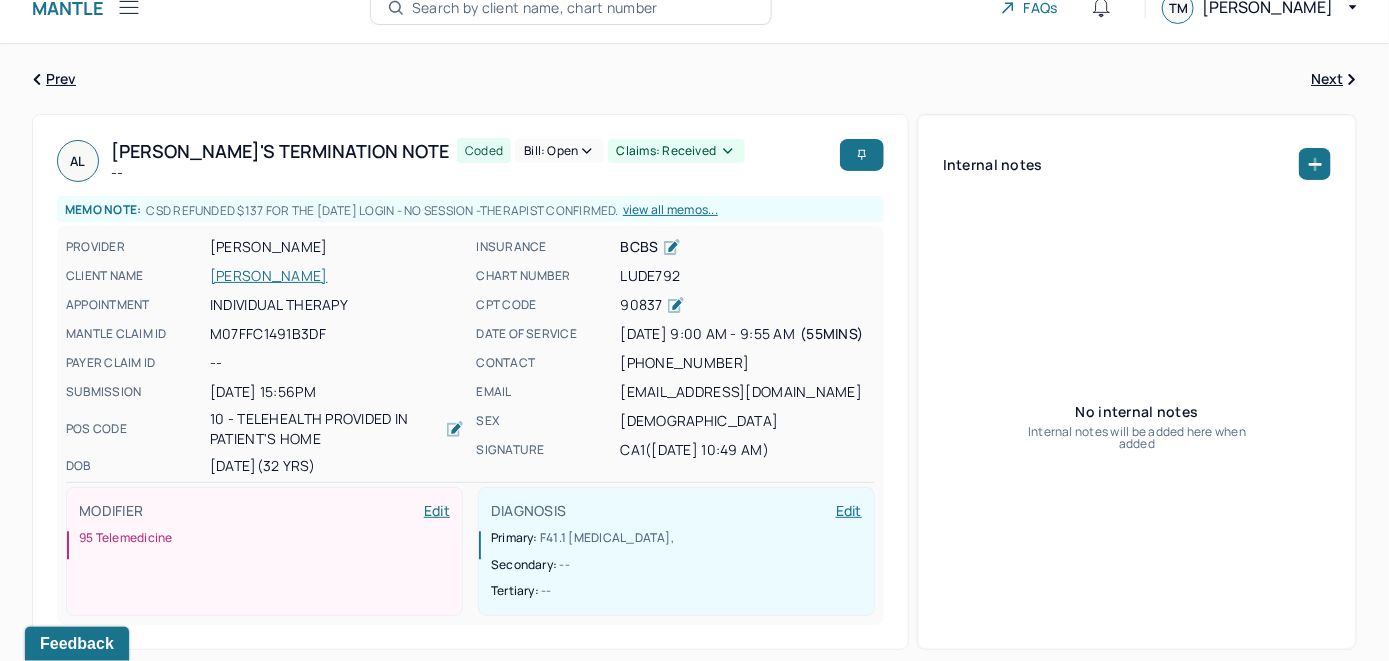 click on "Bill: Open" at bounding box center [559, 151] 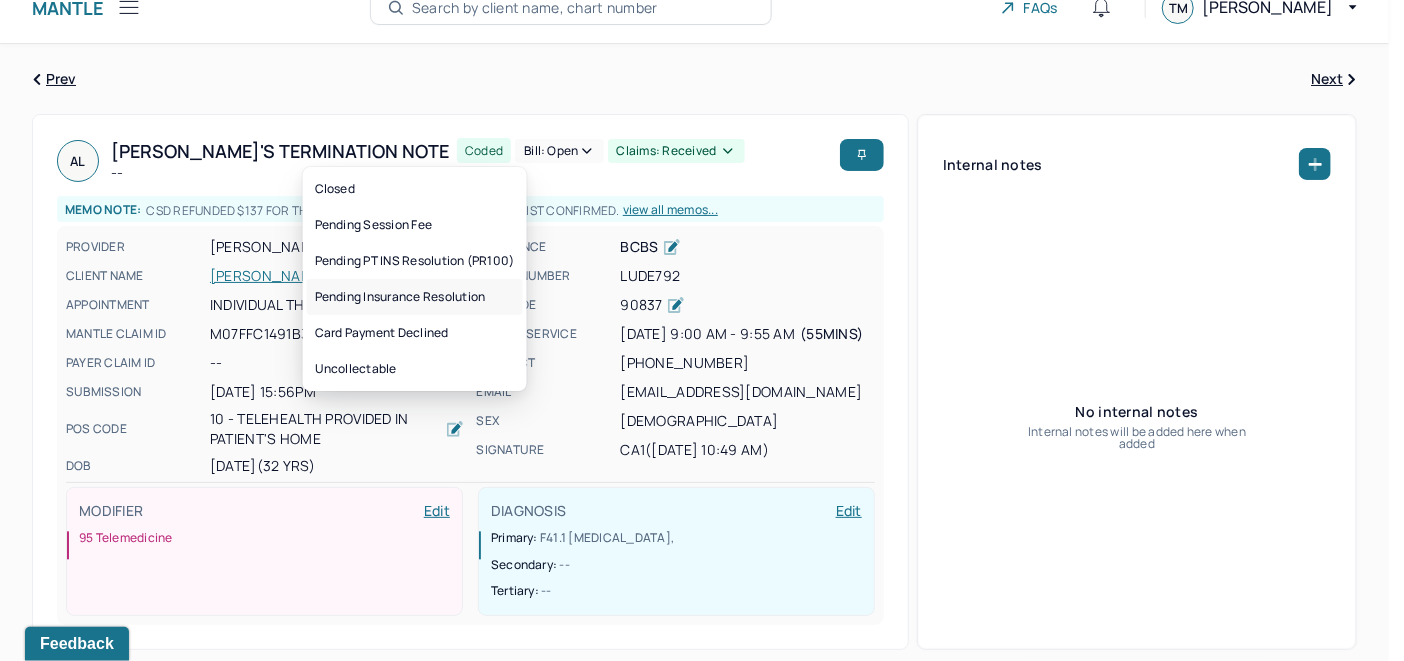 click on "Pending Insurance Resolution" at bounding box center (415, 297) 